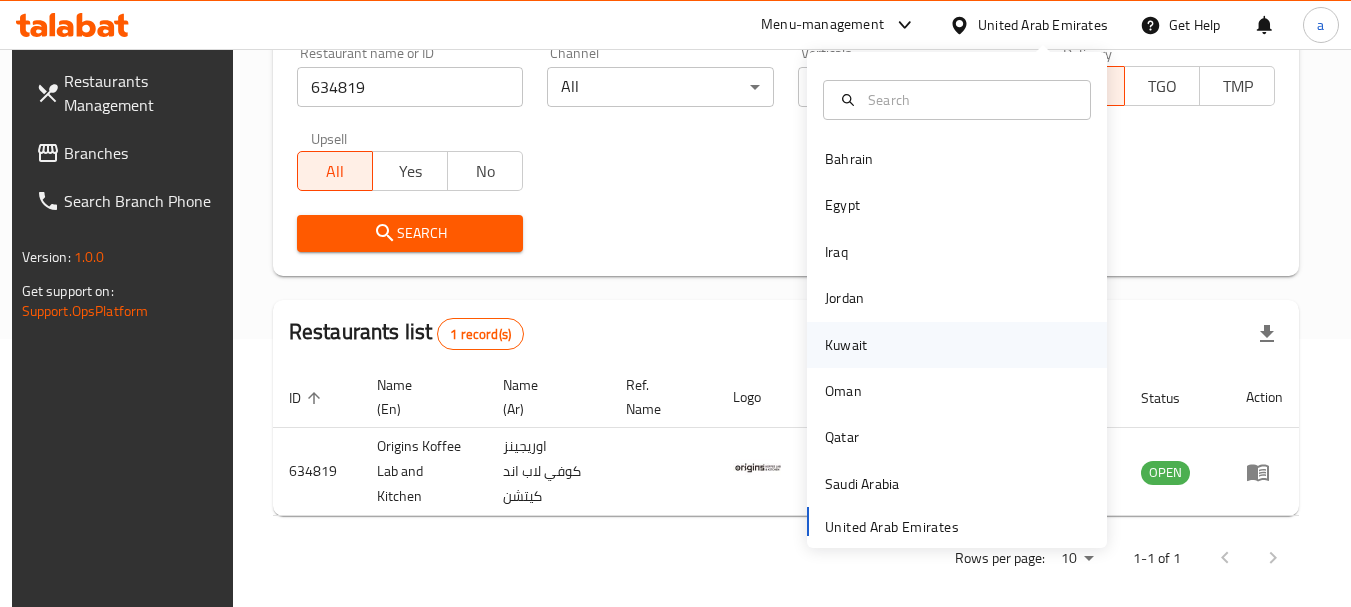click on "Kuwait" at bounding box center (846, 345) 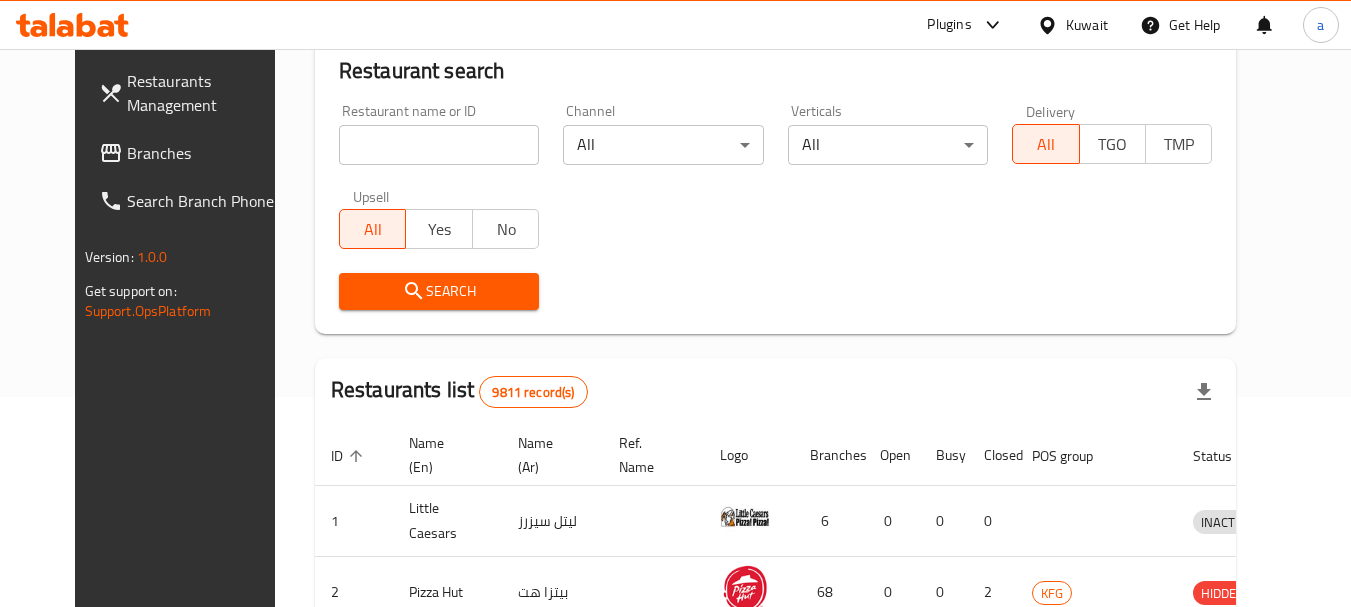 scroll, scrollTop: 268, scrollLeft: 0, axis: vertical 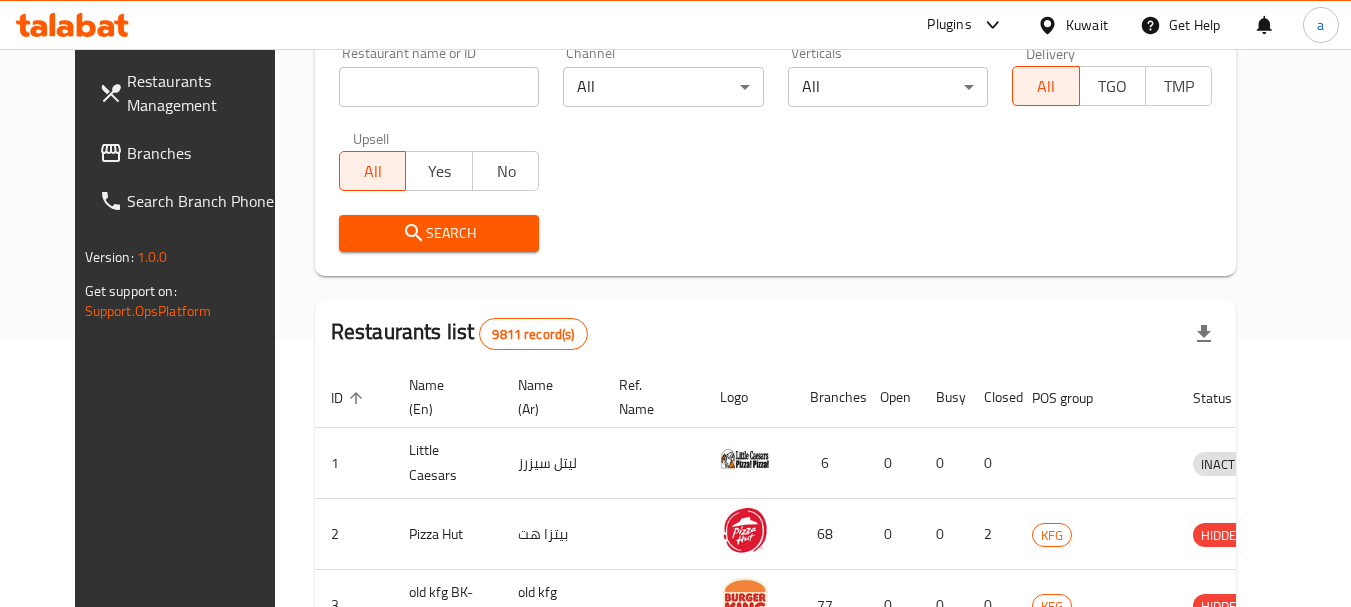 click on "Branches" at bounding box center (206, 153) 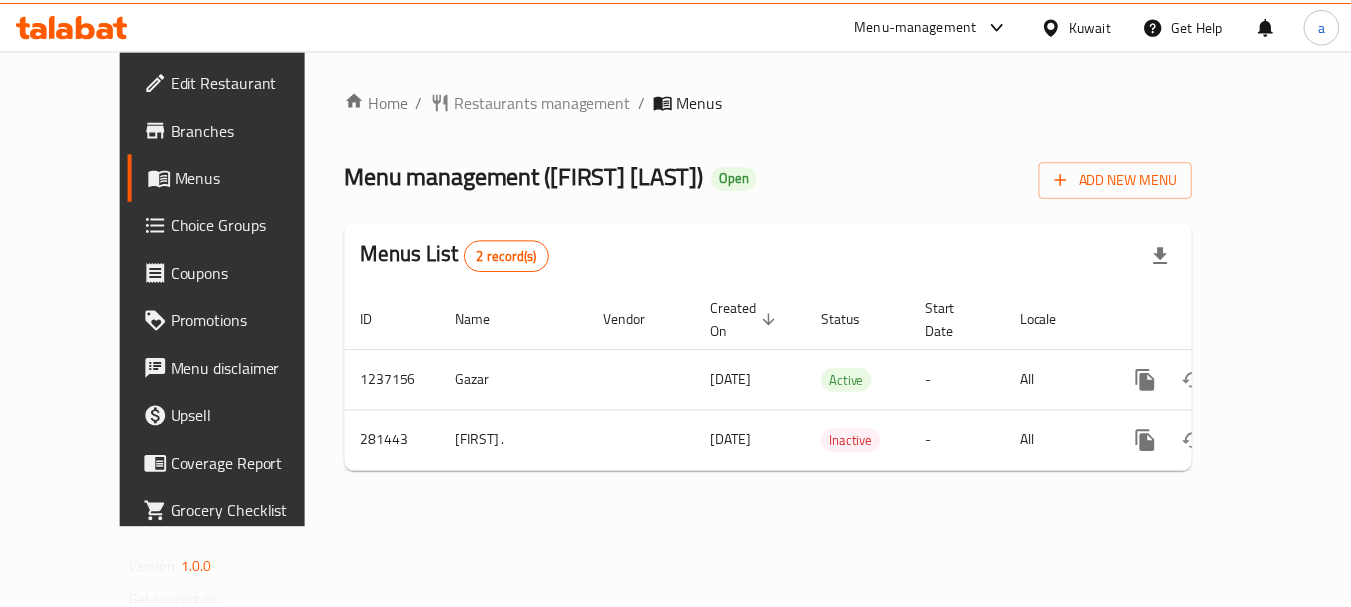 scroll, scrollTop: 0, scrollLeft: 0, axis: both 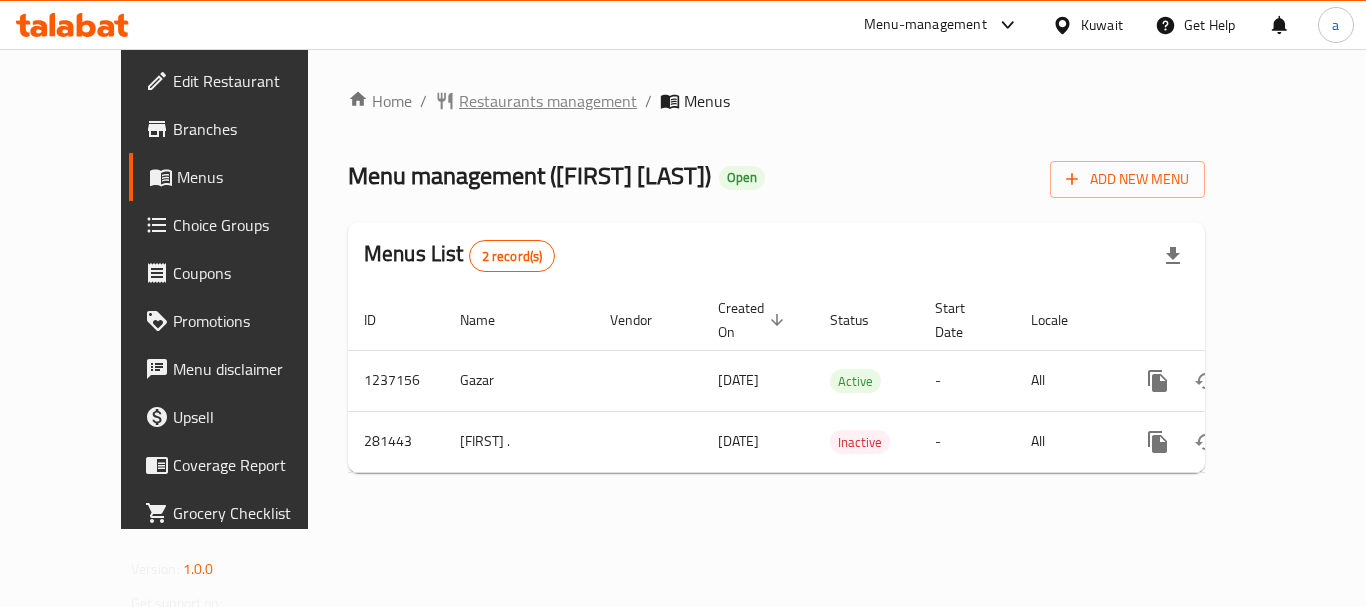 click on "Restaurants management" at bounding box center (548, 101) 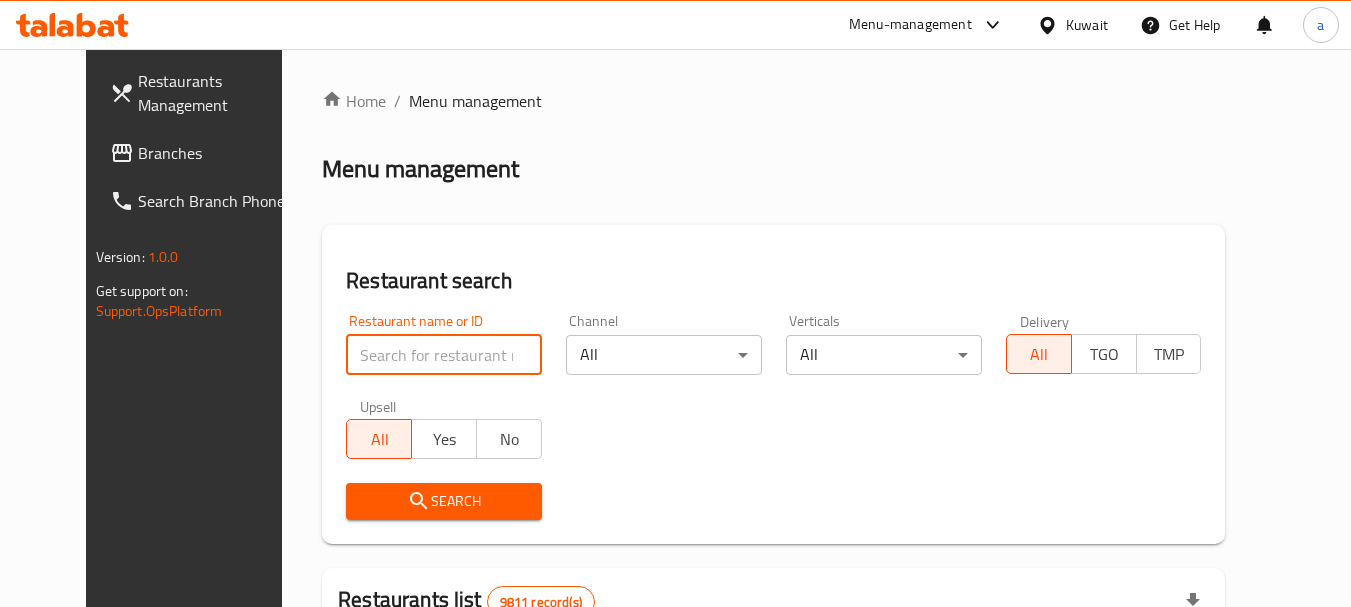 click at bounding box center (444, 355) 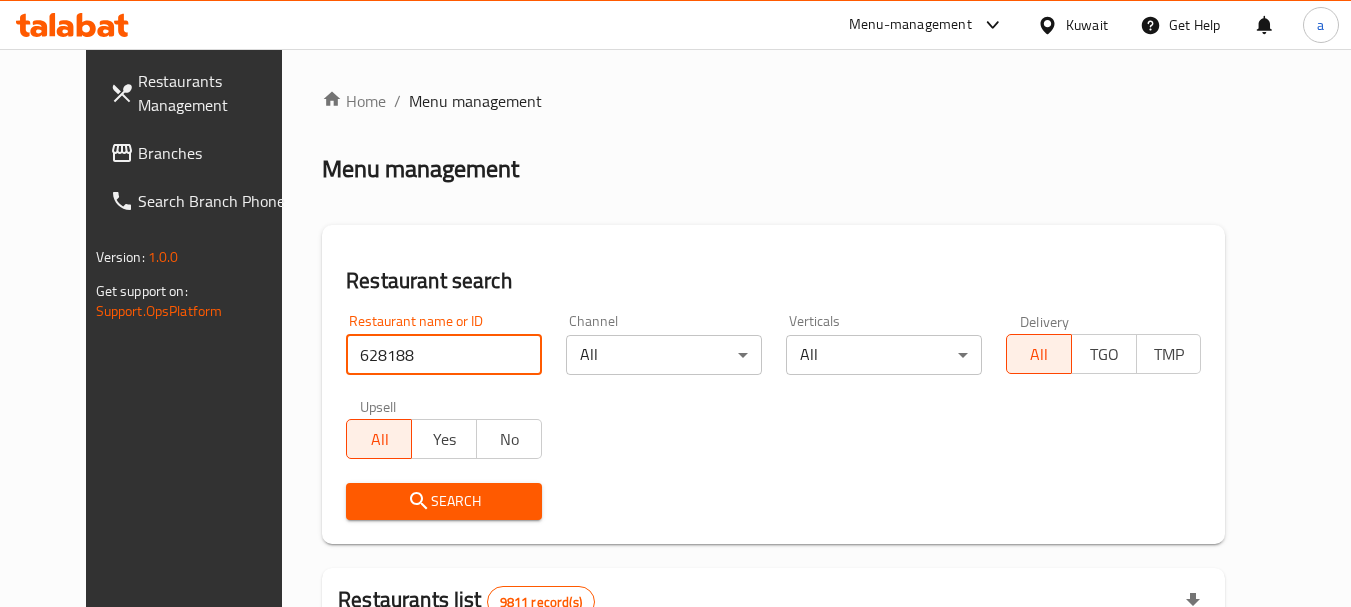 type on "628188" 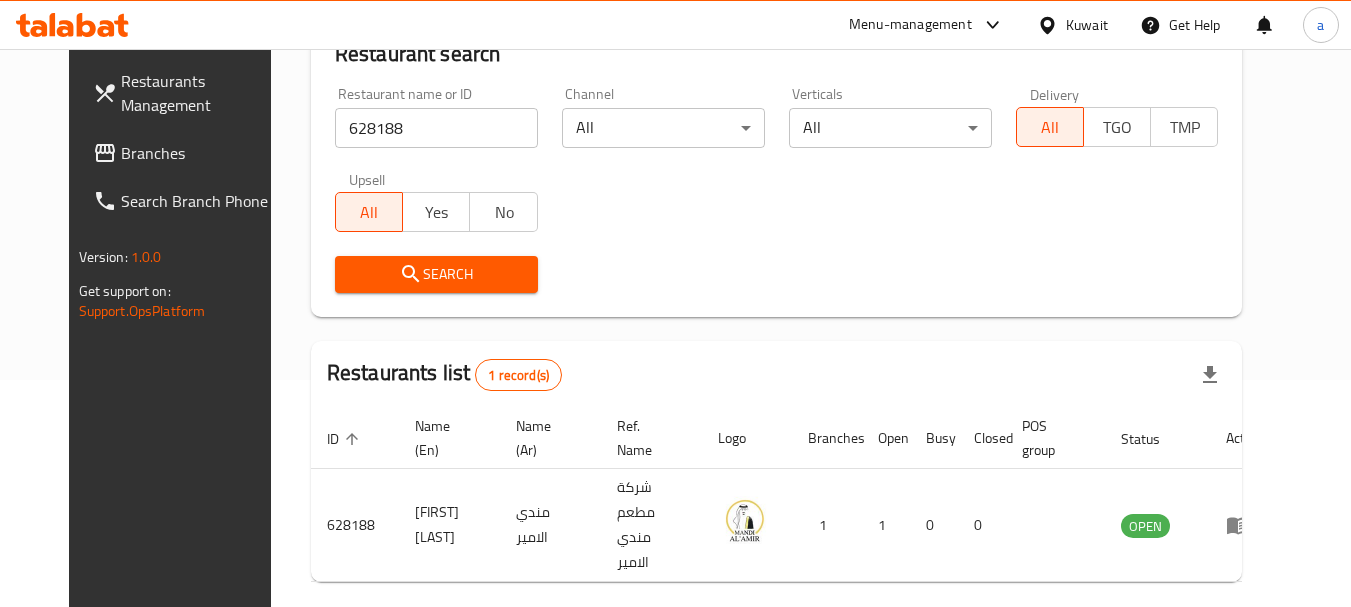 scroll, scrollTop: 268, scrollLeft: 0, axis: vertical 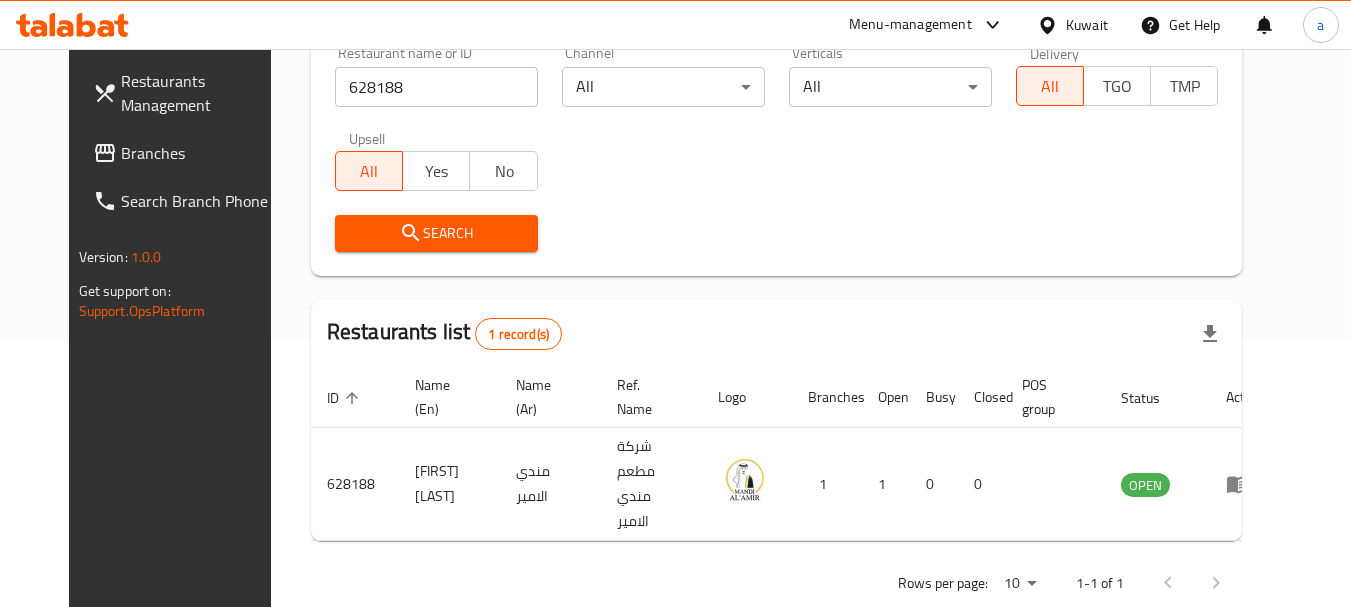 click at bounding box center (1051, 25) 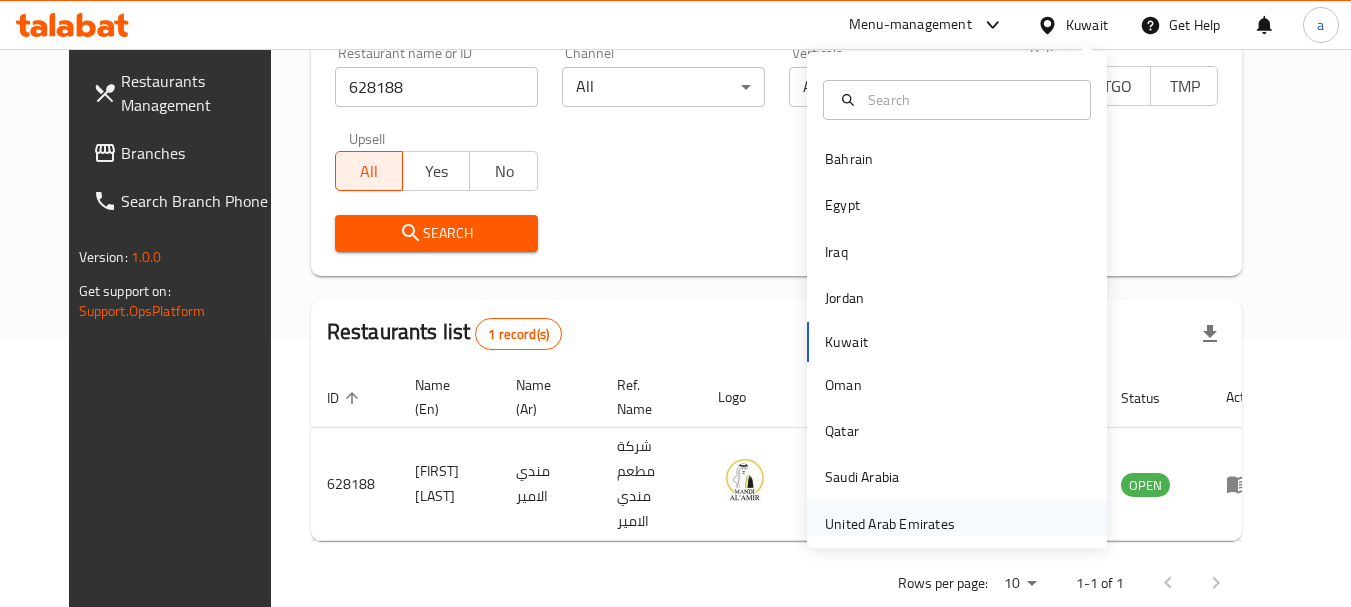click on "United Arab Emirates" at bounding box center (890, 524) 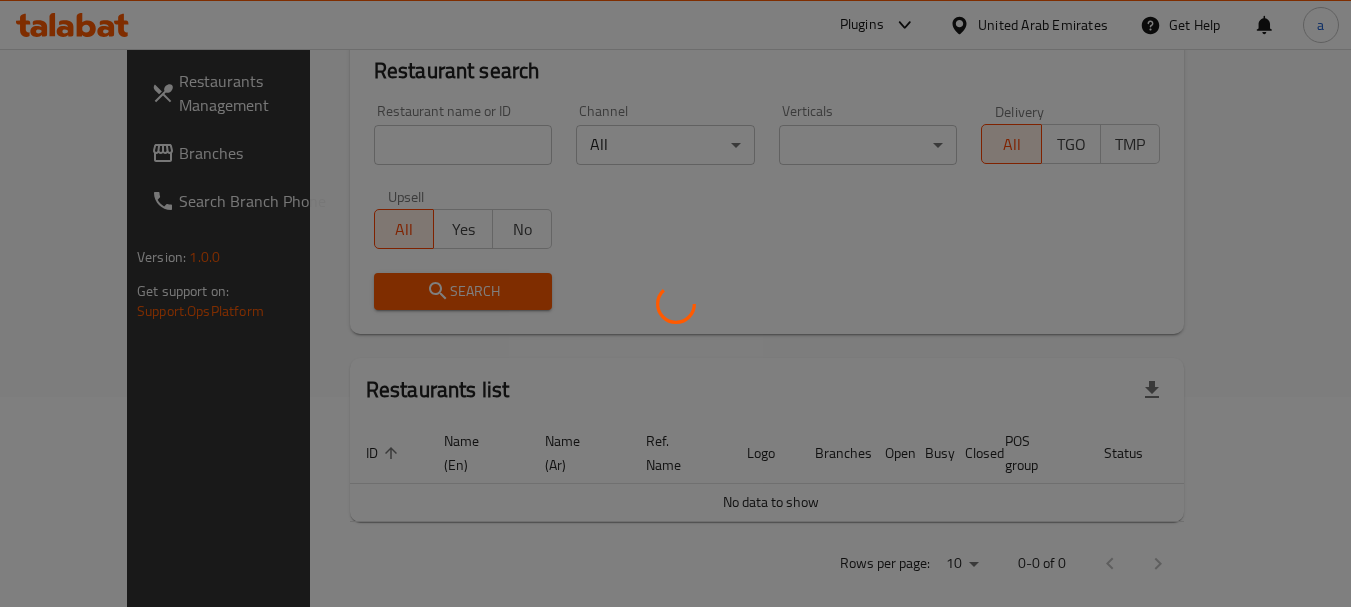 scroll, scrollTop: 268, scrollLeft: 0, axis: vertical 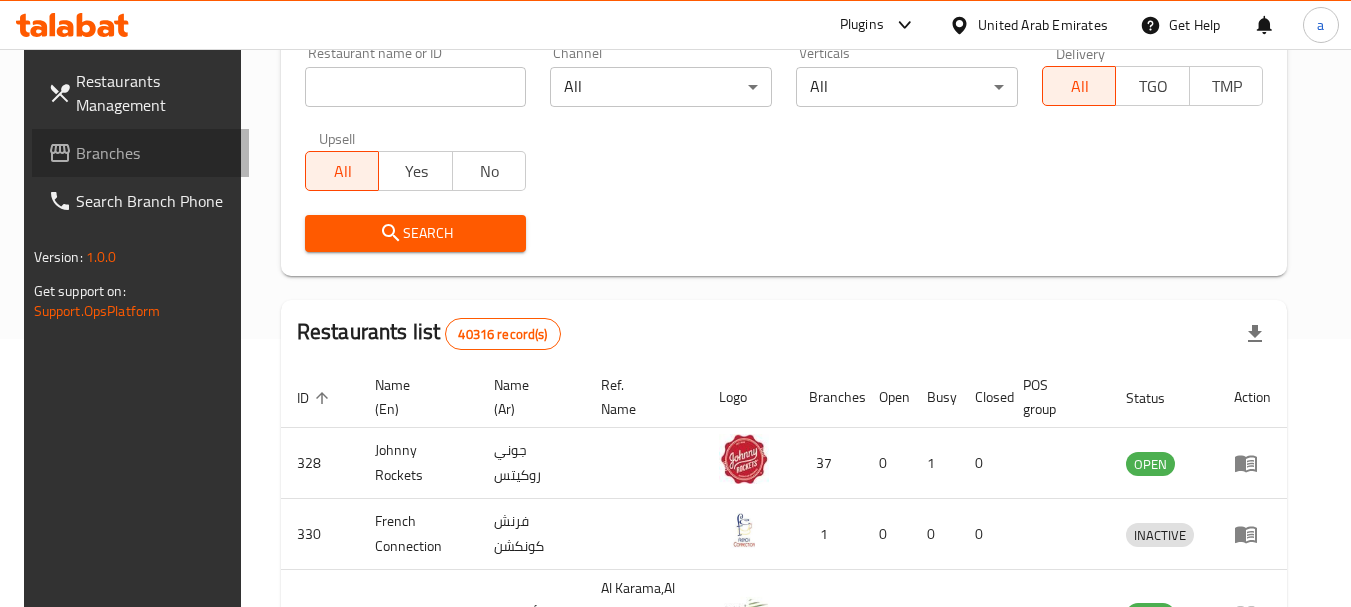 click 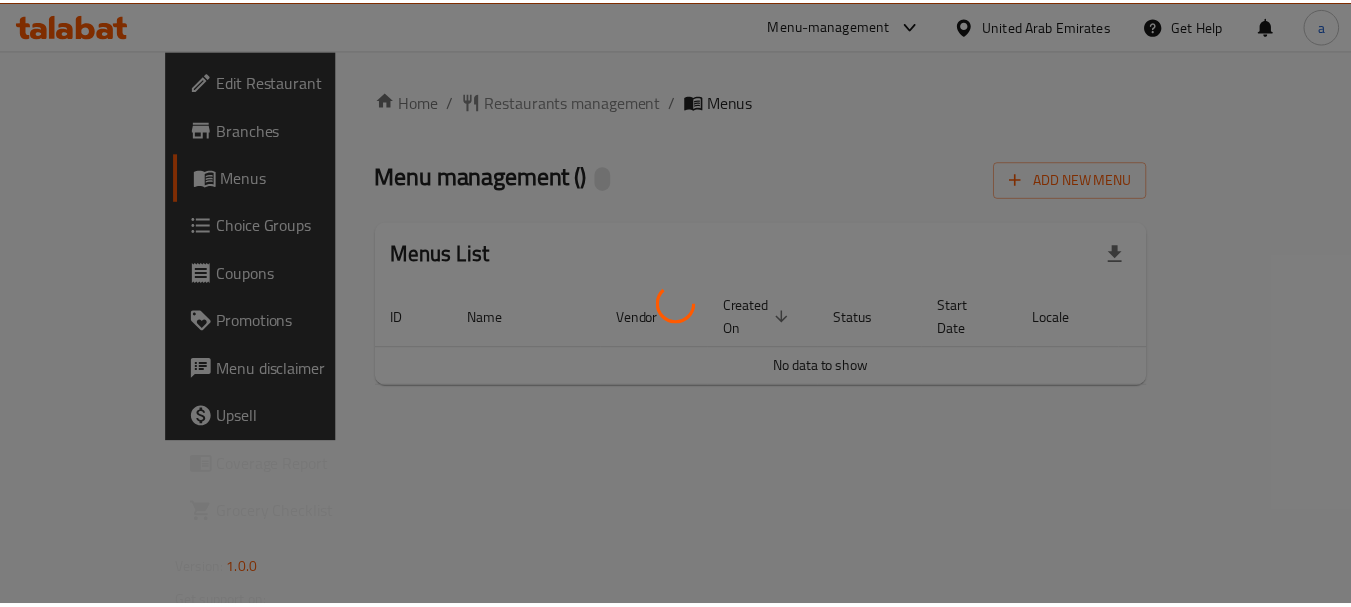 scroll, scrollTop: 0, scrollLeft: 0, axis: both 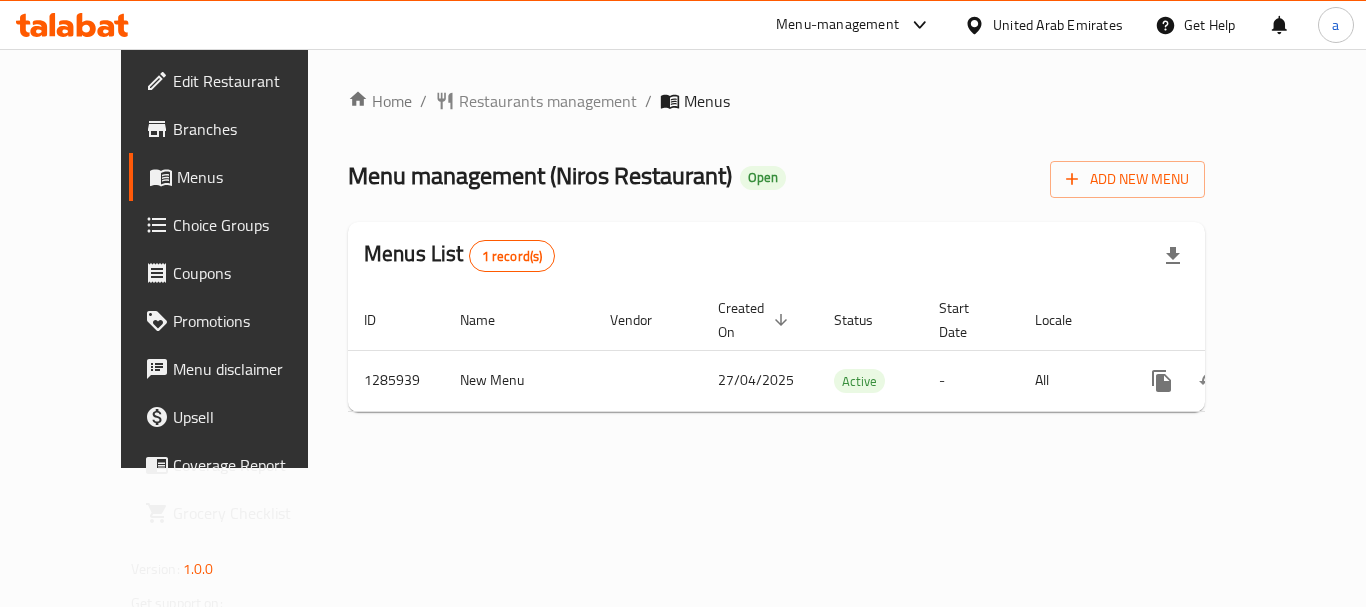 click on "Restaurants management" at bounding box center [548, 101] 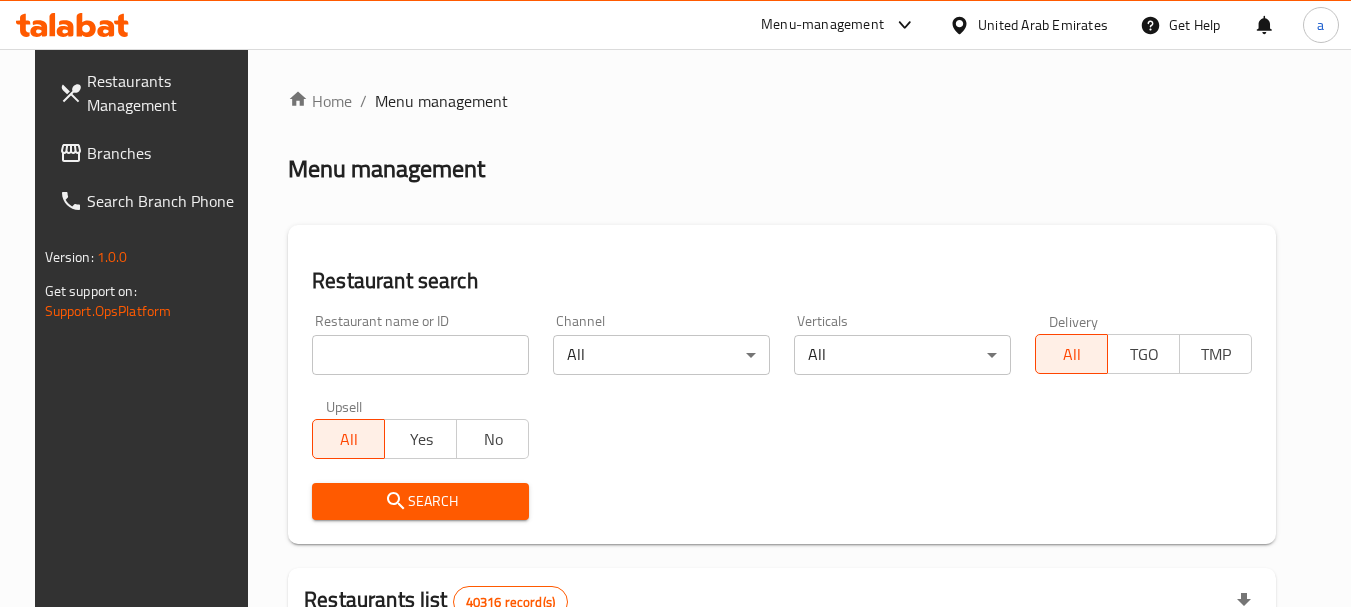 click at bounding box center (420, 355) 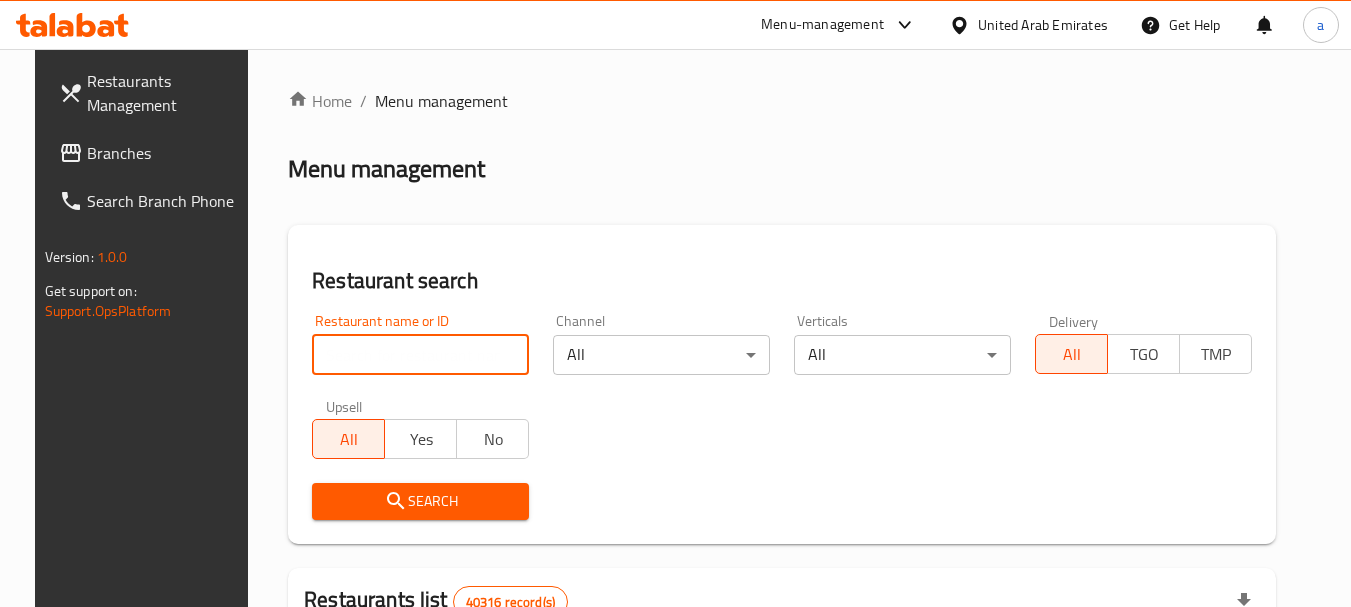 paste on "696129" 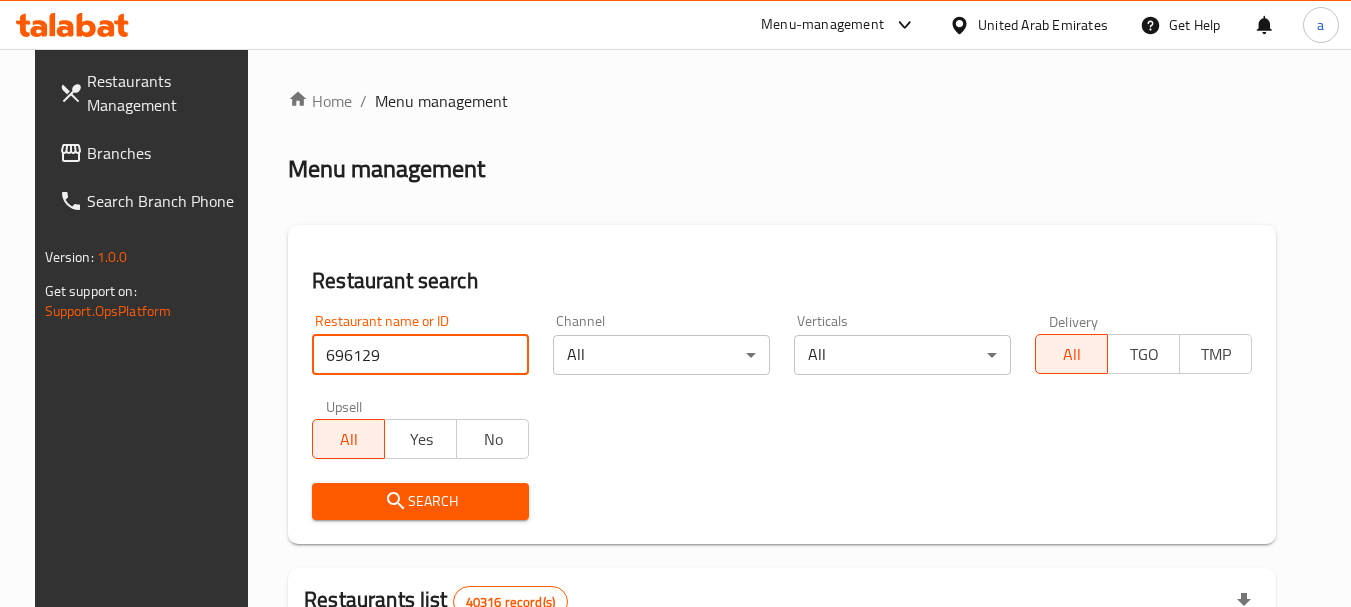 type on "696129" 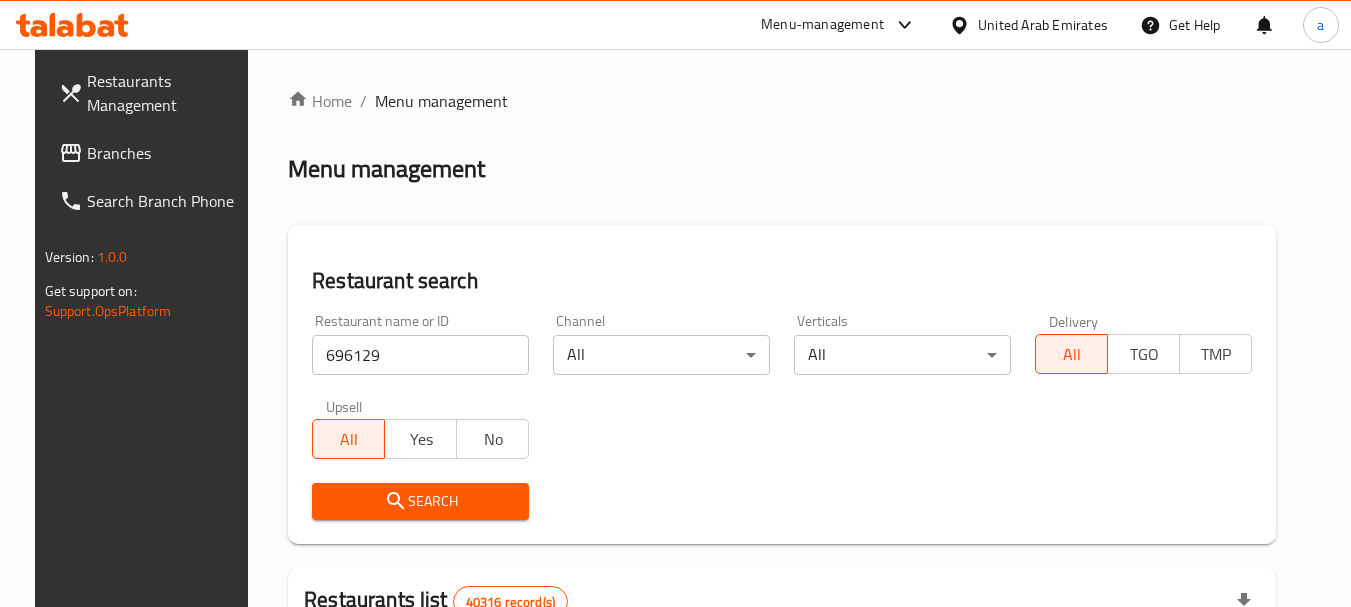 click on "Search" at bounding box center [420, 501] 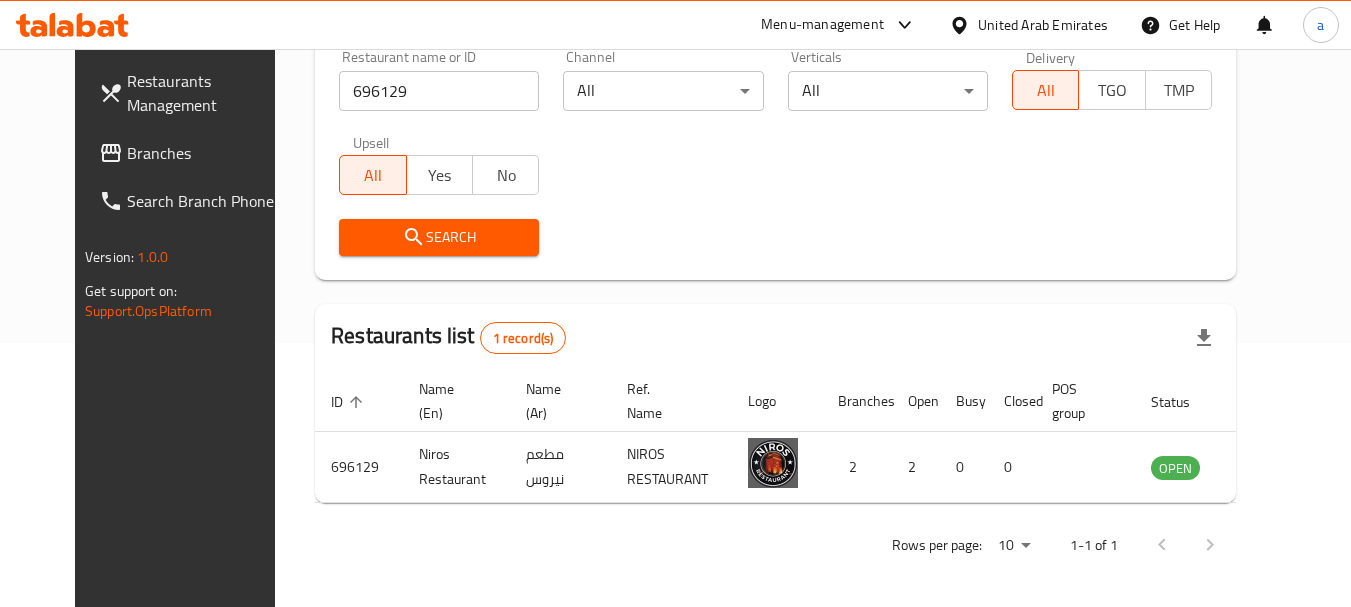 scroll, scrollTop: 268, scrollLeft: 0, axis: vertical 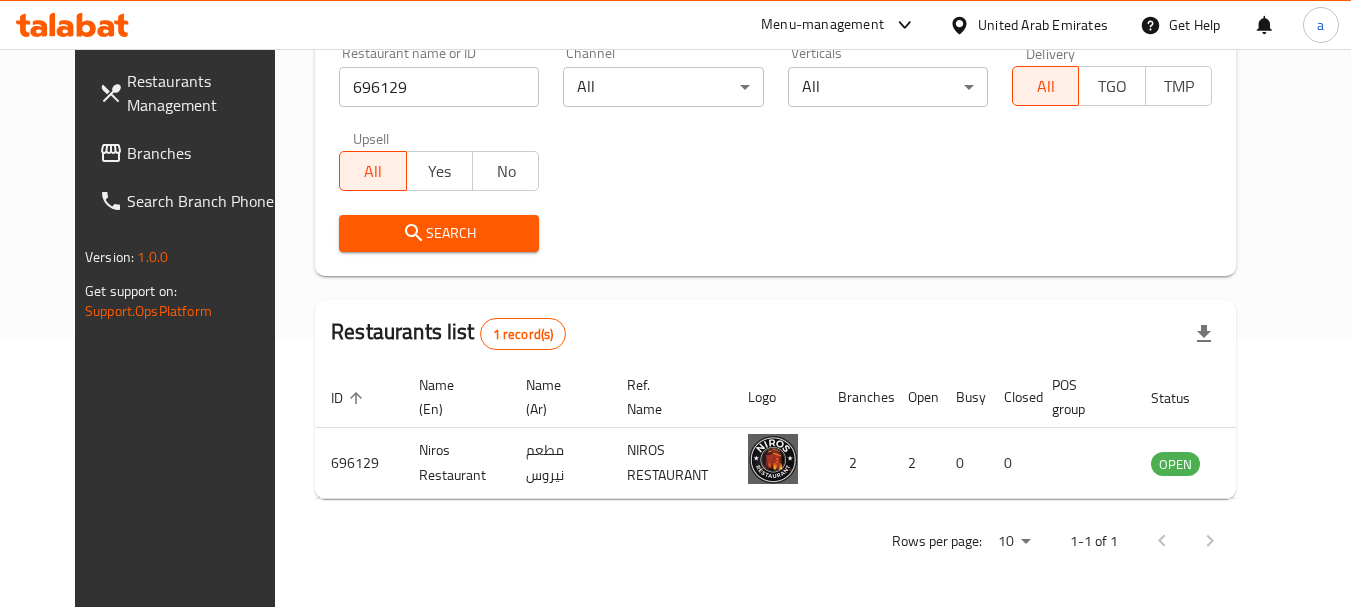 click on "Branches" at bounding box center (206, 153) 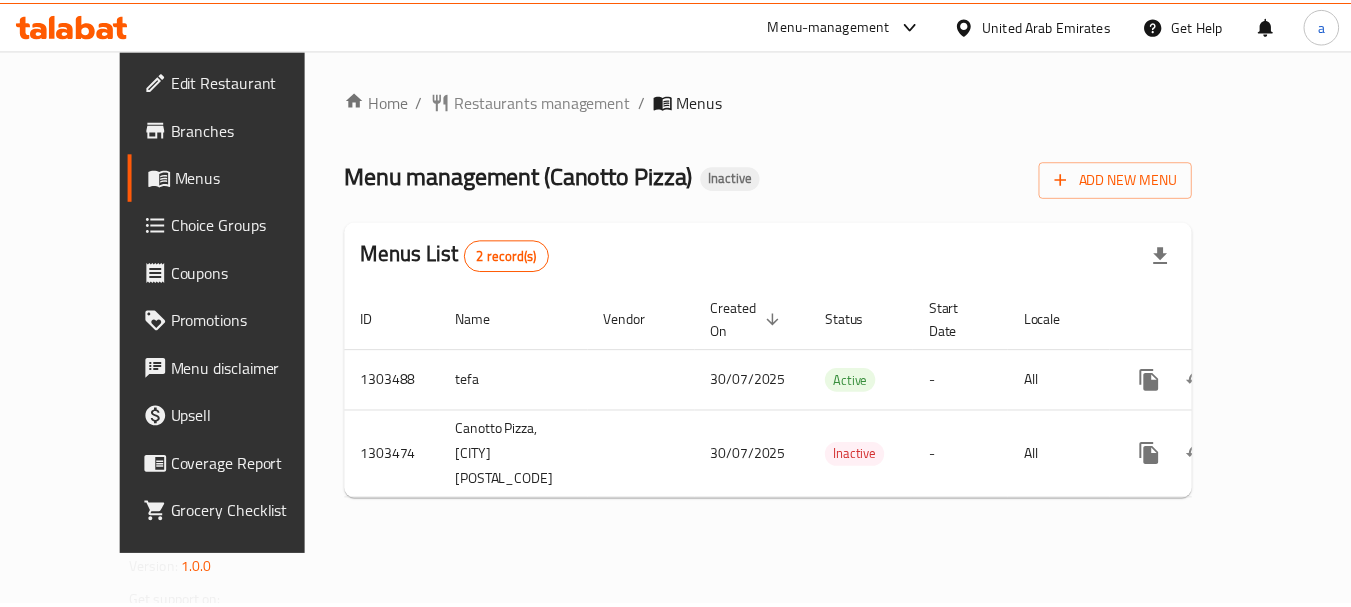 scroll, scrollTop: 0, scrollLeft: 0, axis: both 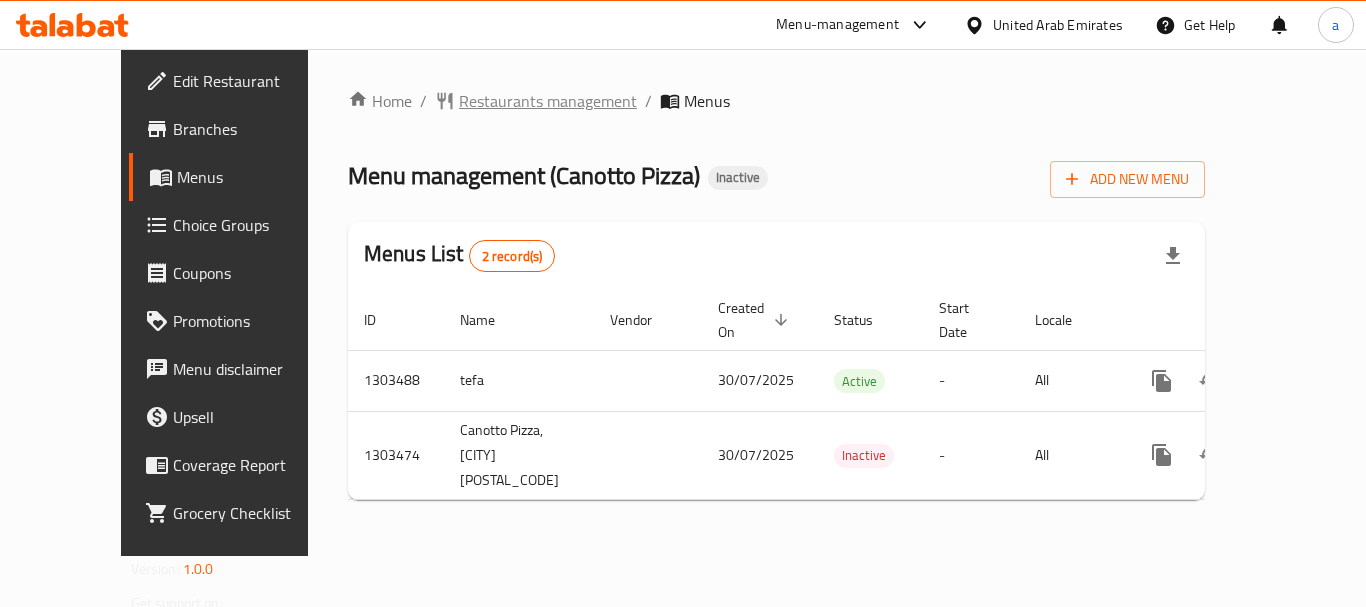 click on "Restaurants management" at bounding box center (548, 101) 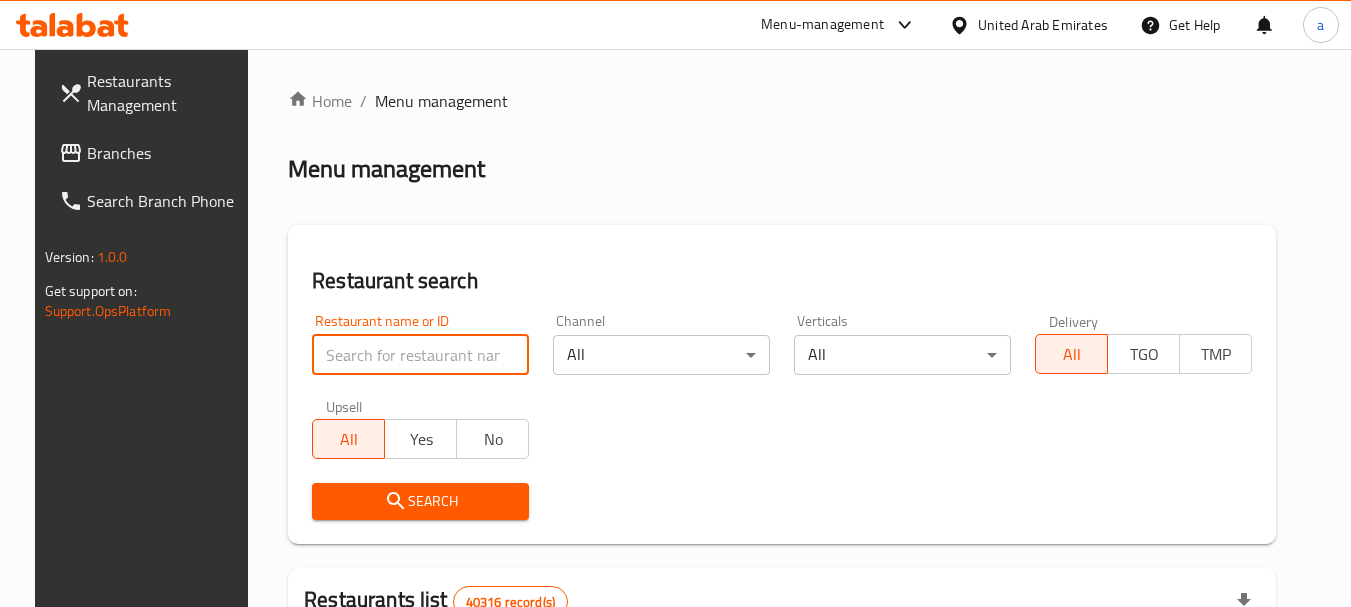 click at bounding box center [420, 355] 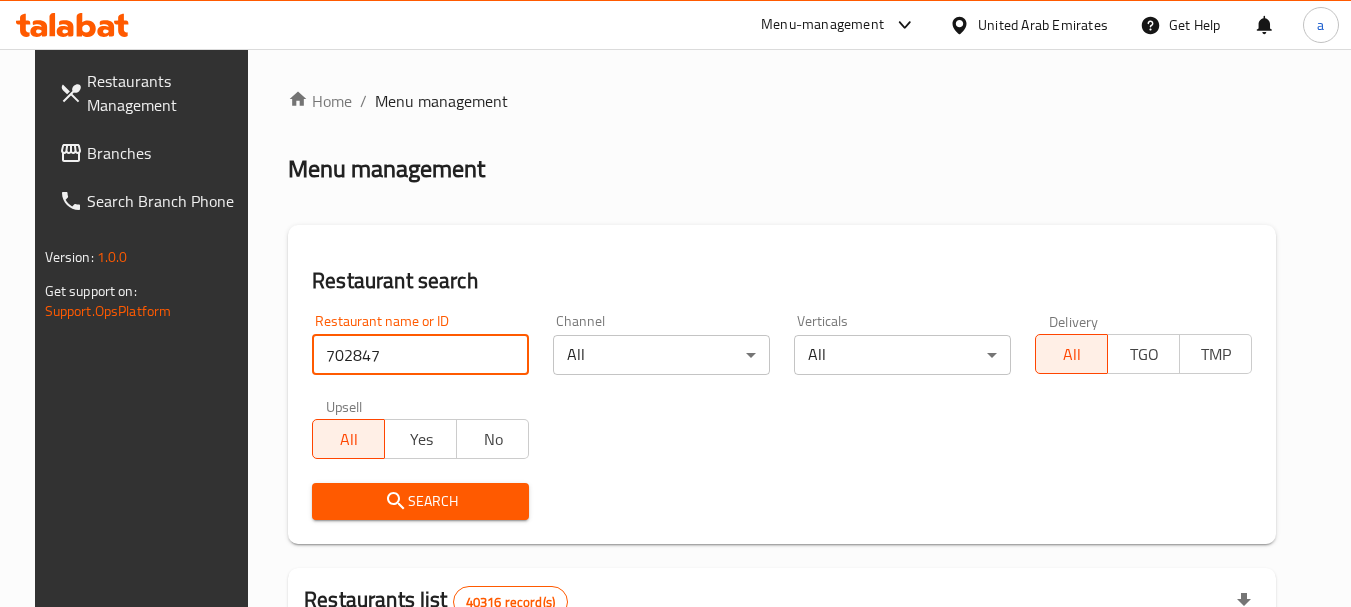 type on "702847" 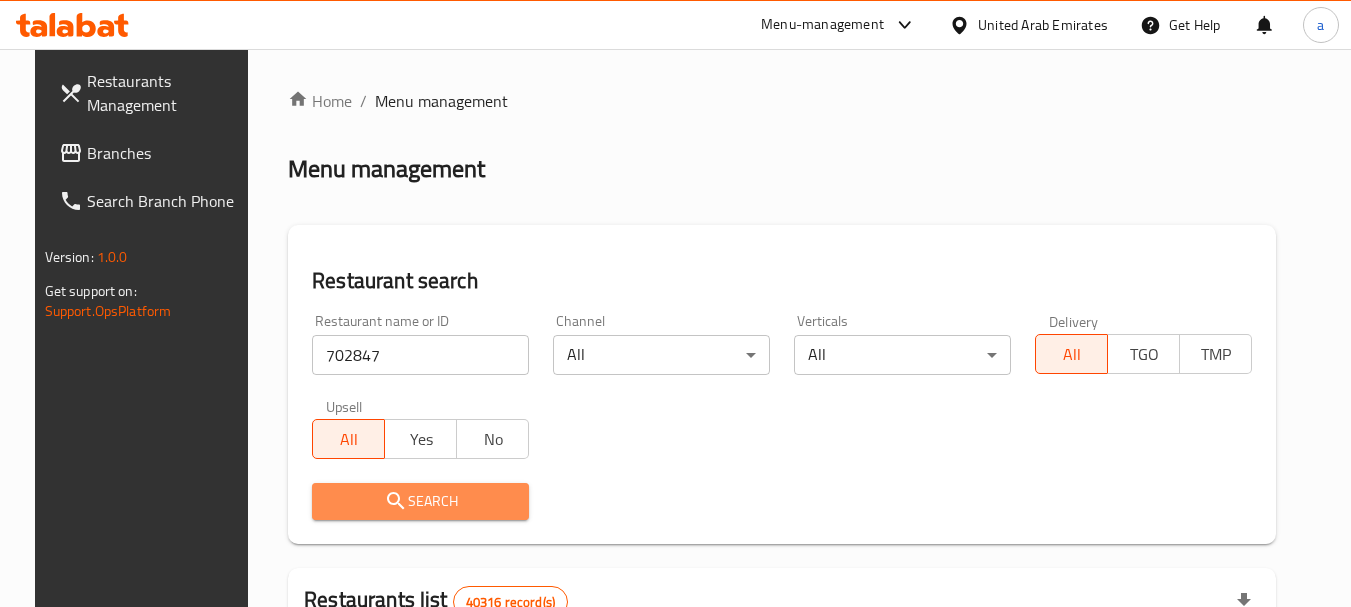 click on "Search" at bounding box center [420, 501] 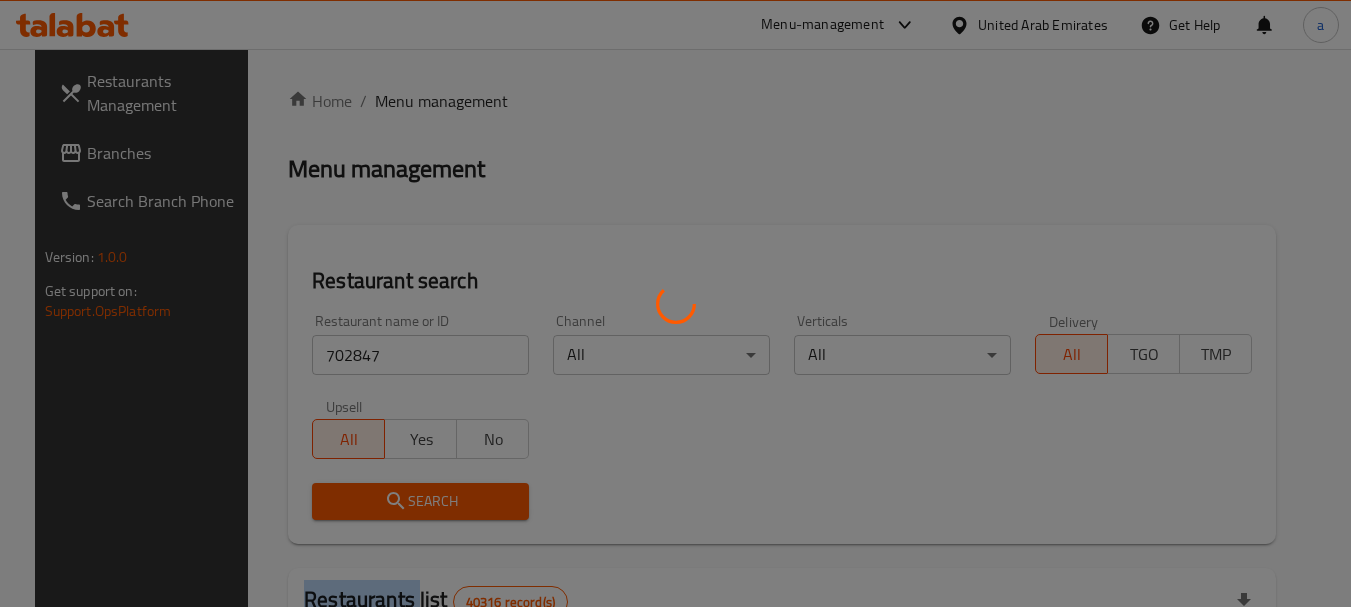 click at bounding box center [675, 303] 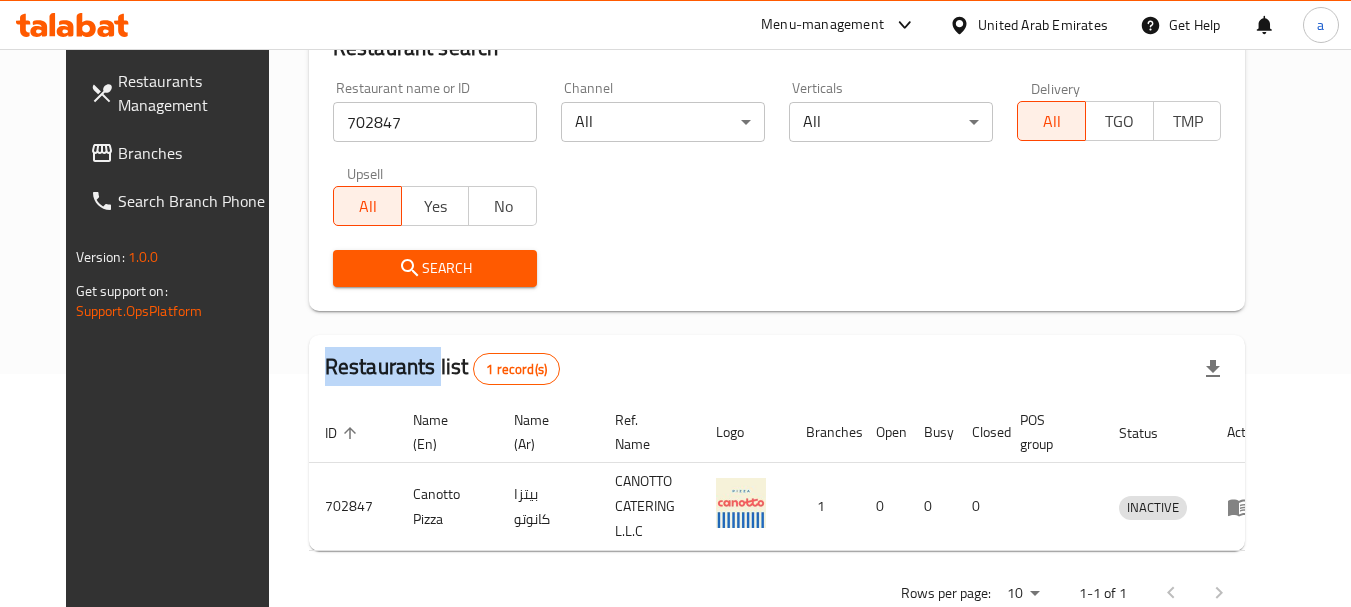 scroll, scrollTop: 268, scrollLeft: 0, axis: vertical 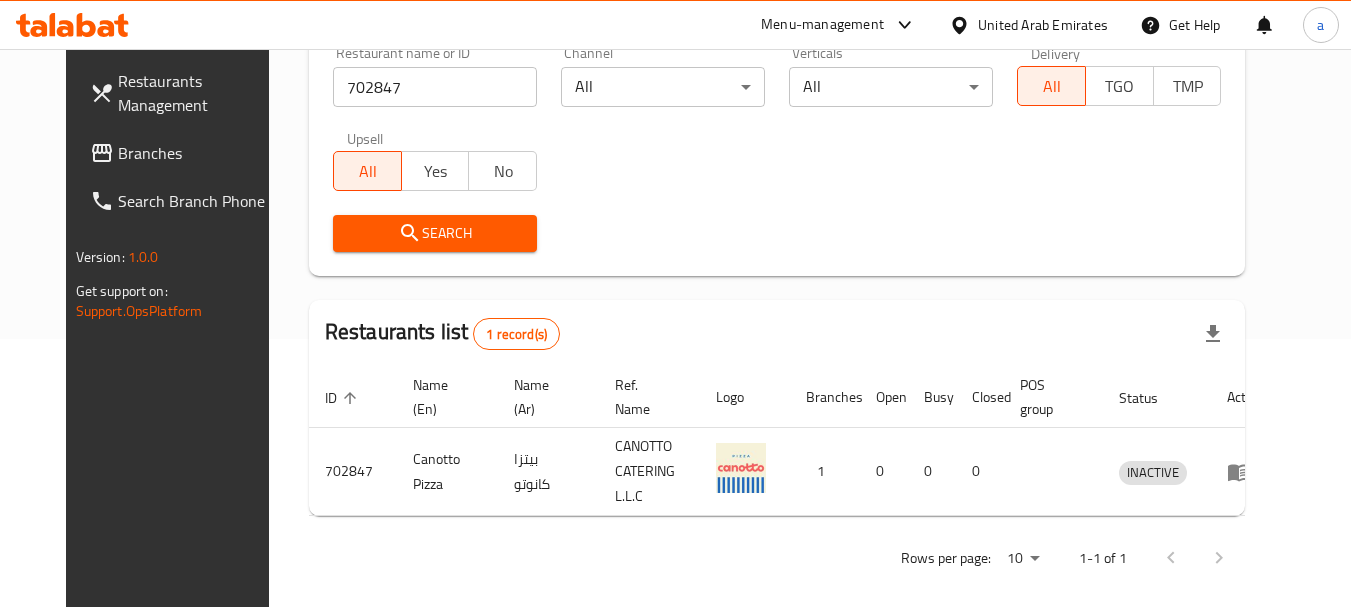 click on "United Arab Emirates" at bounding box center (1043, 25) 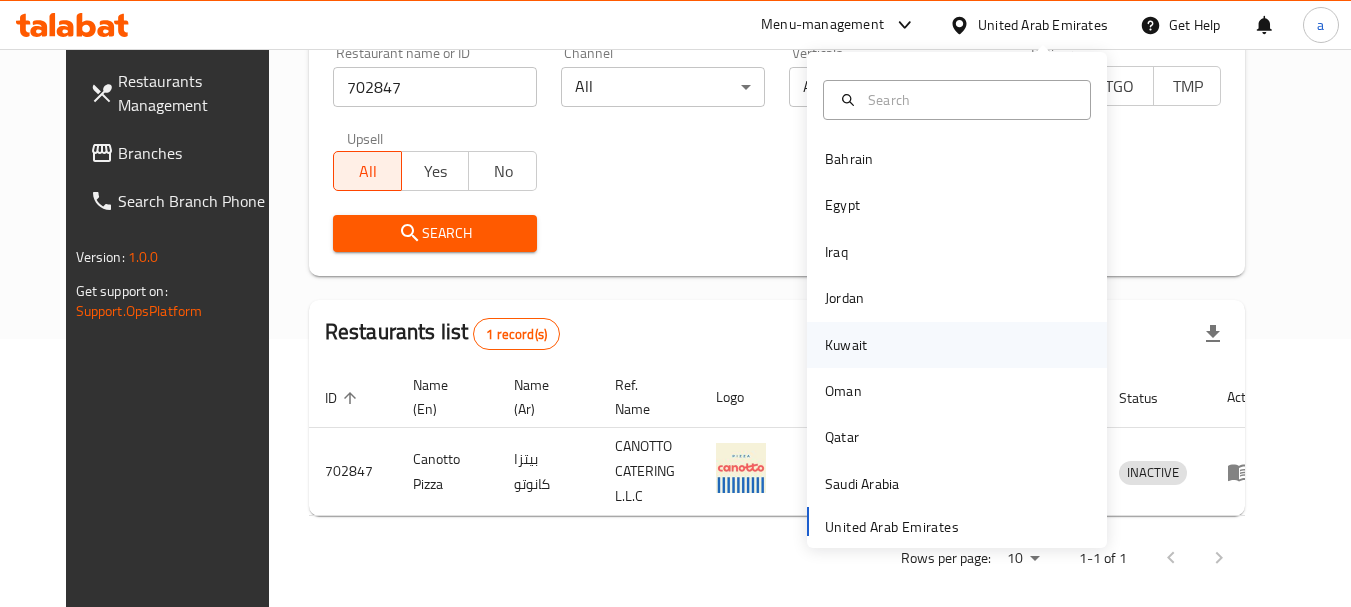 click on "Kuwait" at bounding box center (846, 345) 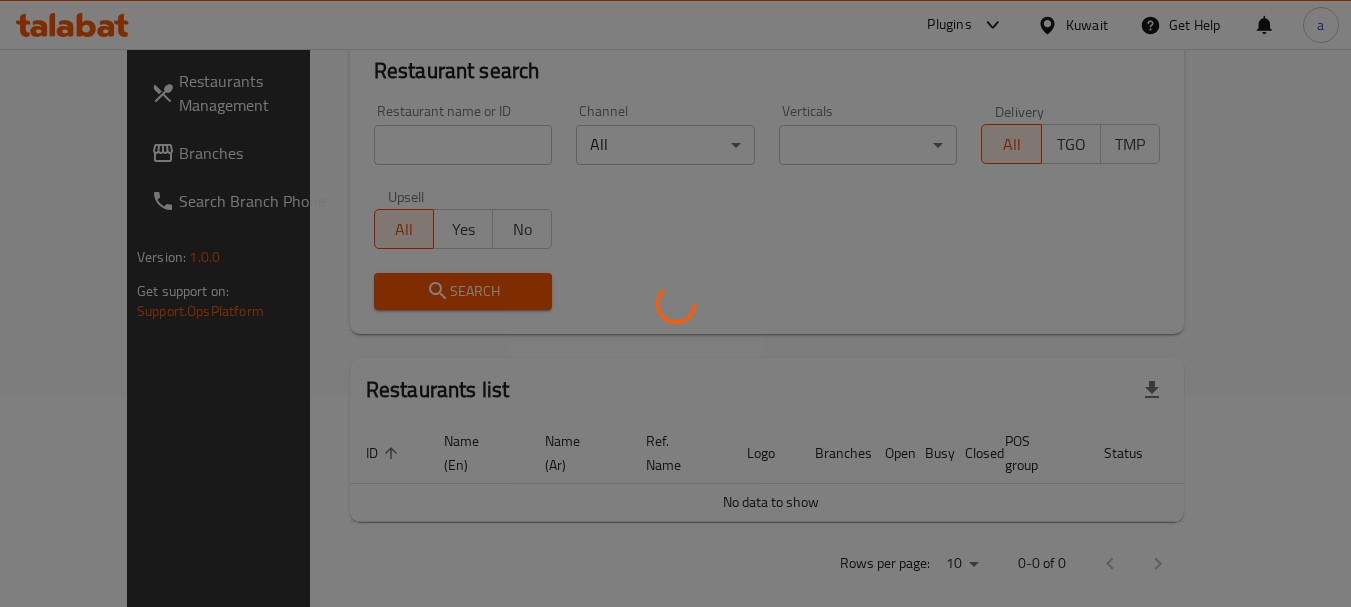 scroll, scrollTop: 268, scrollLeft: 0, axis: vertical 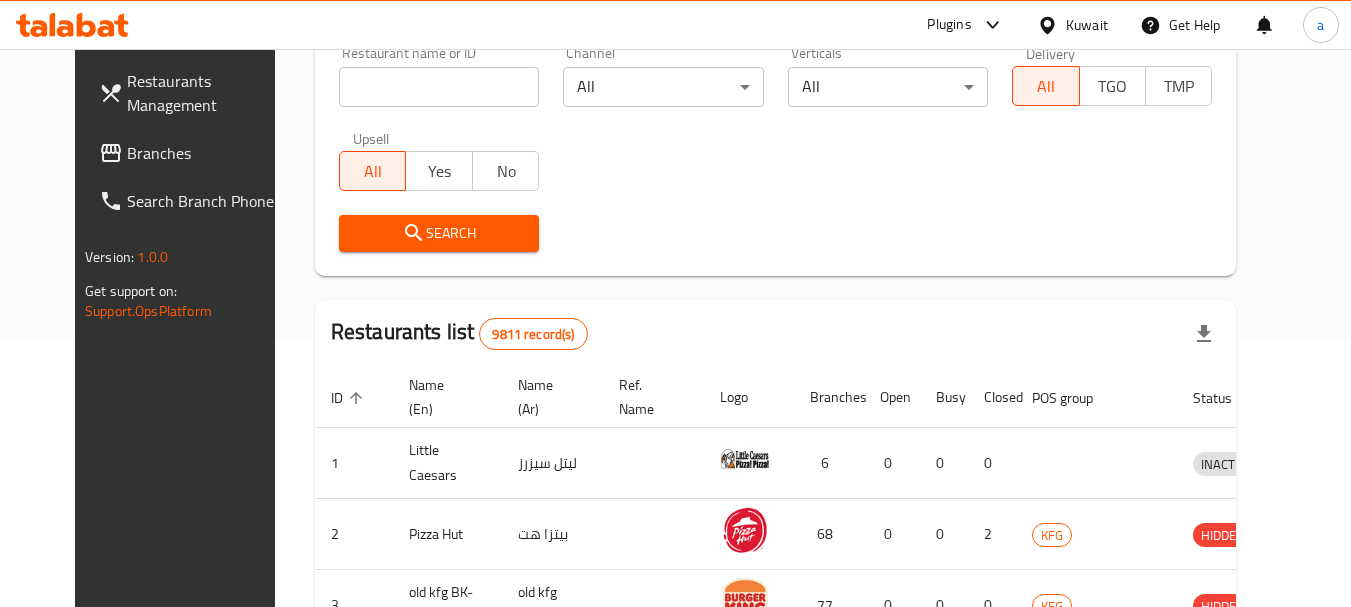 click at bounding box center (113, 153) 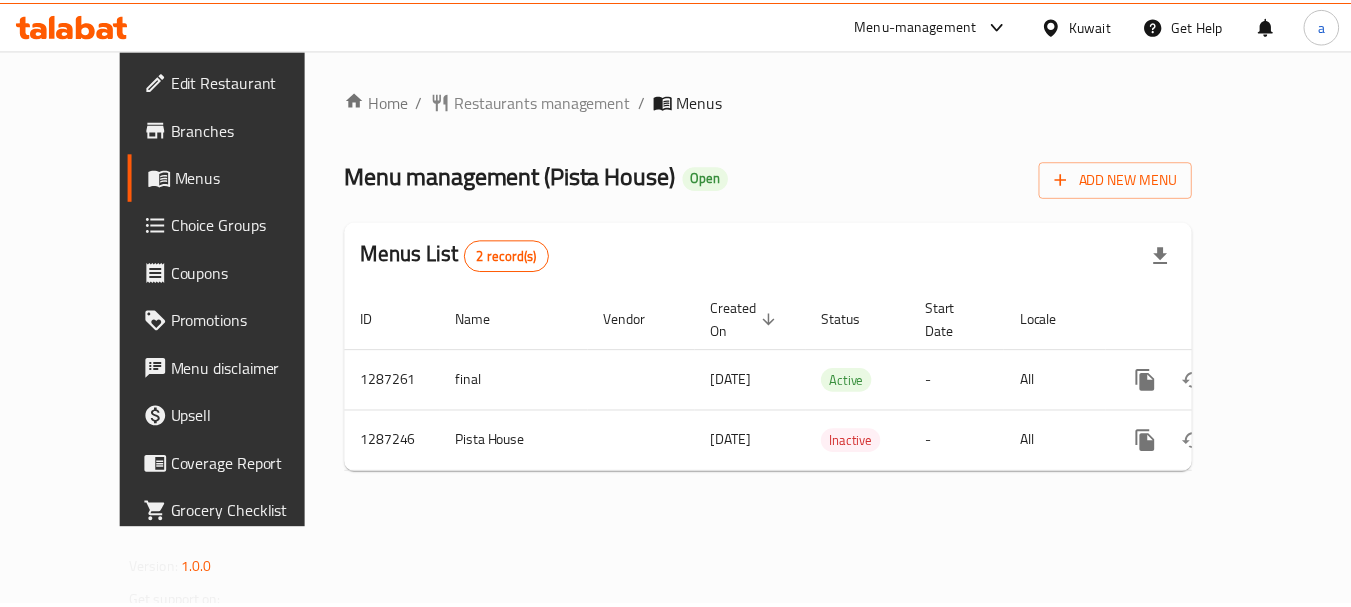 scroll, scrollTop: 0, scrollLeft: 0, axis: both 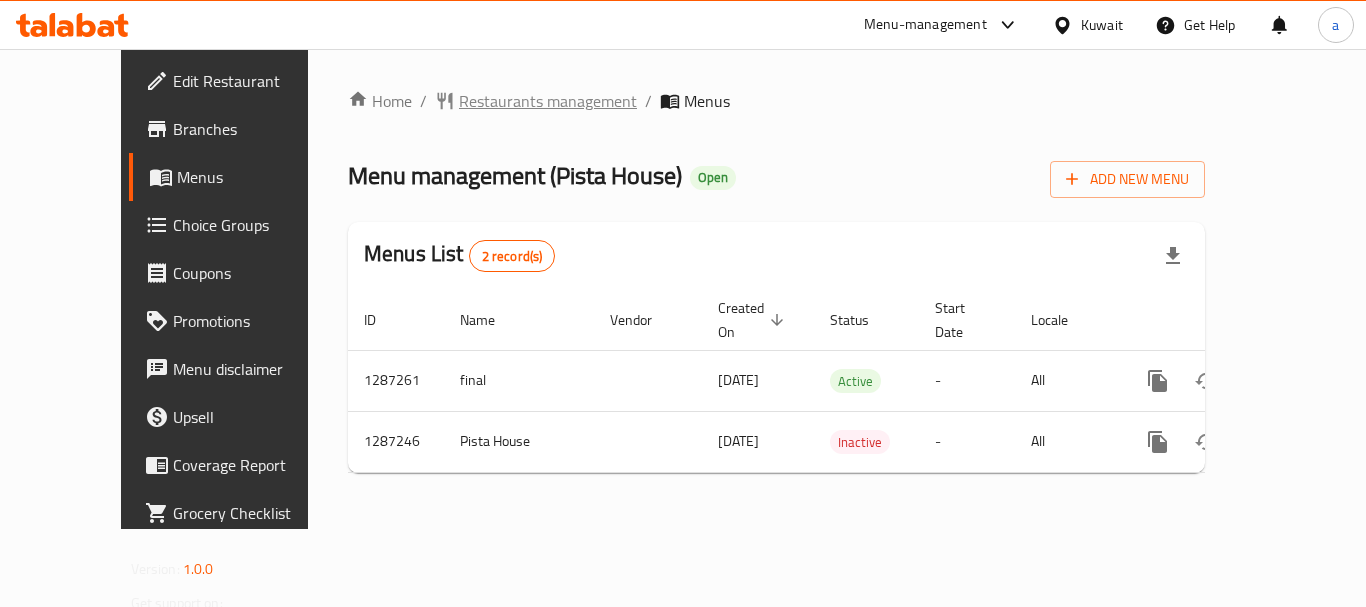 click on "Restaurants management" at bounding box center (548, 101) 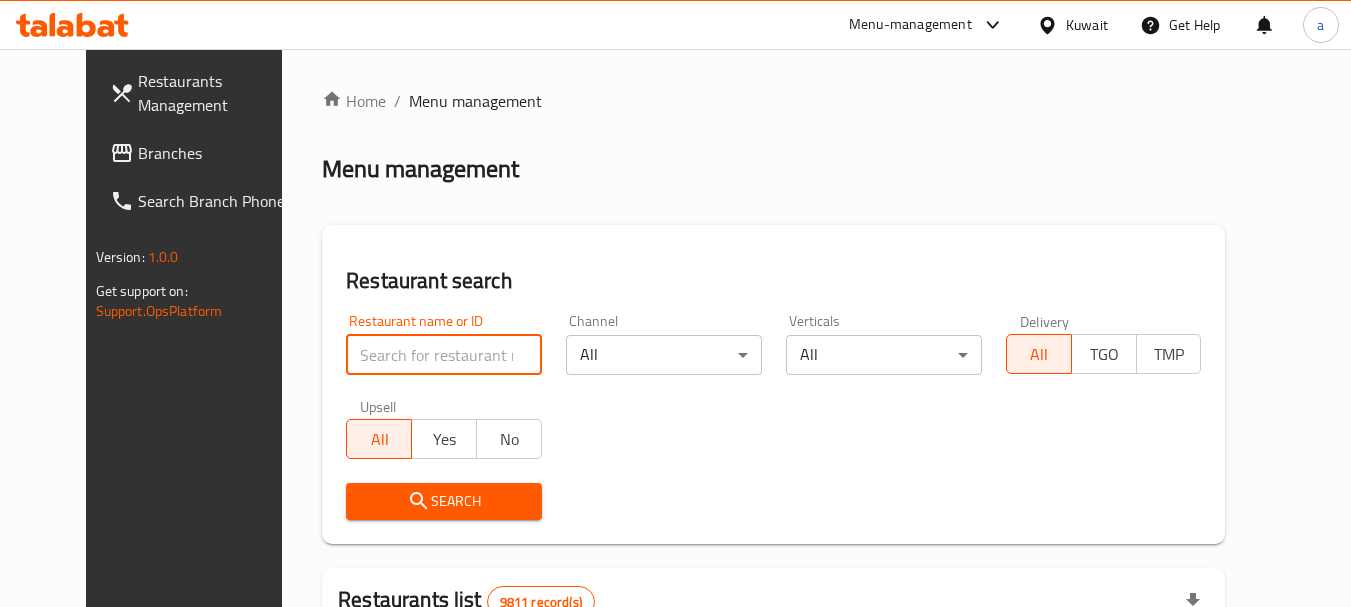 click at bounding box center (444, 355) 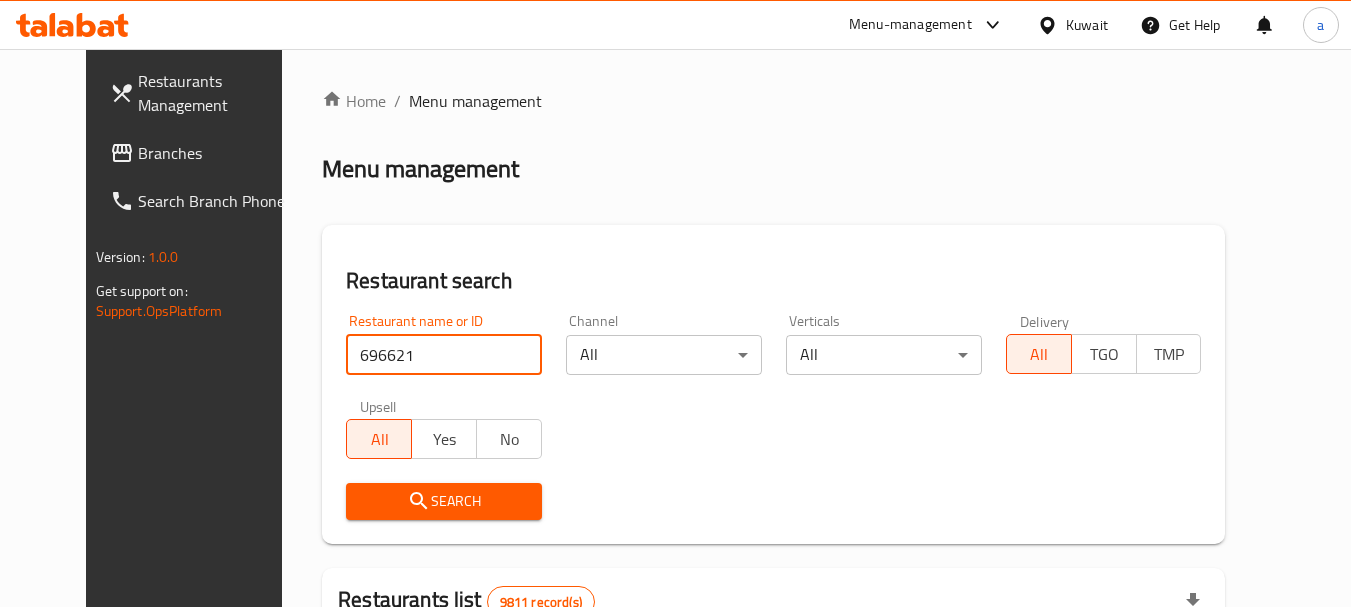 type on "696621" 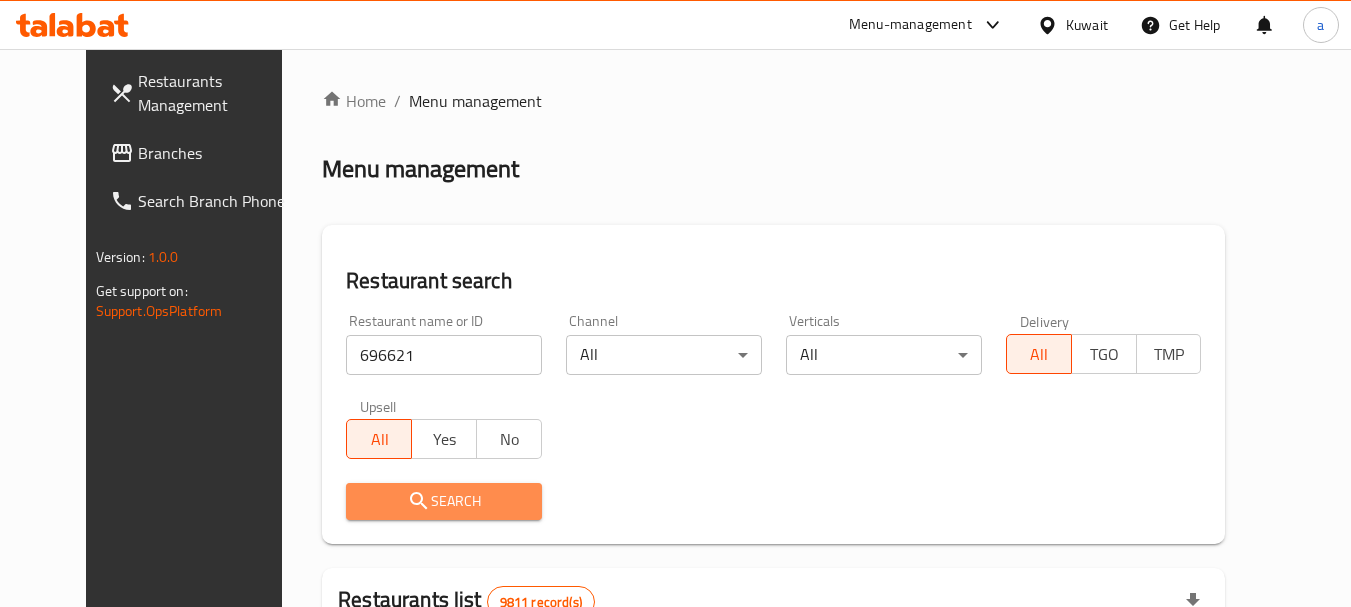 click on "Search" at bounding box center [444, 501] 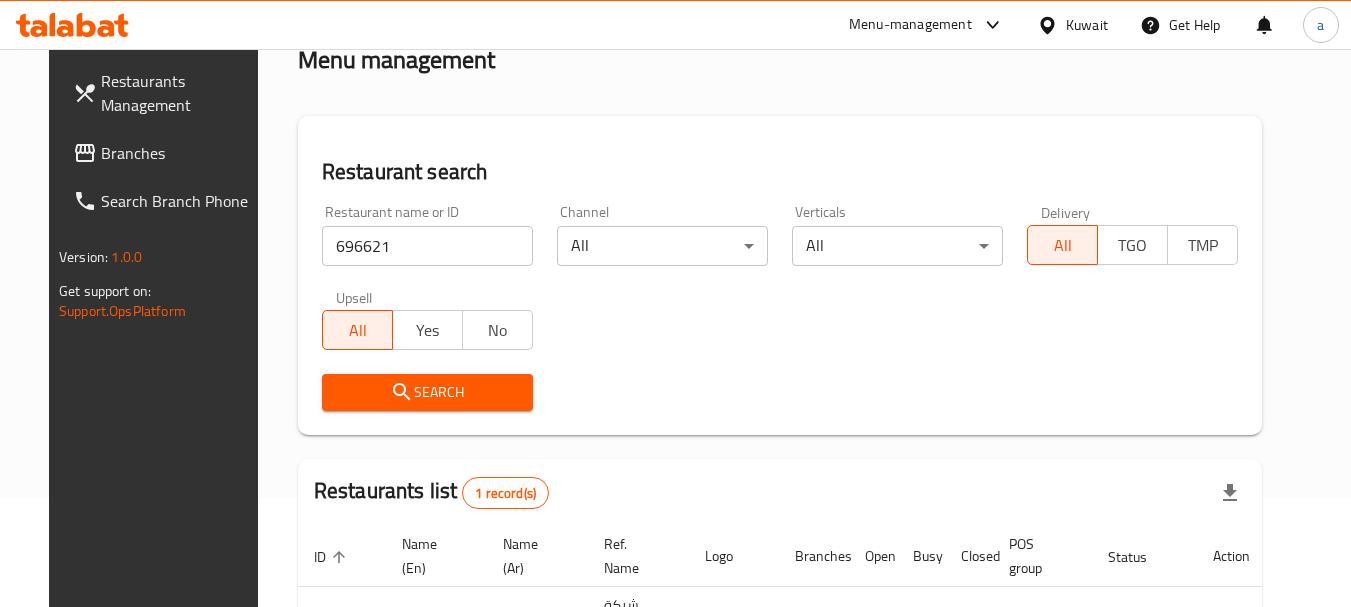 scroll, scrollTop: 268, scrollLeft: 0, axis: vertical 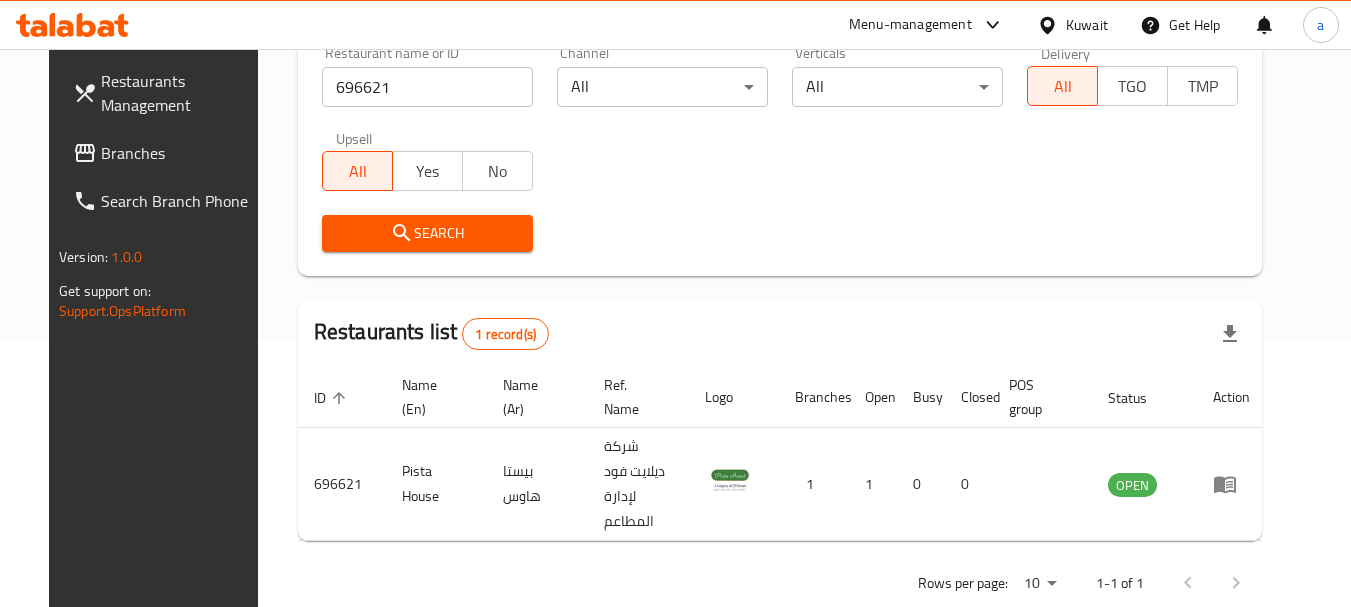 click on "Kuwait" at bounding box center (1087, 25) 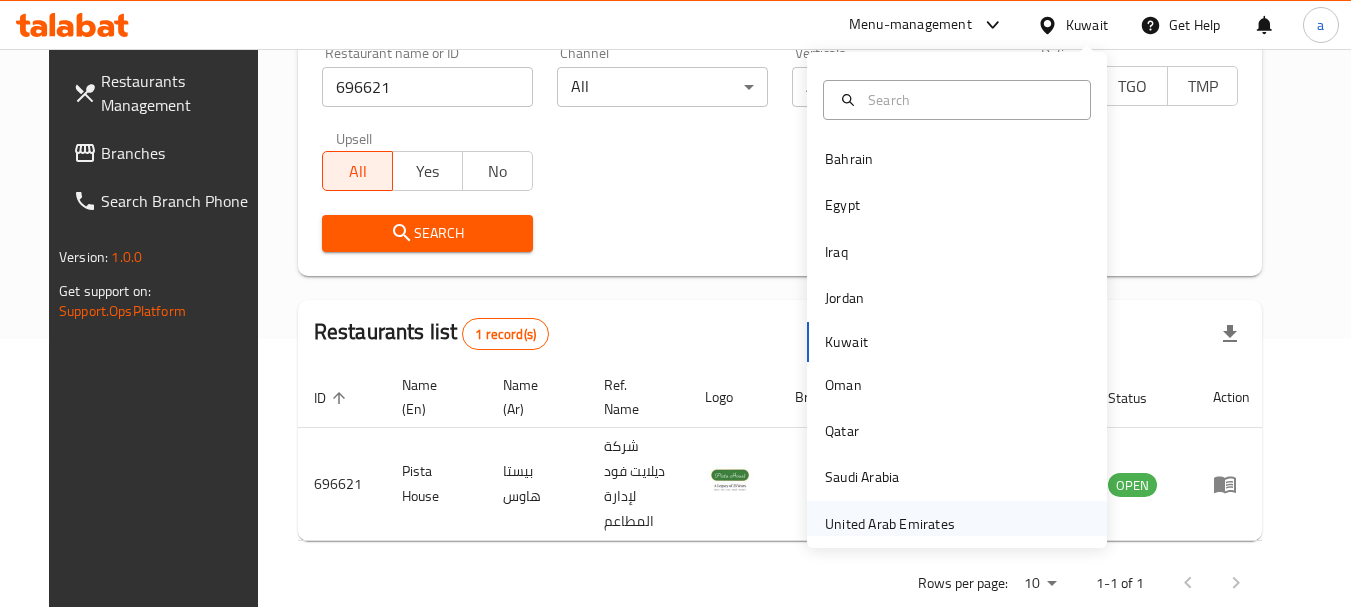 click on "United Arab Emirates" at bounding box center (890, 524) 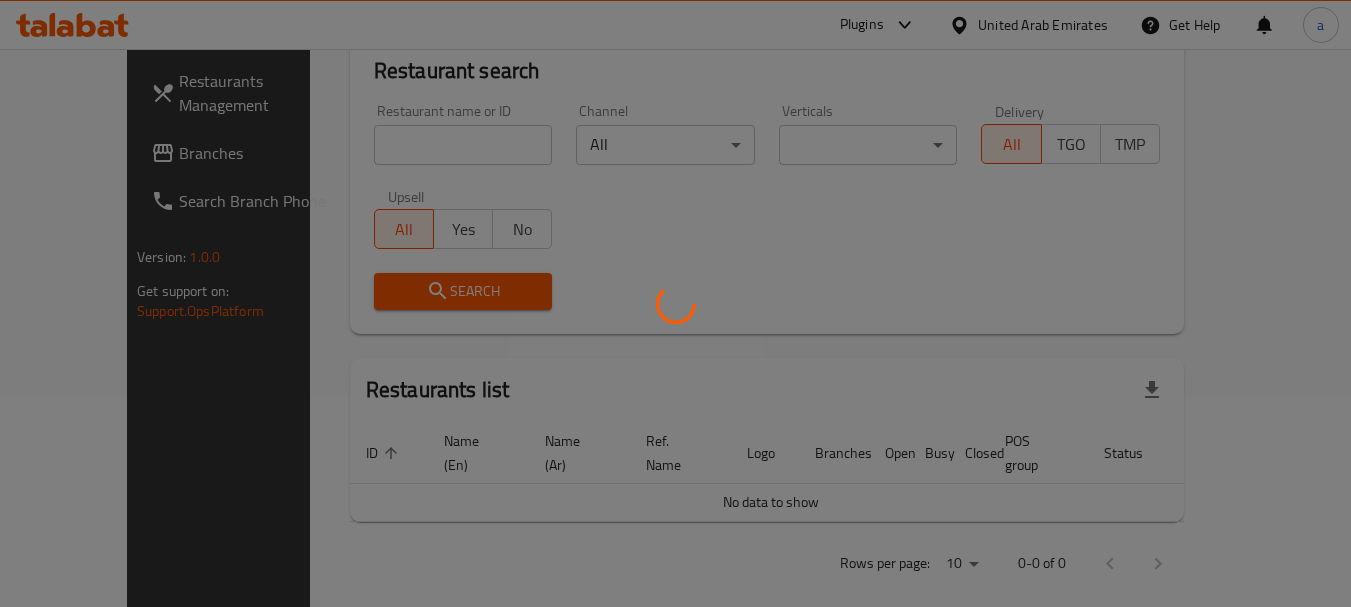 scroll, scrollTop: 268, scrollLeft: 0, axis: vertical 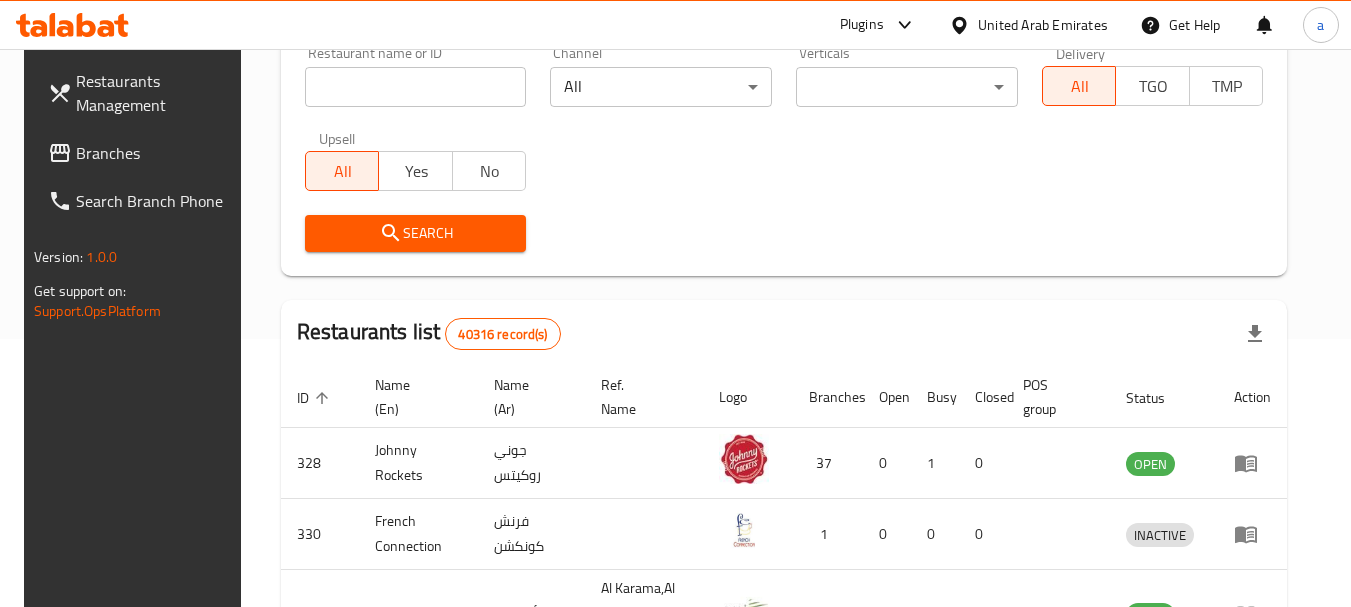 click on "Branches" at bounding box center [155, 153] 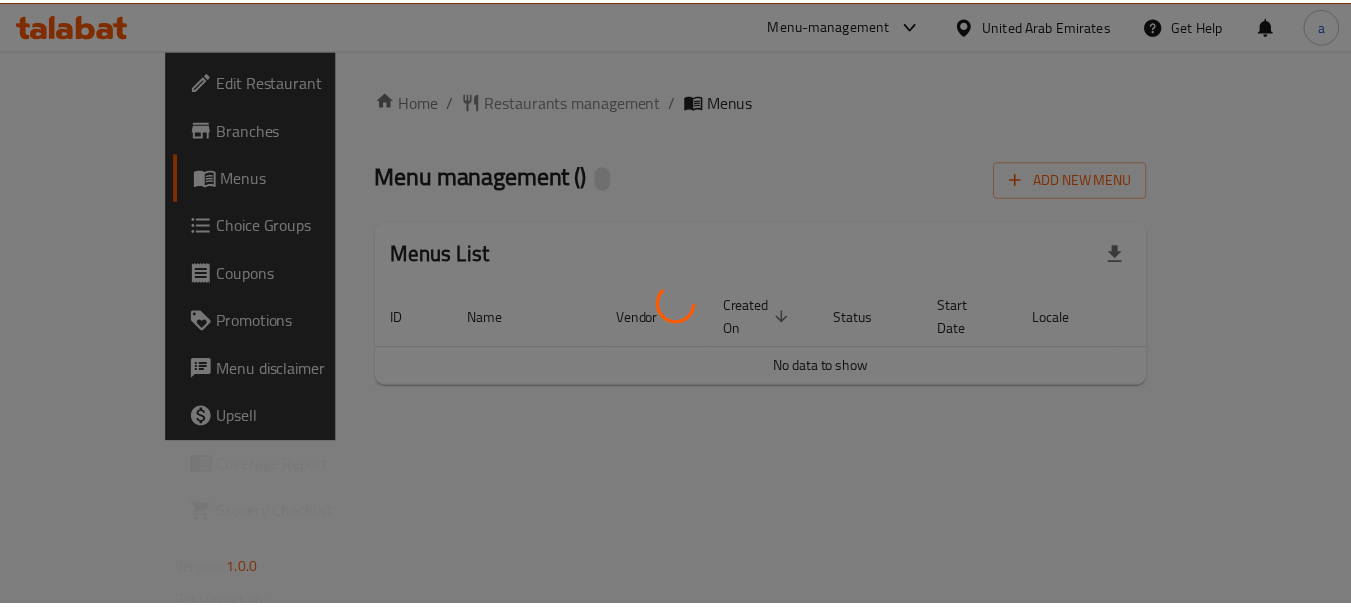 scroll, scrollTop: 0, scrollLeft: 0, axis: both 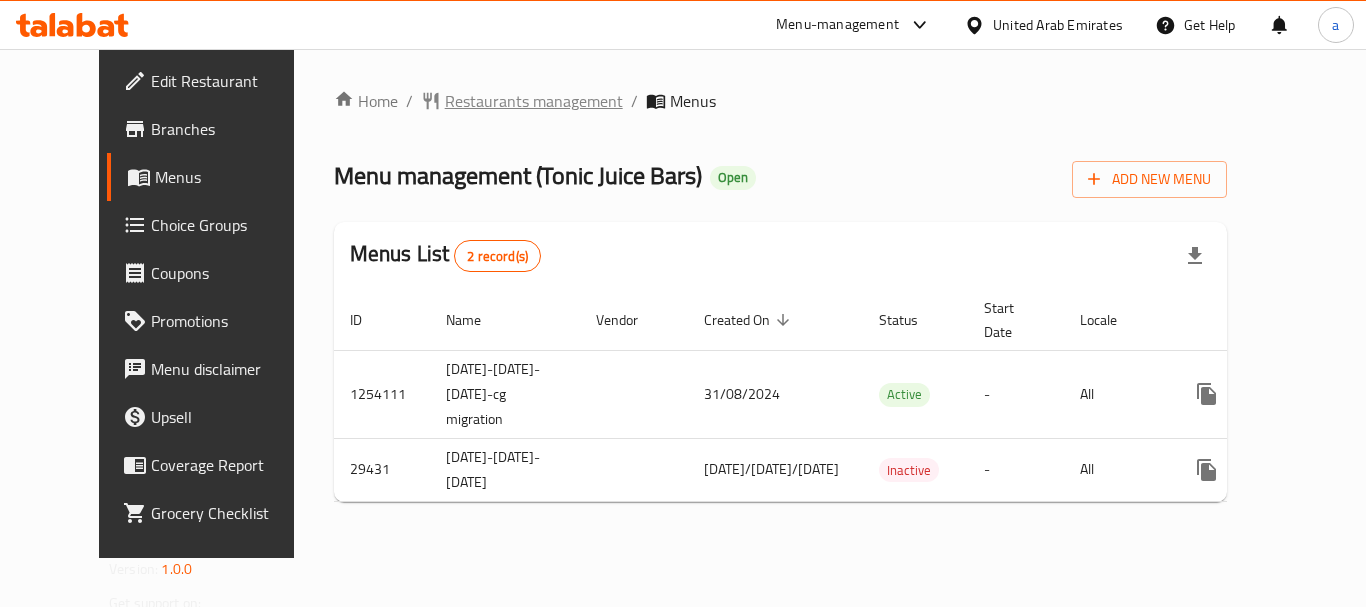 click on "Restaurants management" at bounding box center [534, 101] 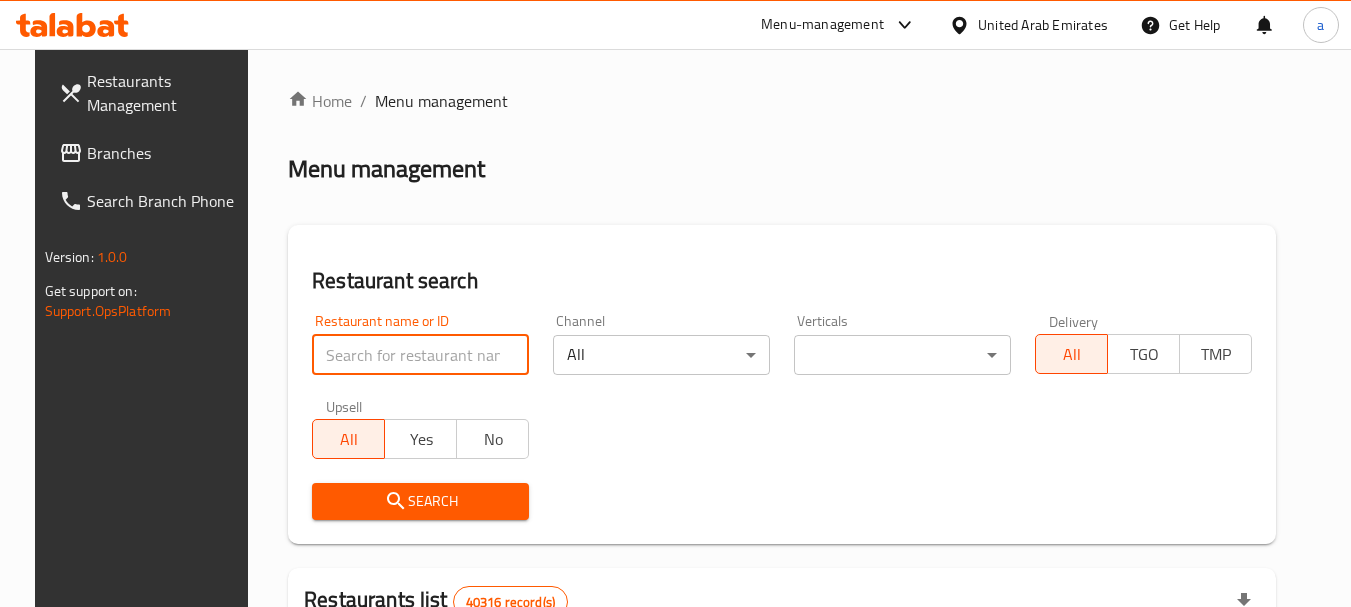 click at bounding box center [420, 355] 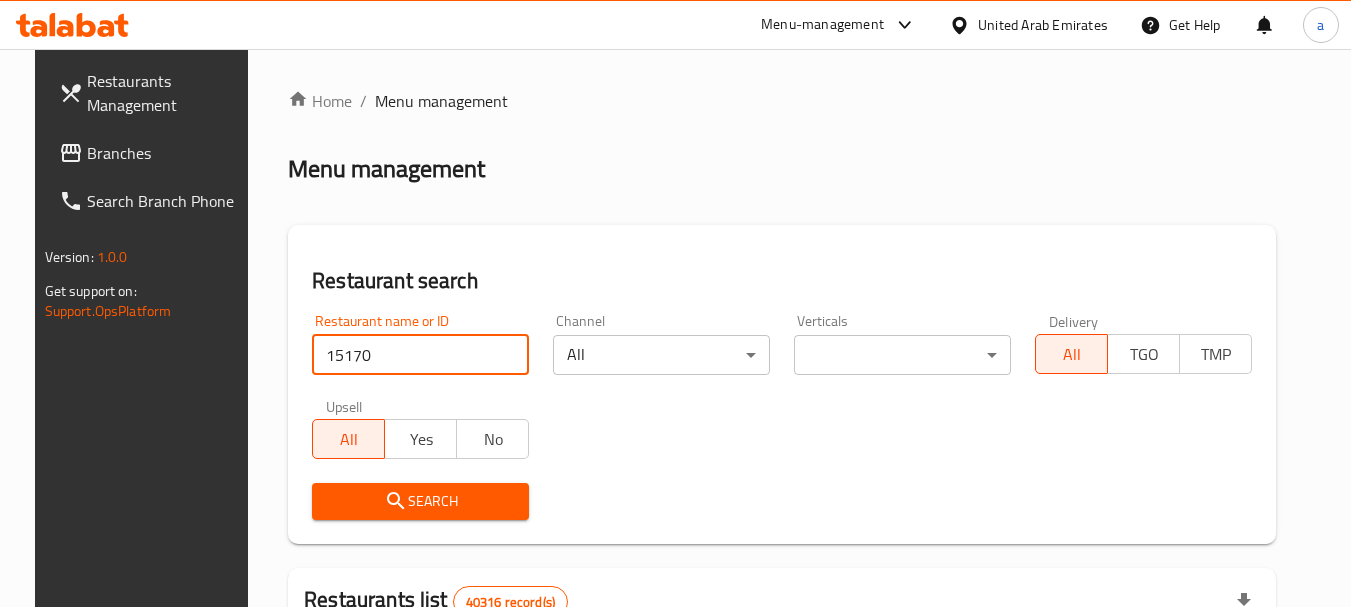 type on "15170" 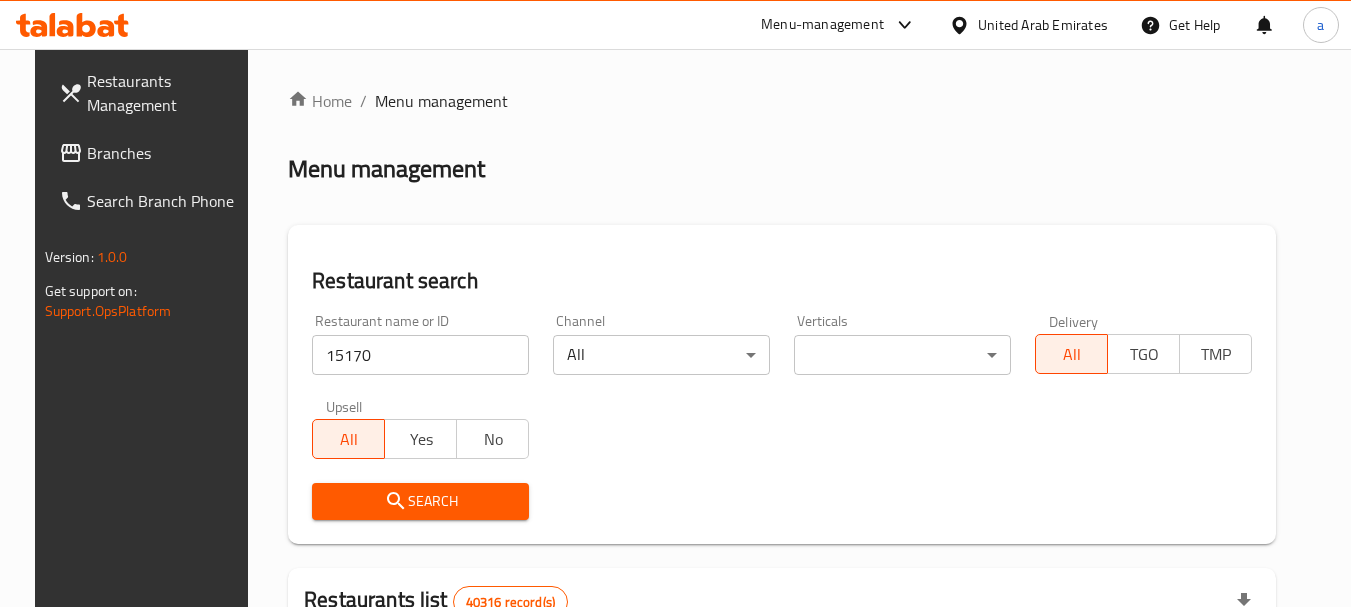 click on "Search" at bounding box center (420, 501) 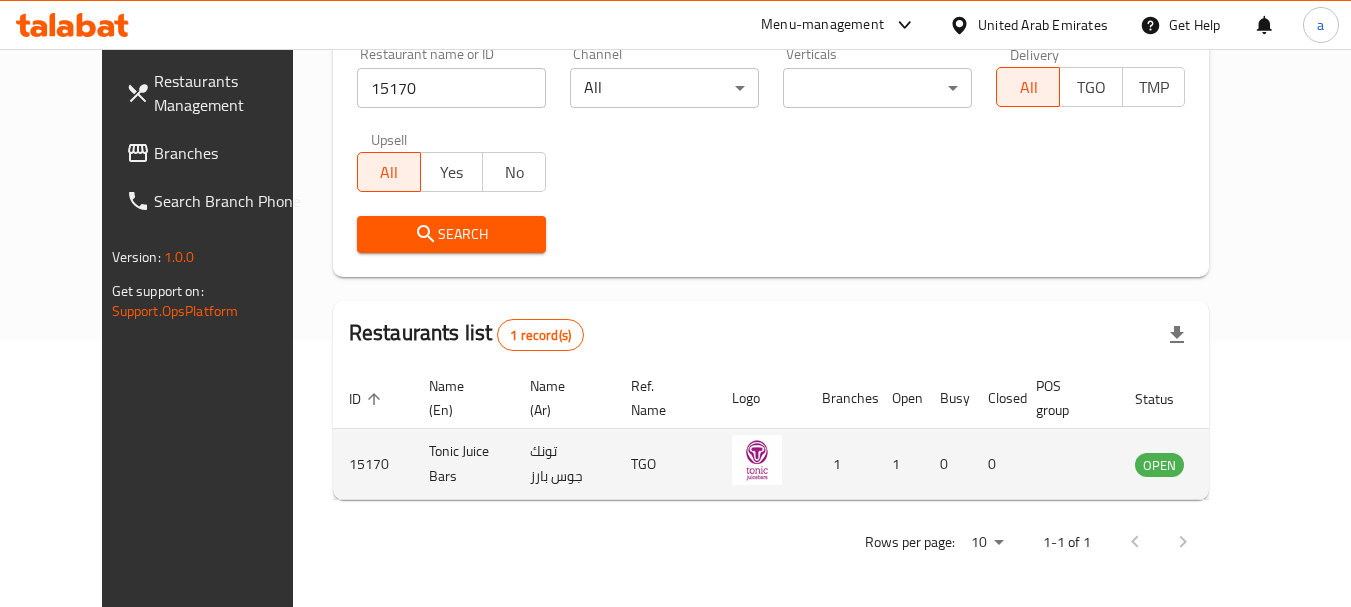 scroll, scrollTop: 268, scrollLeft: 0, axis: vertical 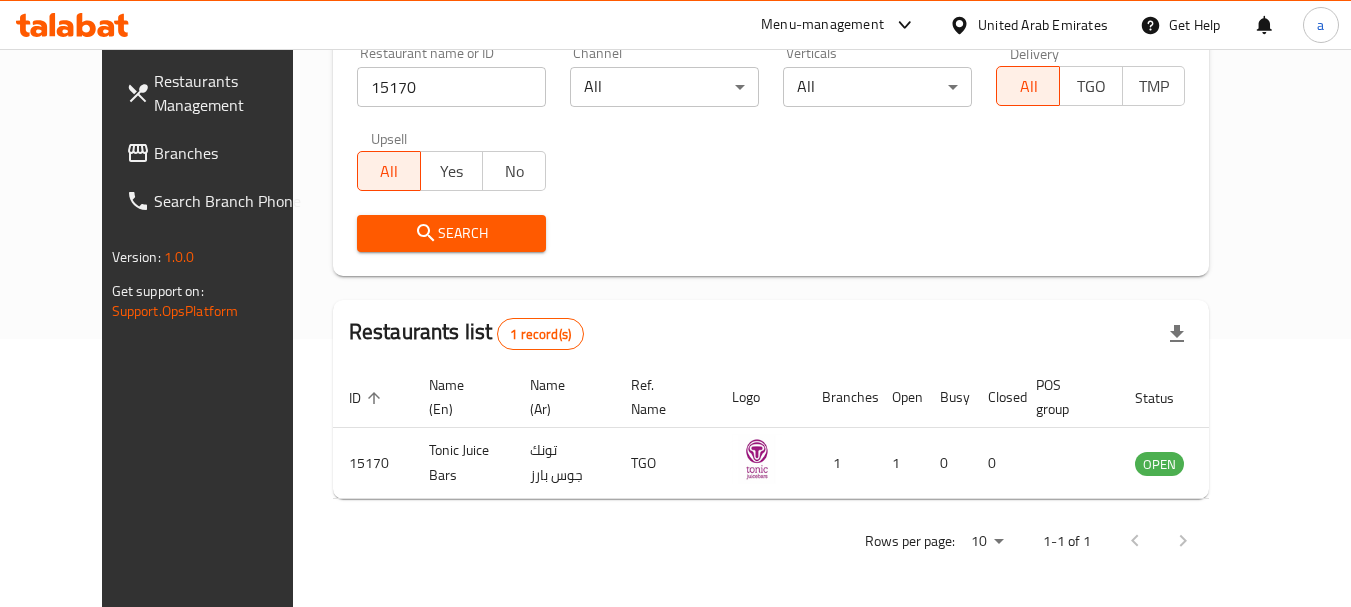 click on "United Arab Emirates" at bounding box center (1043, 25) 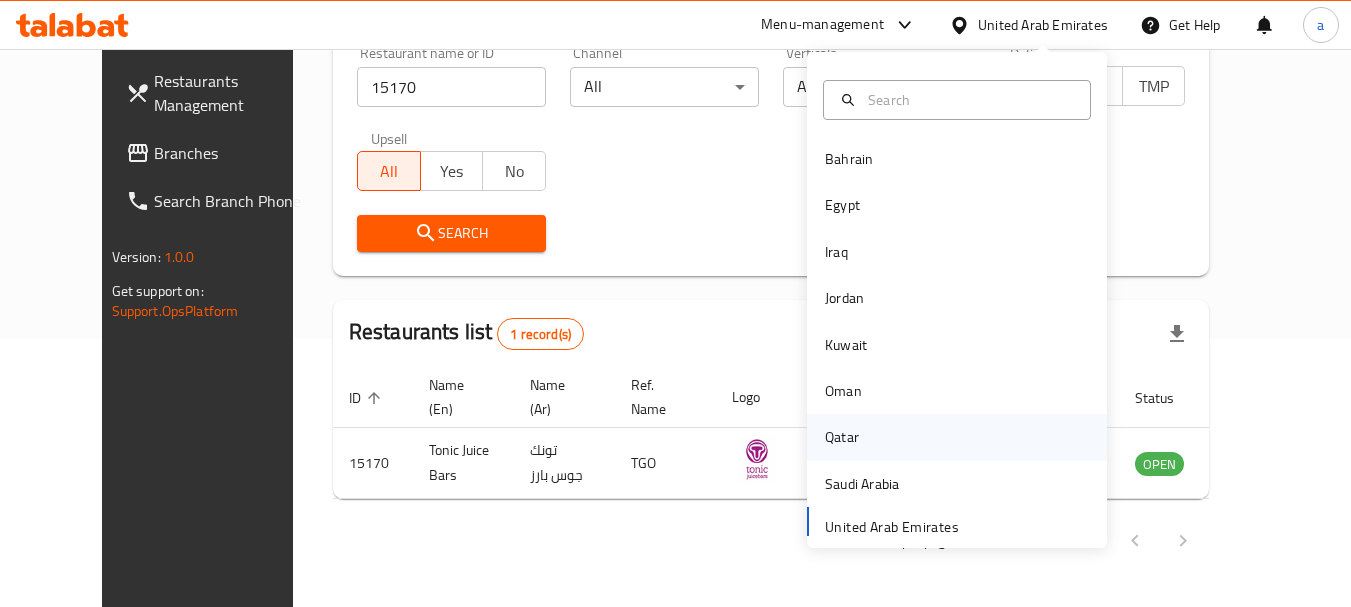 click on "Qatar" at bounding box center [842, 437] 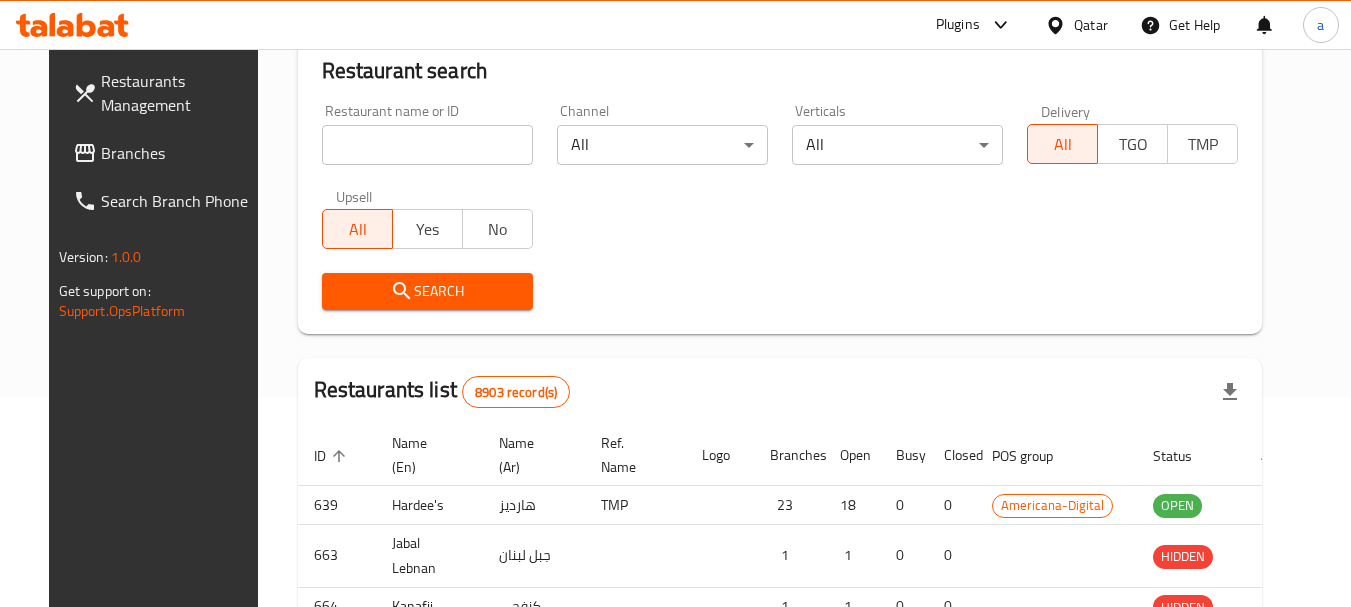 scroll, scrollTop: 268, scrollLeft: 0, axis: vertical 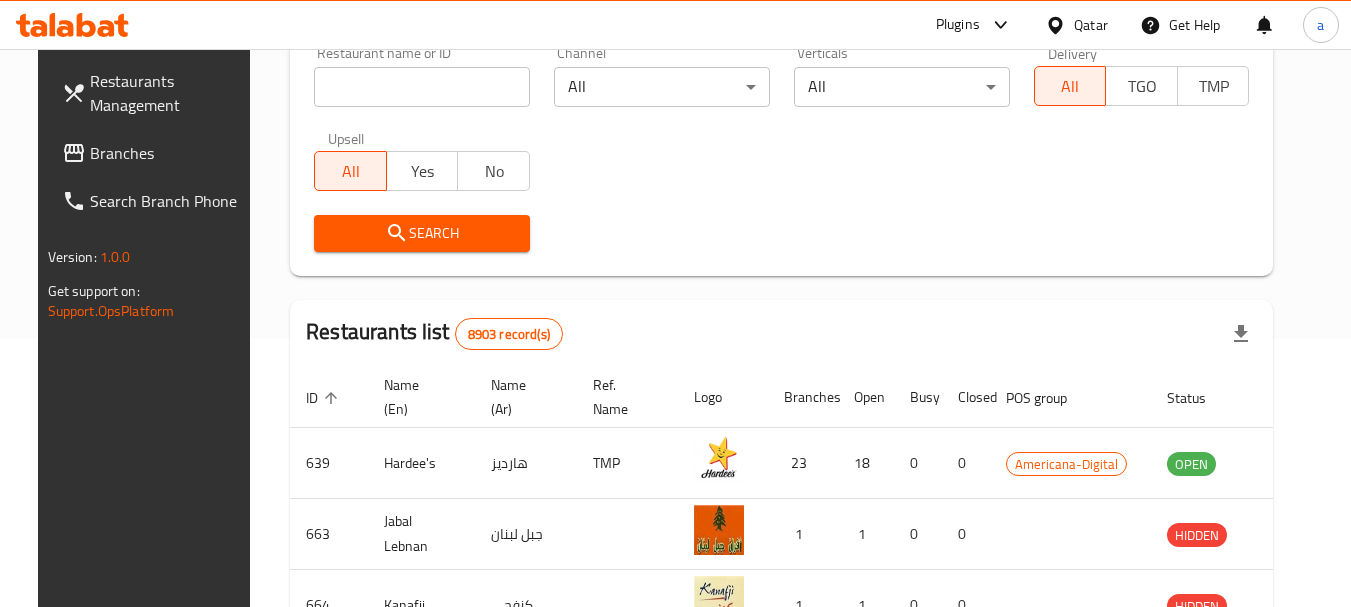 click on "Branches" at bounding box center [169, 153] 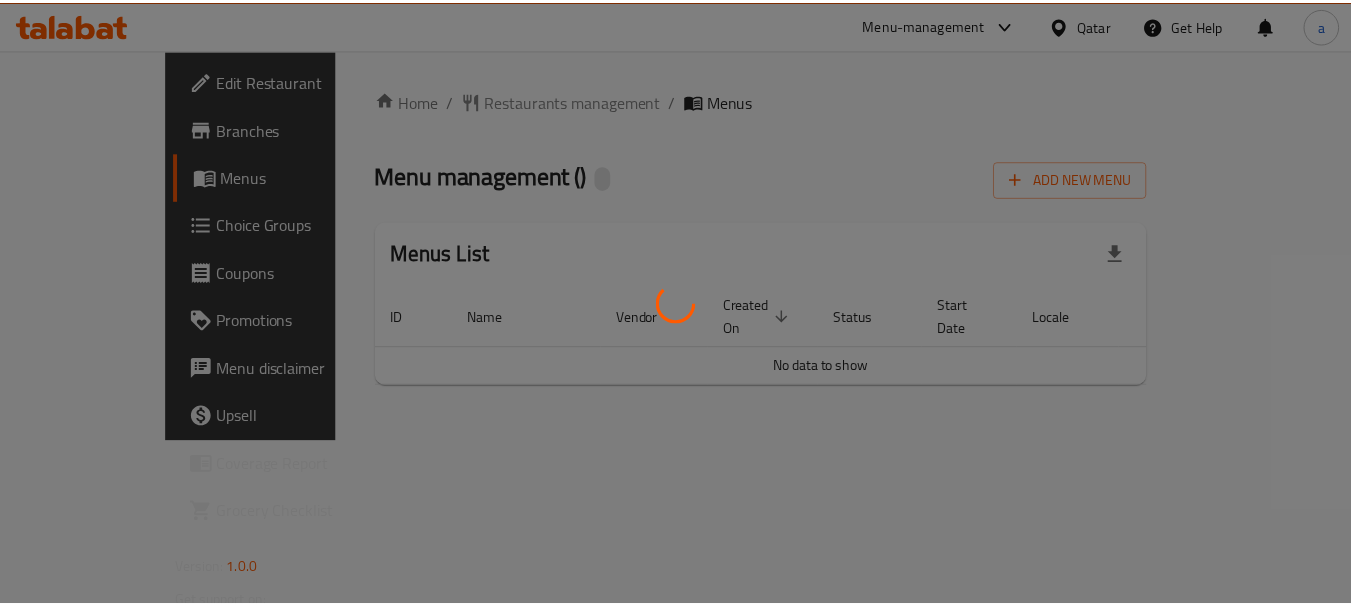 scroll, scrollTop: 0, scrollLeft: 0, axis: both 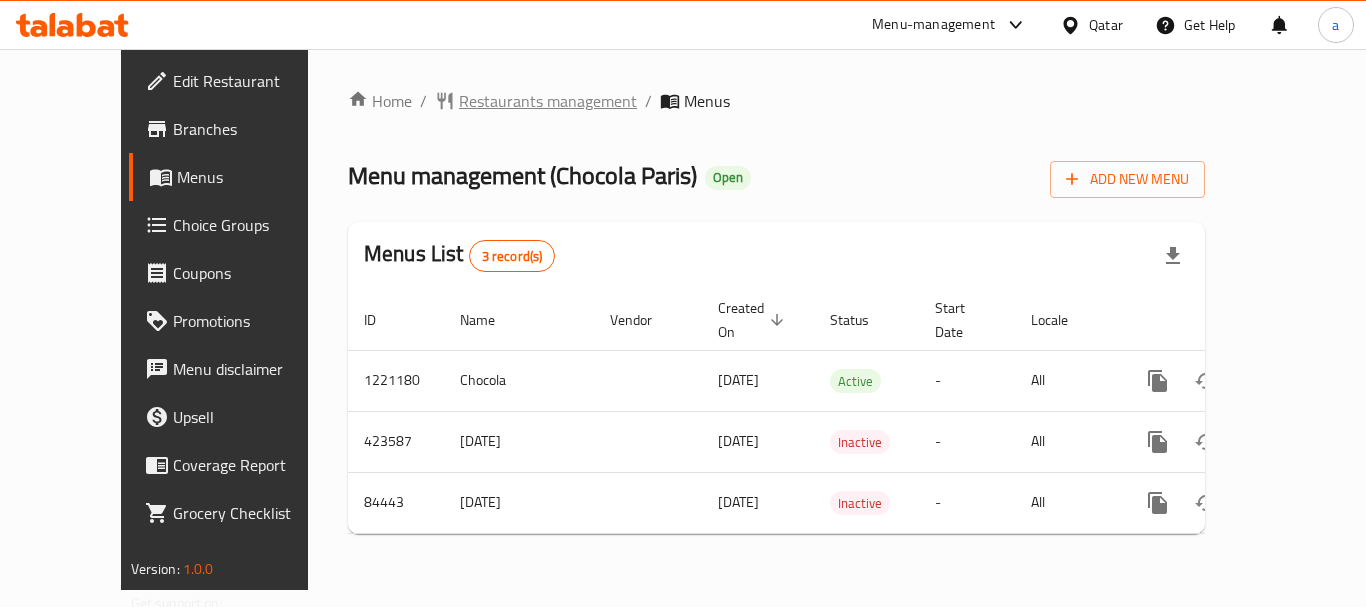 click on "Restaurants management" at bounding box center (548, 101) 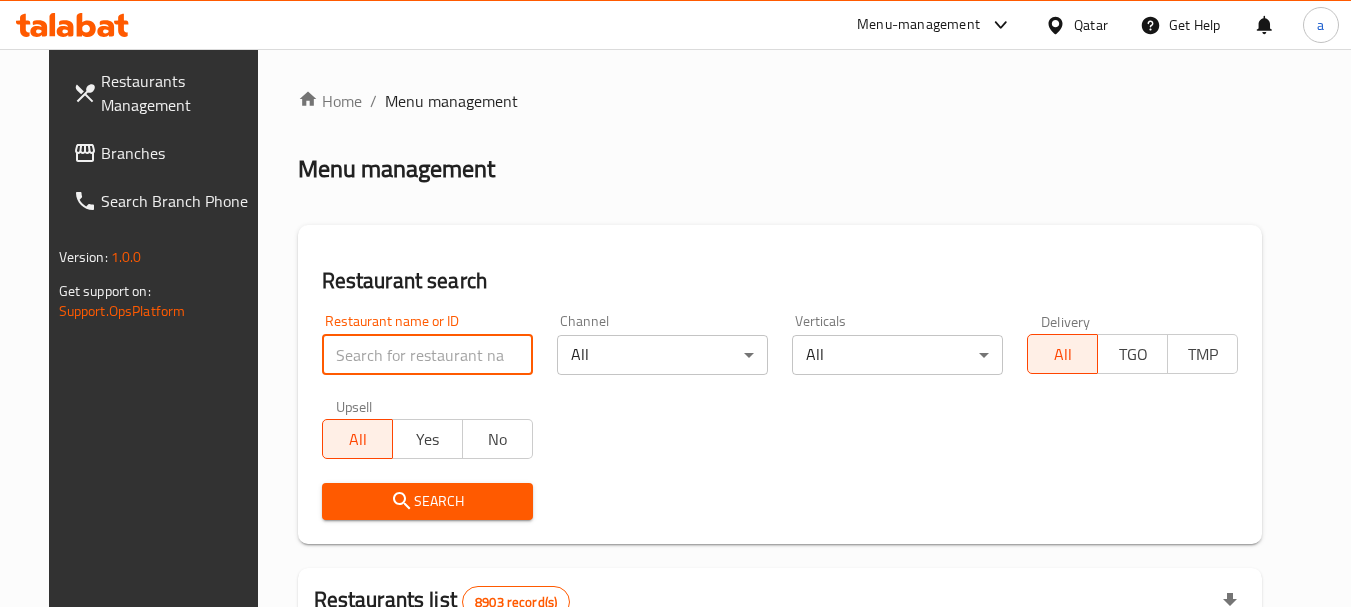 click at bounding box center (427, 355) 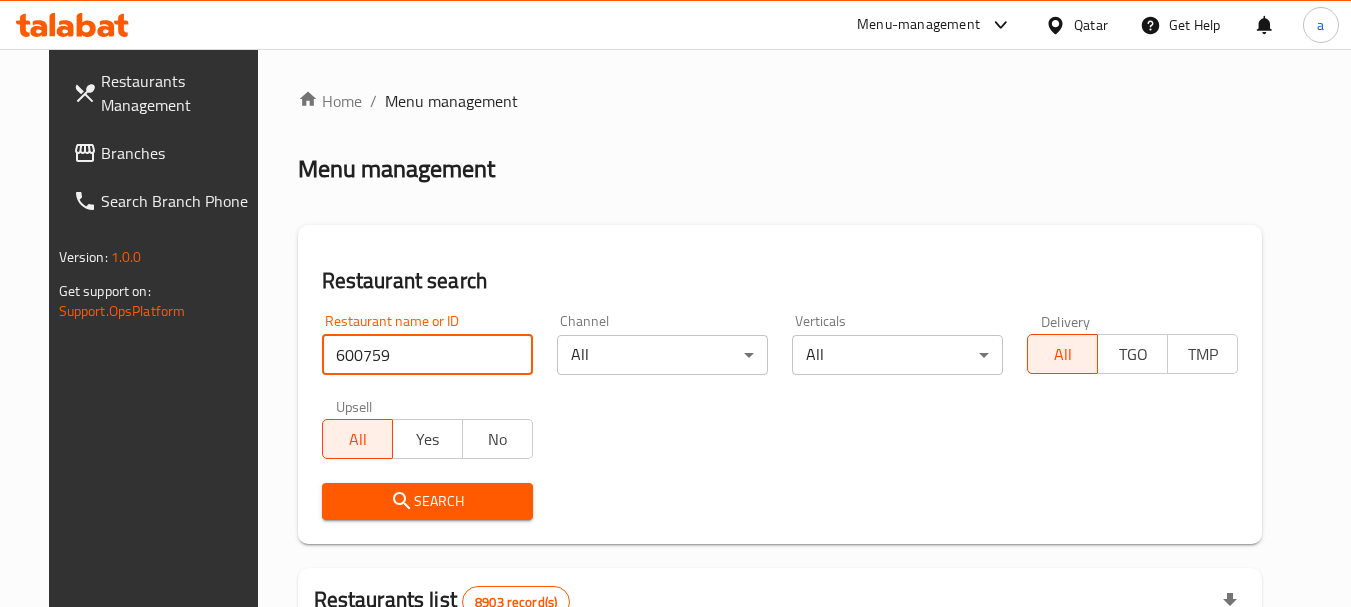 type on "600759" 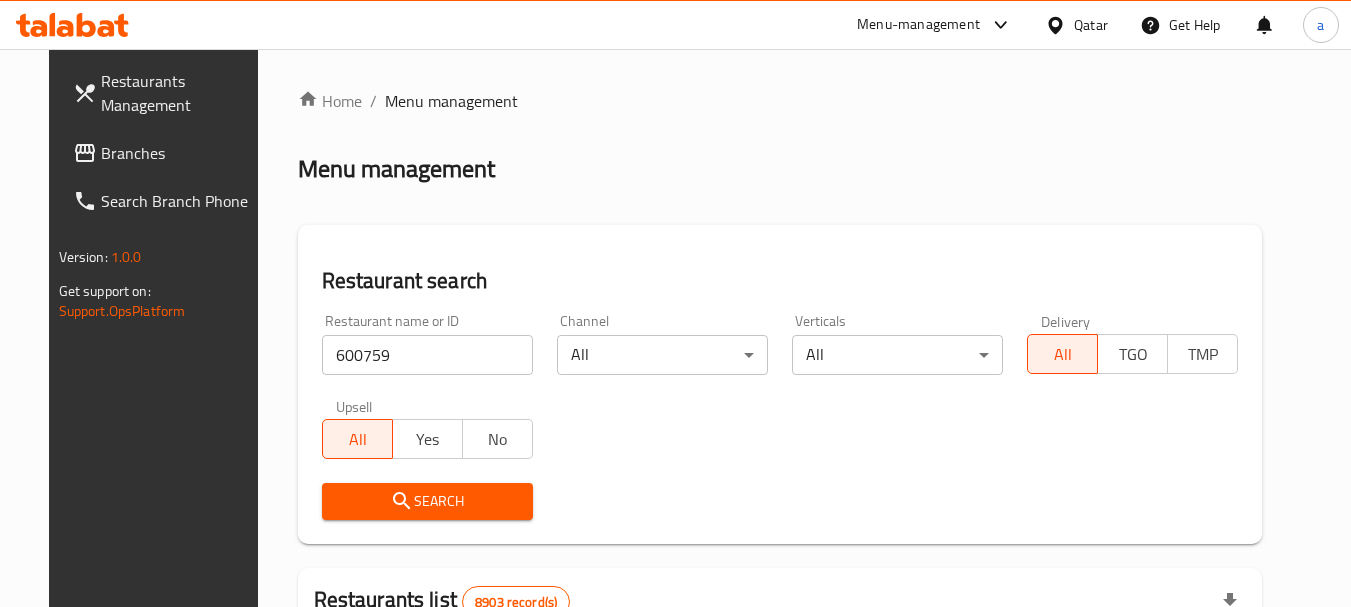 click on "Search" at bounding box center [427, 501] 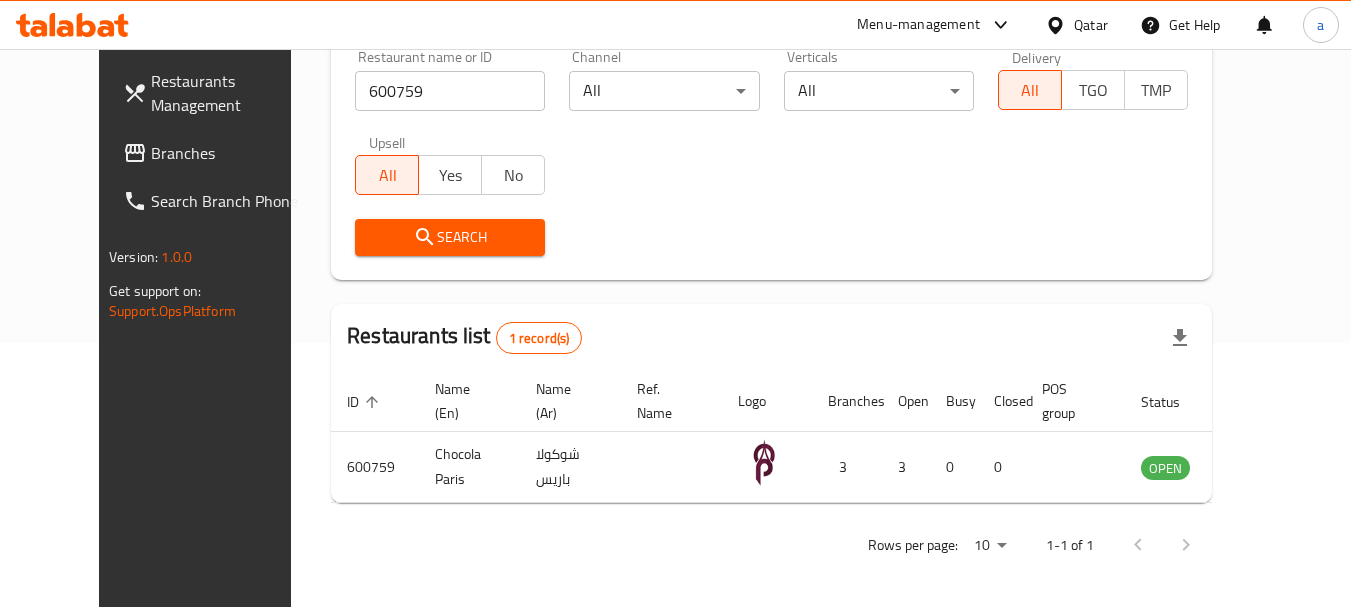 scroll, scrollTop: 268, scrollLeft: 0, axis: vertical 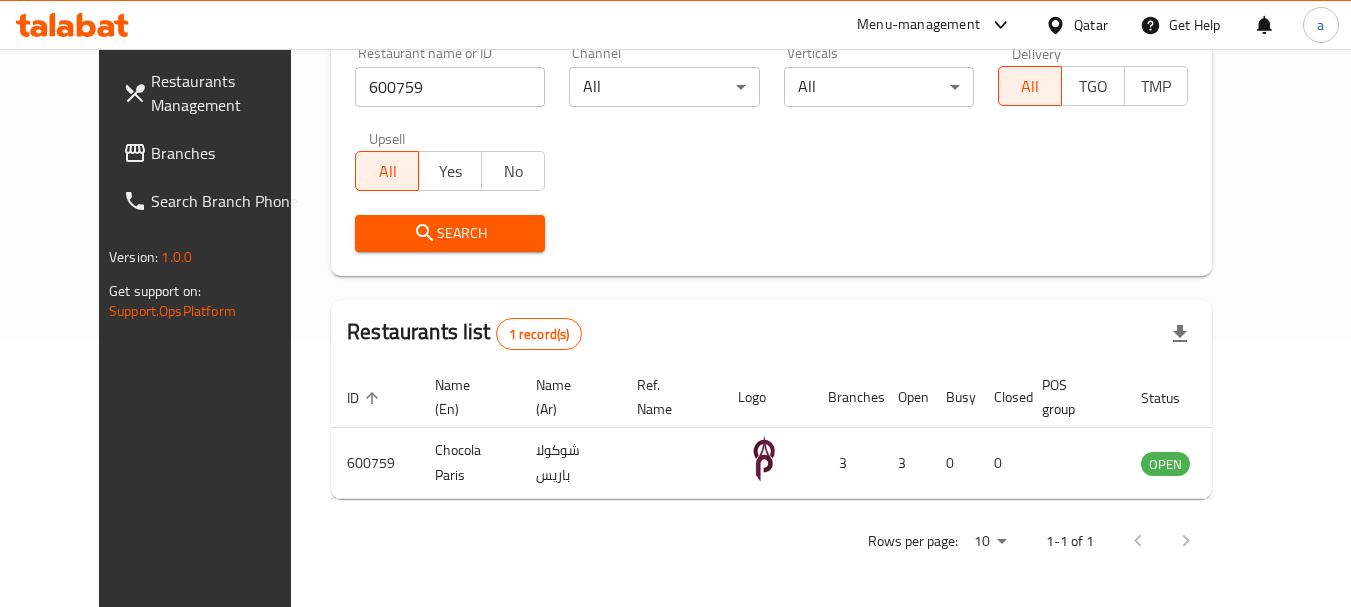 click 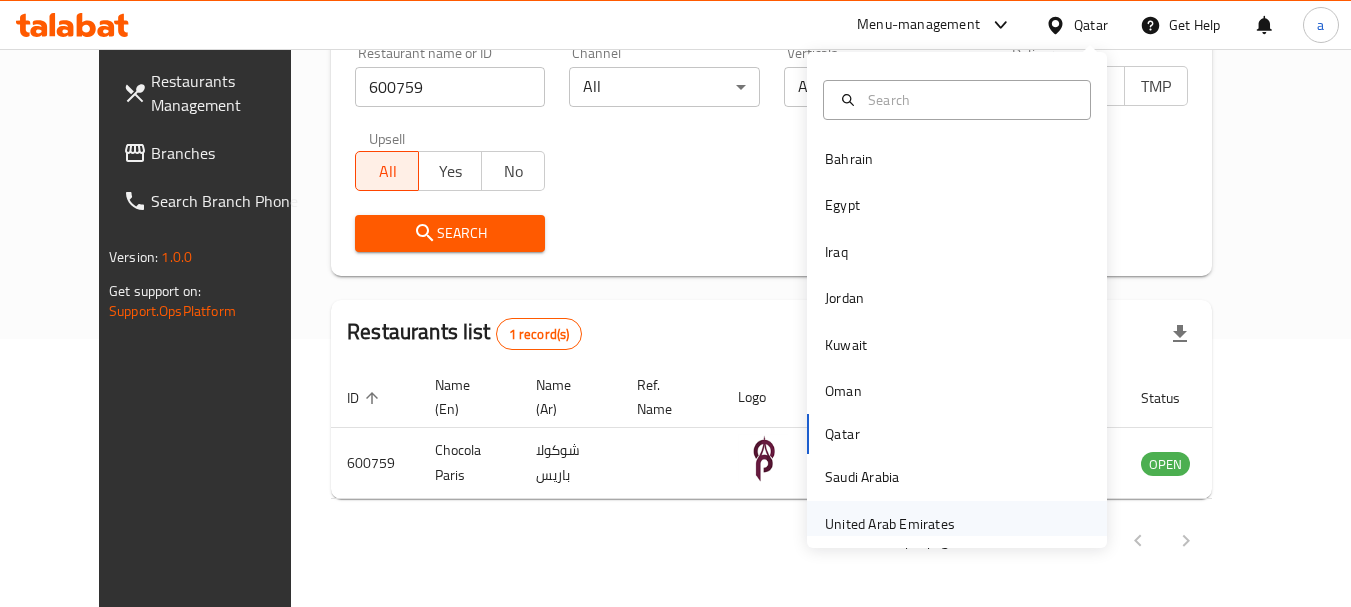 click on "United Arab Emirates" at bounding box center [890, 524] 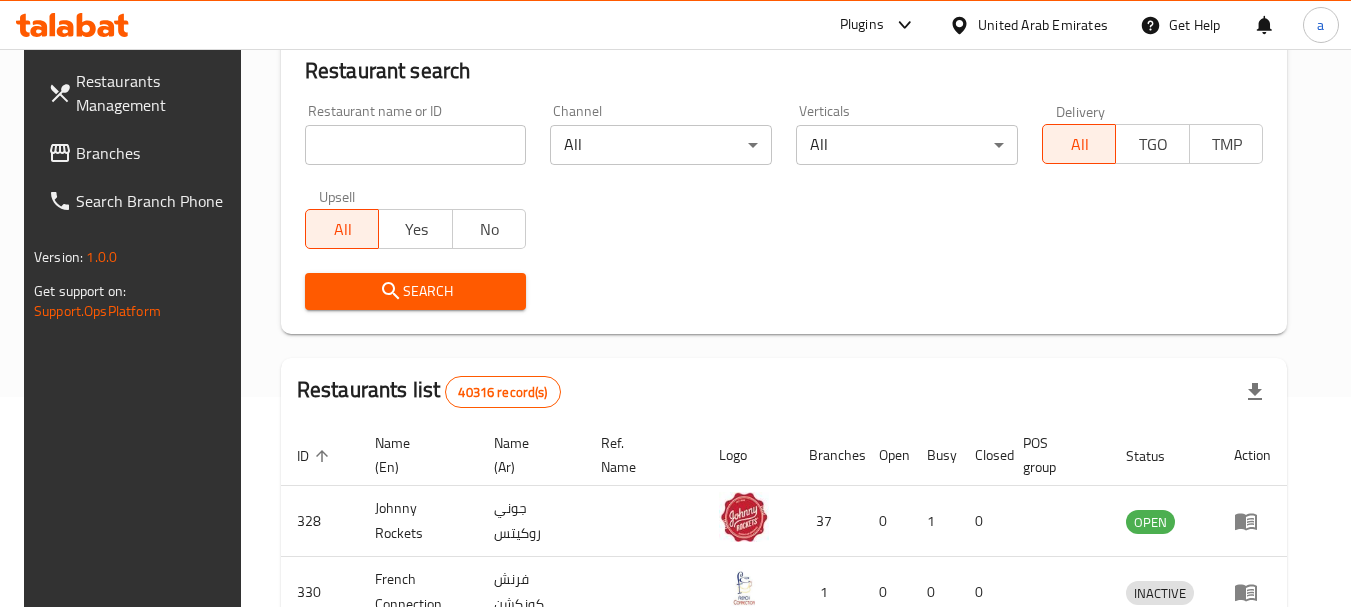 scroll, scrollTop: 268, scrollLeft: 0, axis: vertical 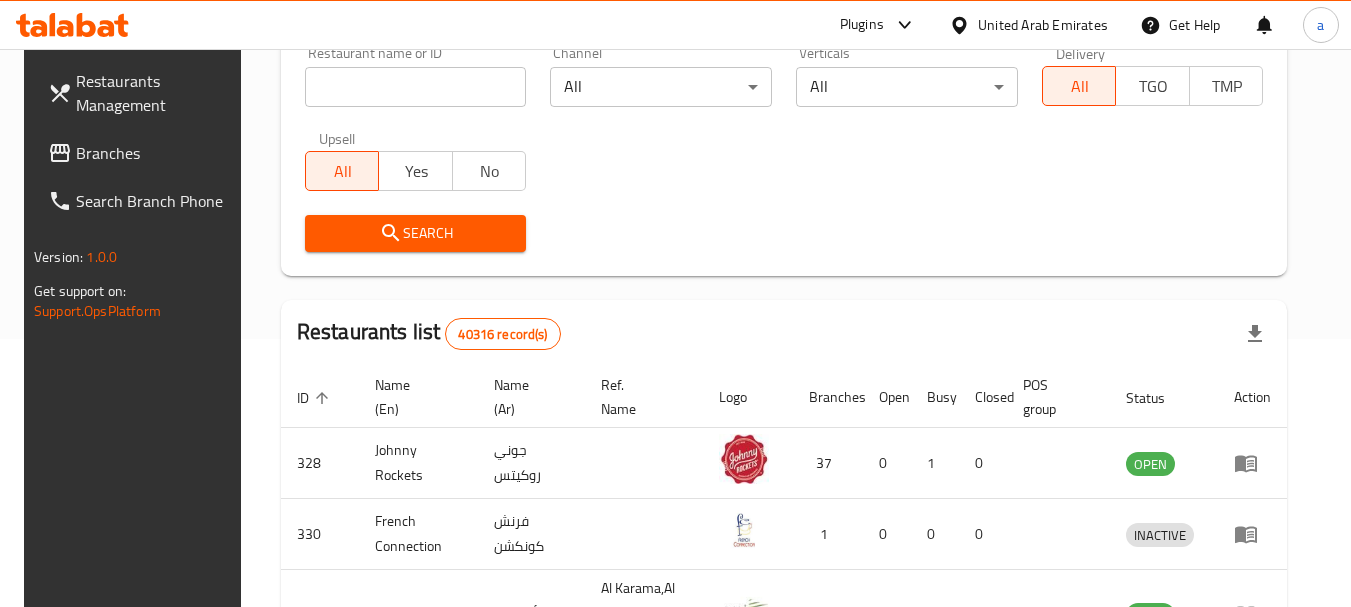 click on "Branches" at bounding box center (155, 153) 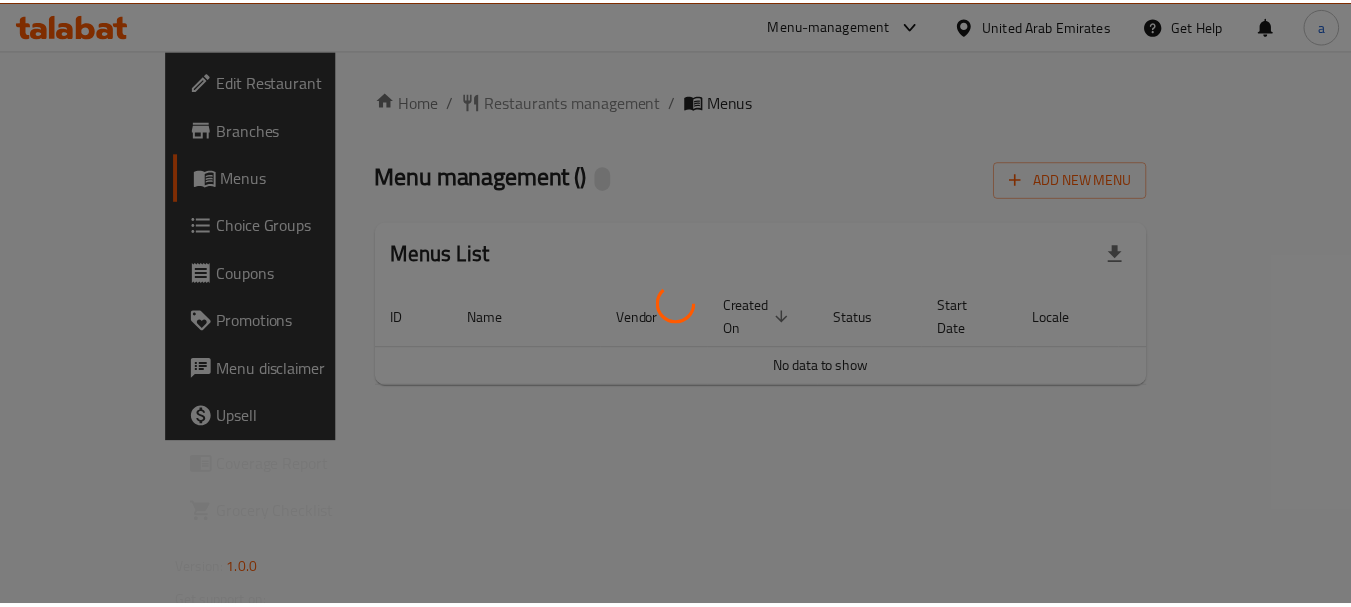 scroll, scrollTop: 0, scrollLeft: 0, axis: both 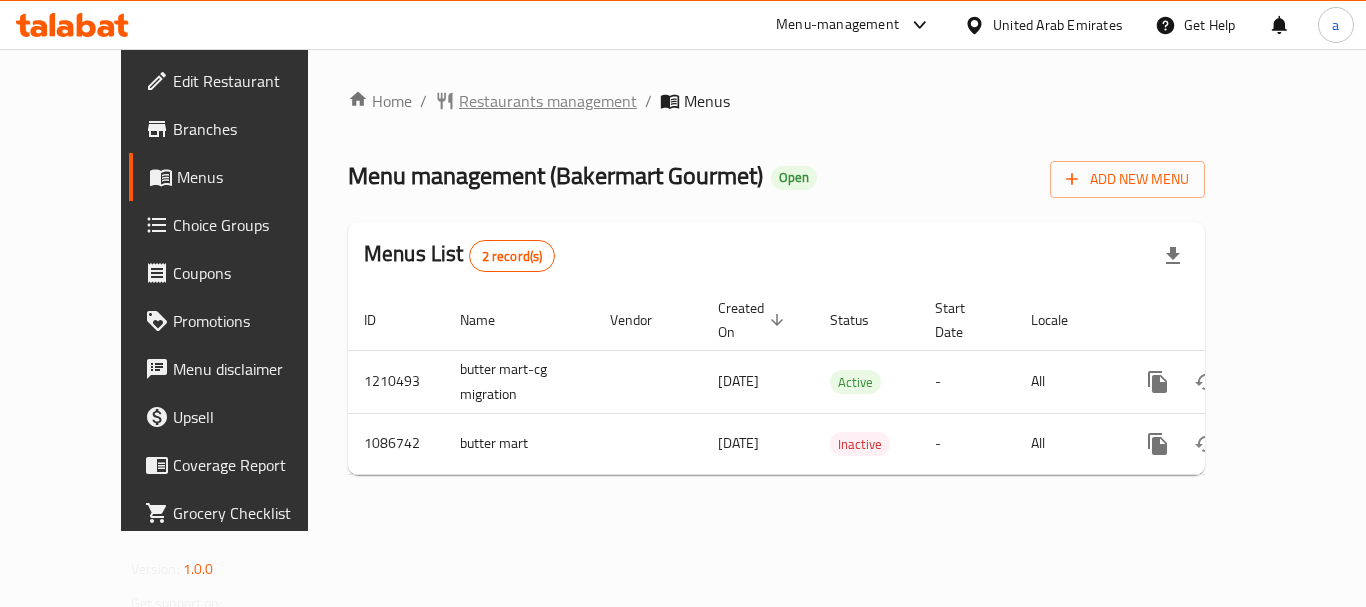 click on "Restaurants management" at bounding box center [548, 101] 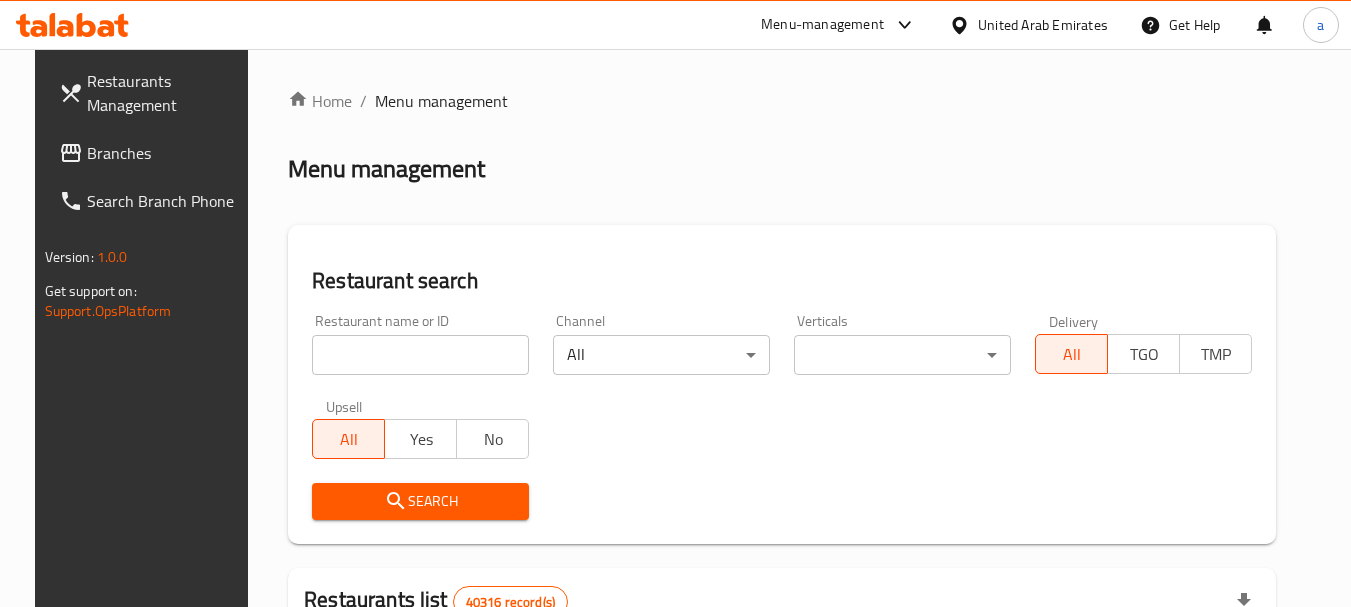 click at bounding box center [420, 355] 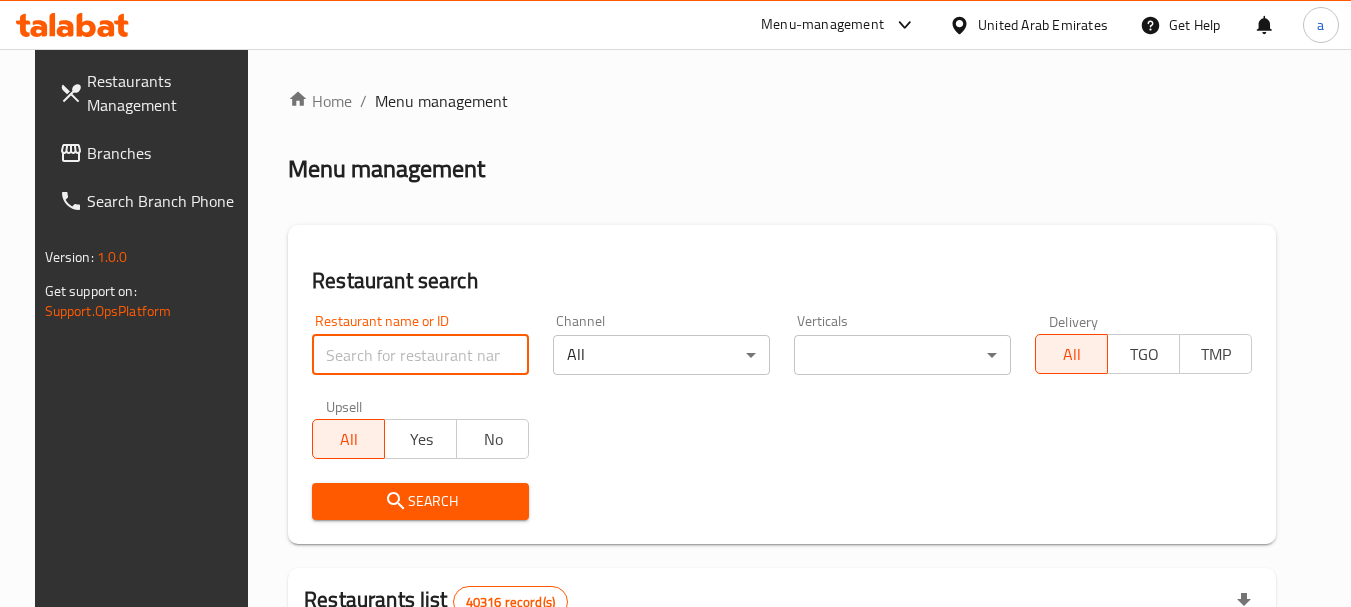 paste on "664639" 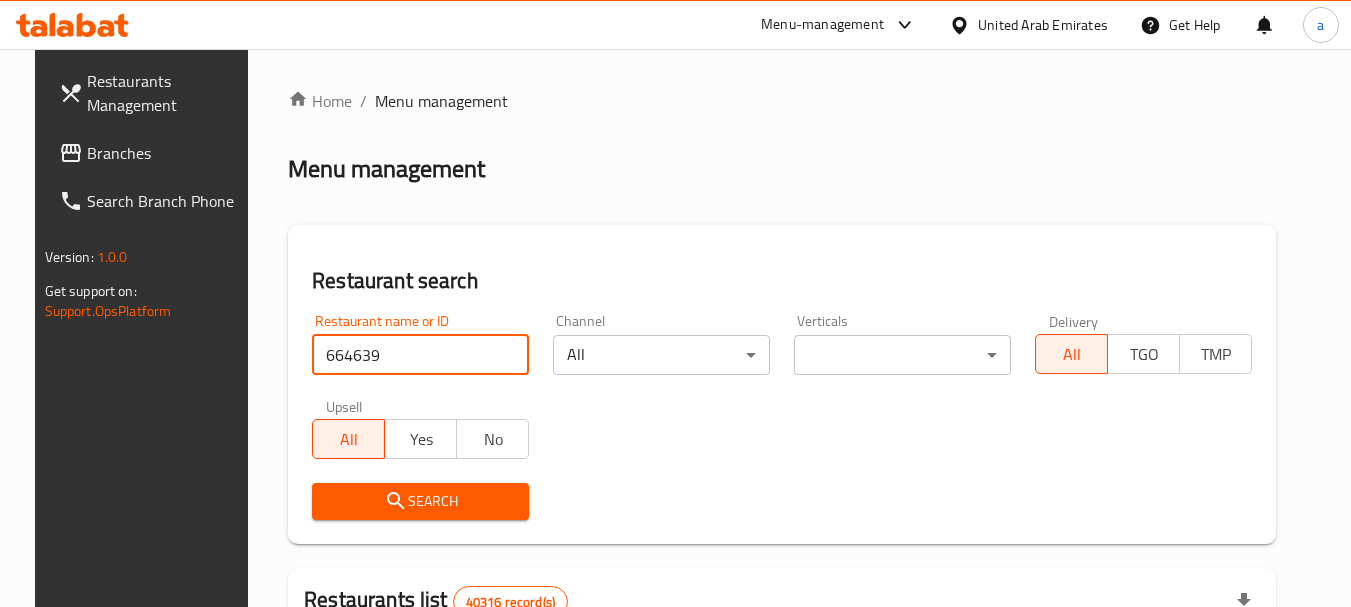 type on "664639" 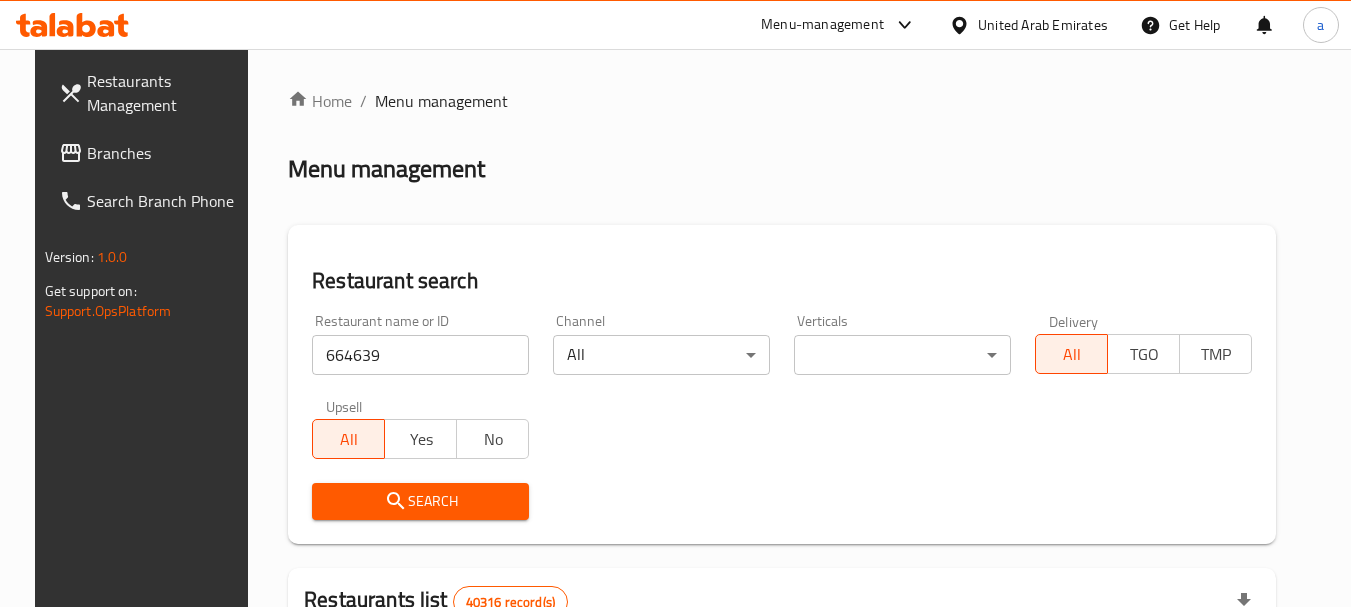 click on "Search" at bounding box center (420, 501) 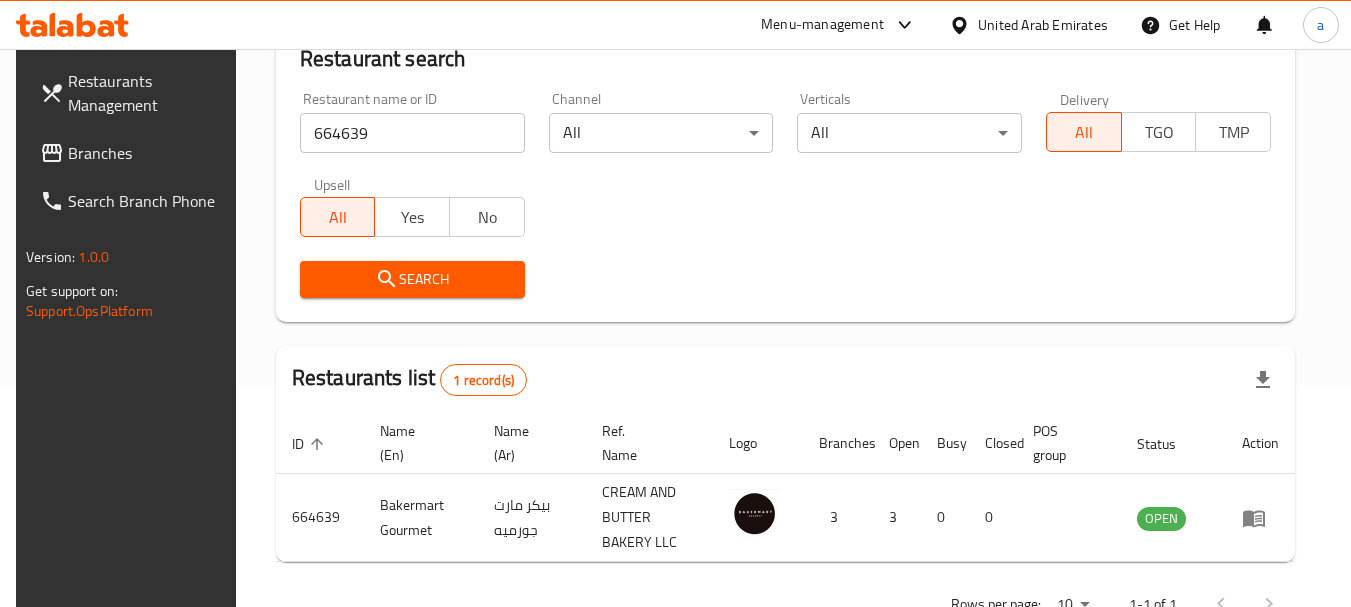 scroll, scrollTop: 285, scrollLeft: 0, axis: vertical 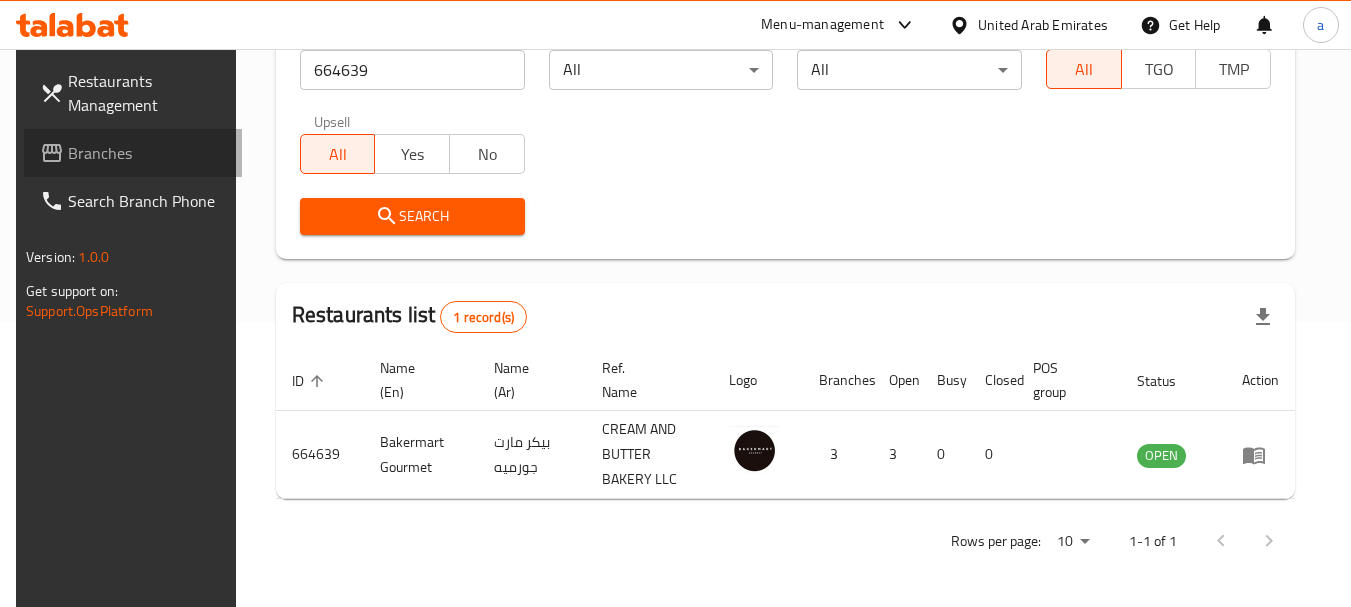 click on "Branches" at bounding box center (147, 153) 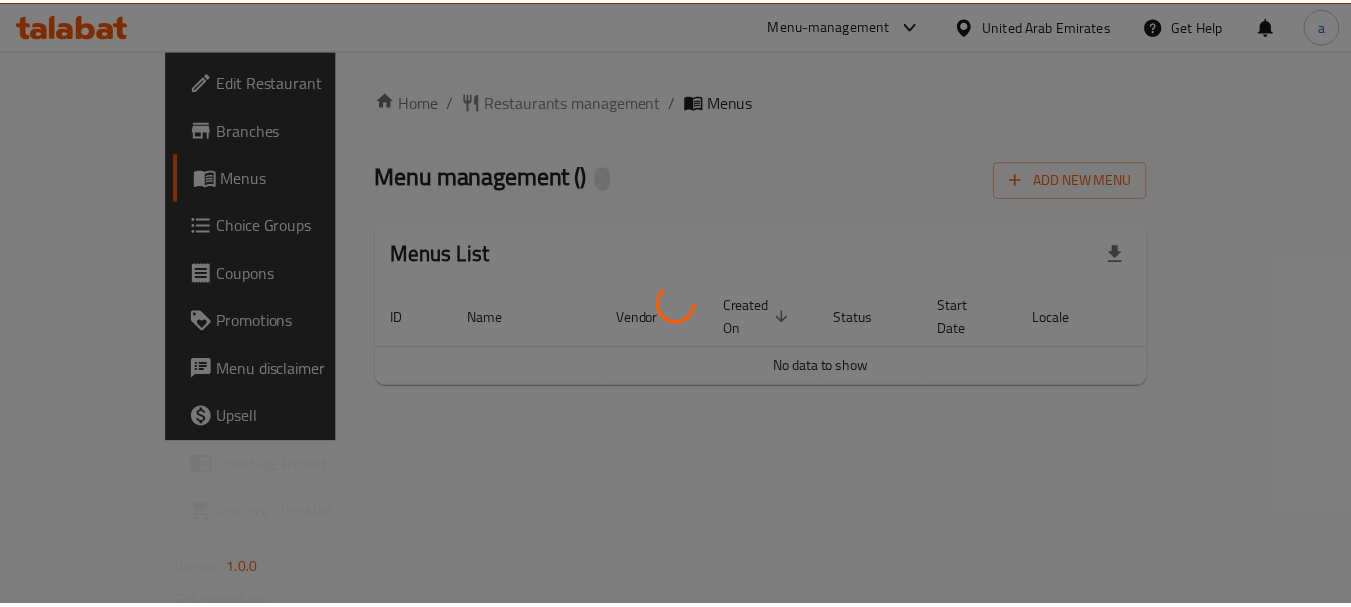 scroll, scrollTop: 0, scrollLeft: 0, axis: both 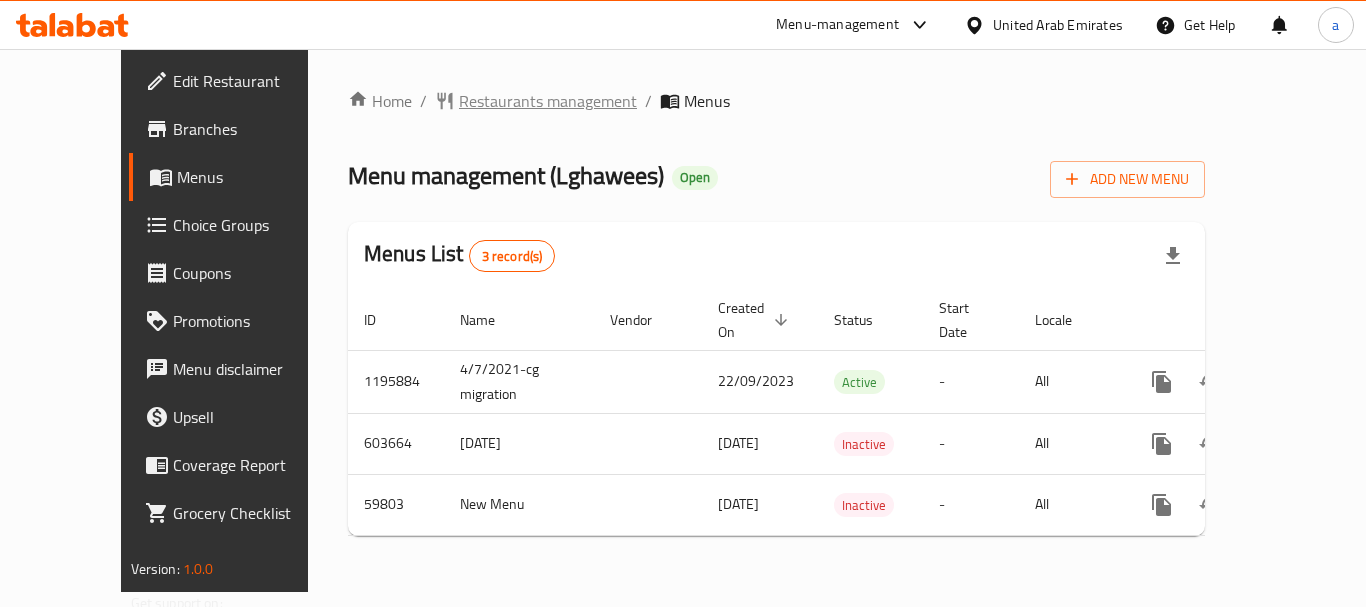 click on "Restaurants management" at bounding box center [548, 101] 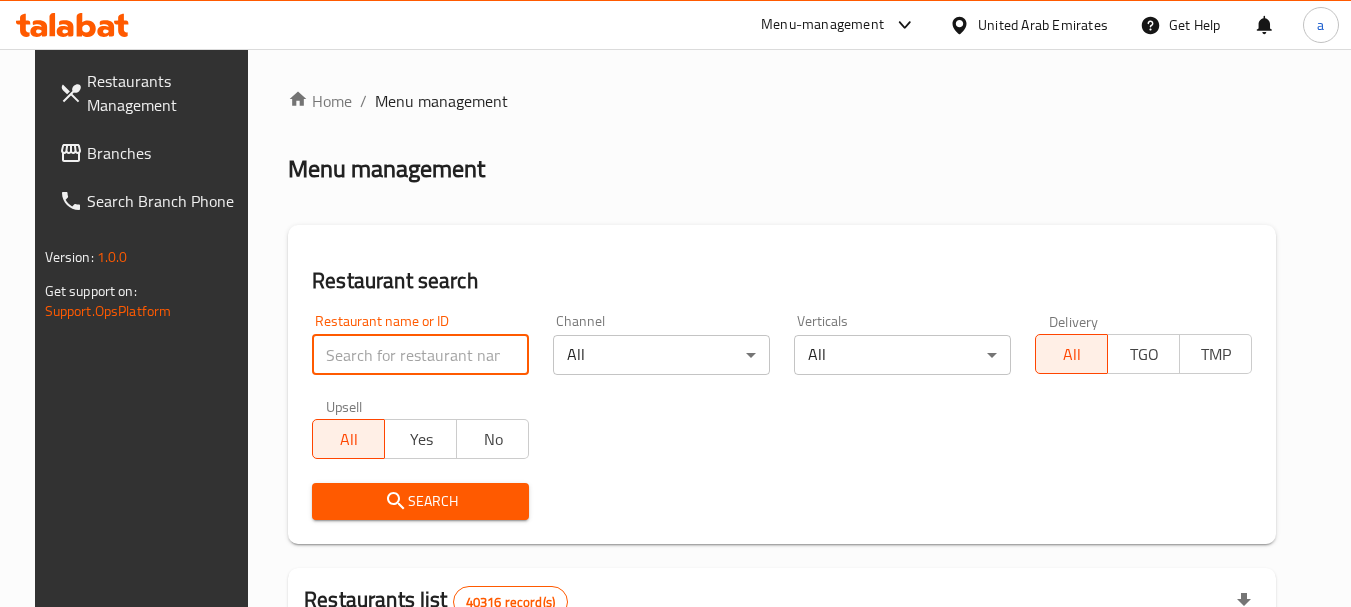 click at bounding box center (420, 355) 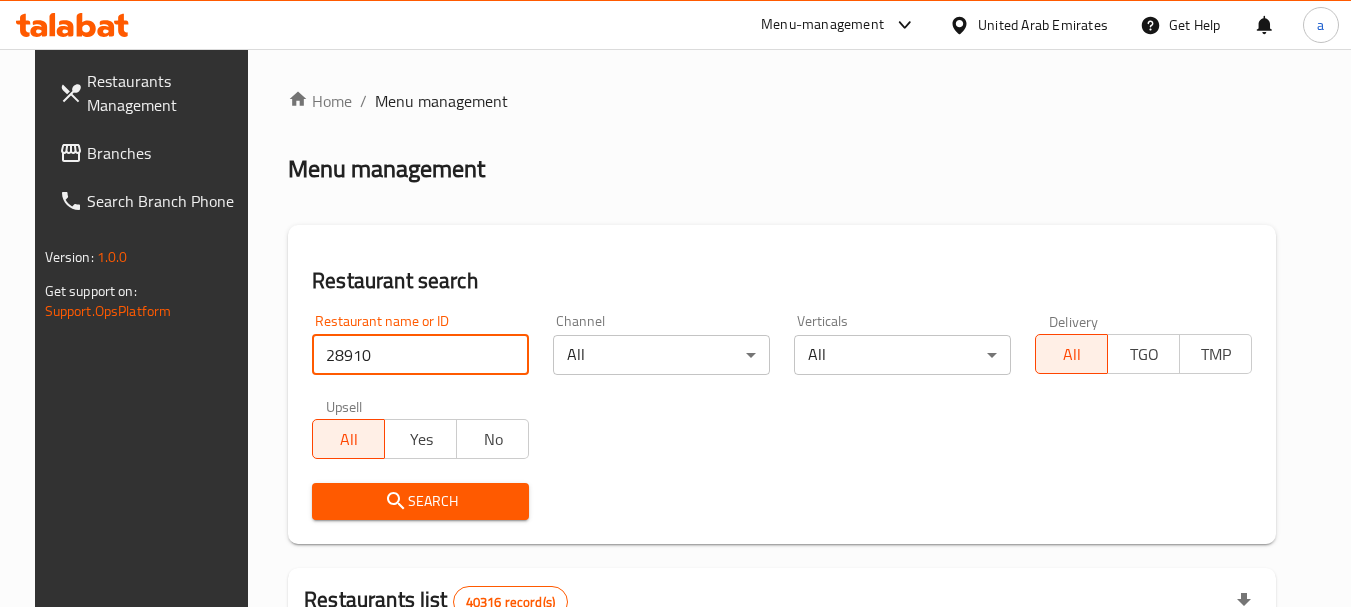 type on "28910" 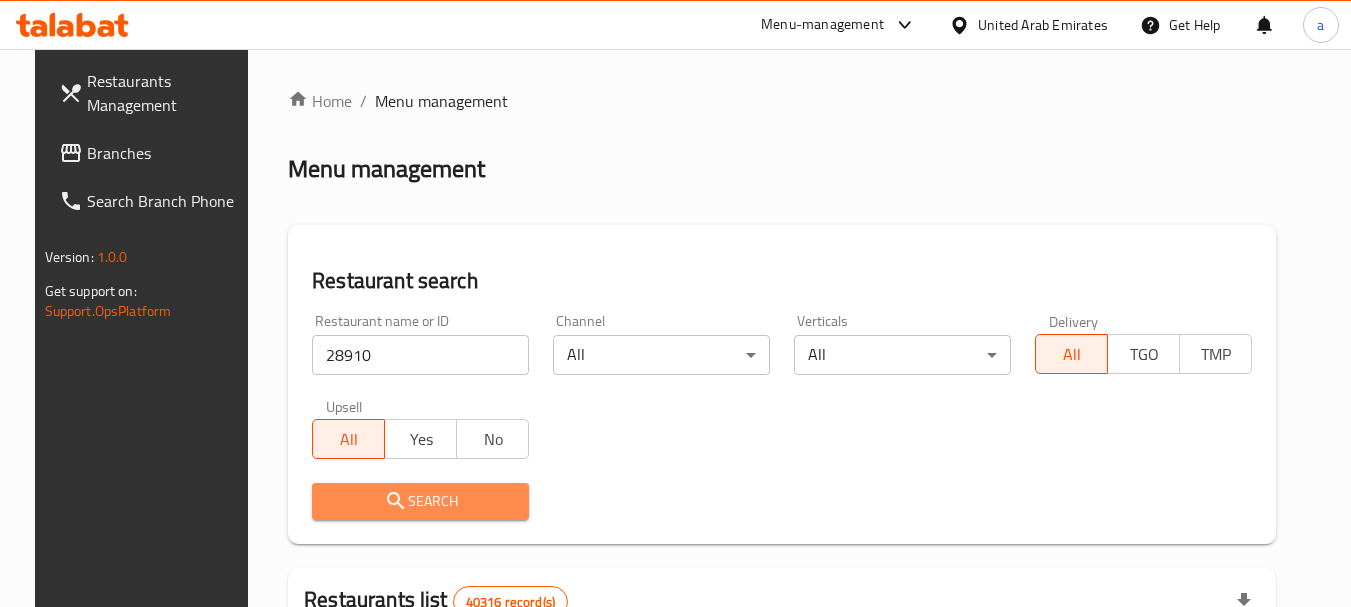 click on "Search" at bounding box center [420, 501] 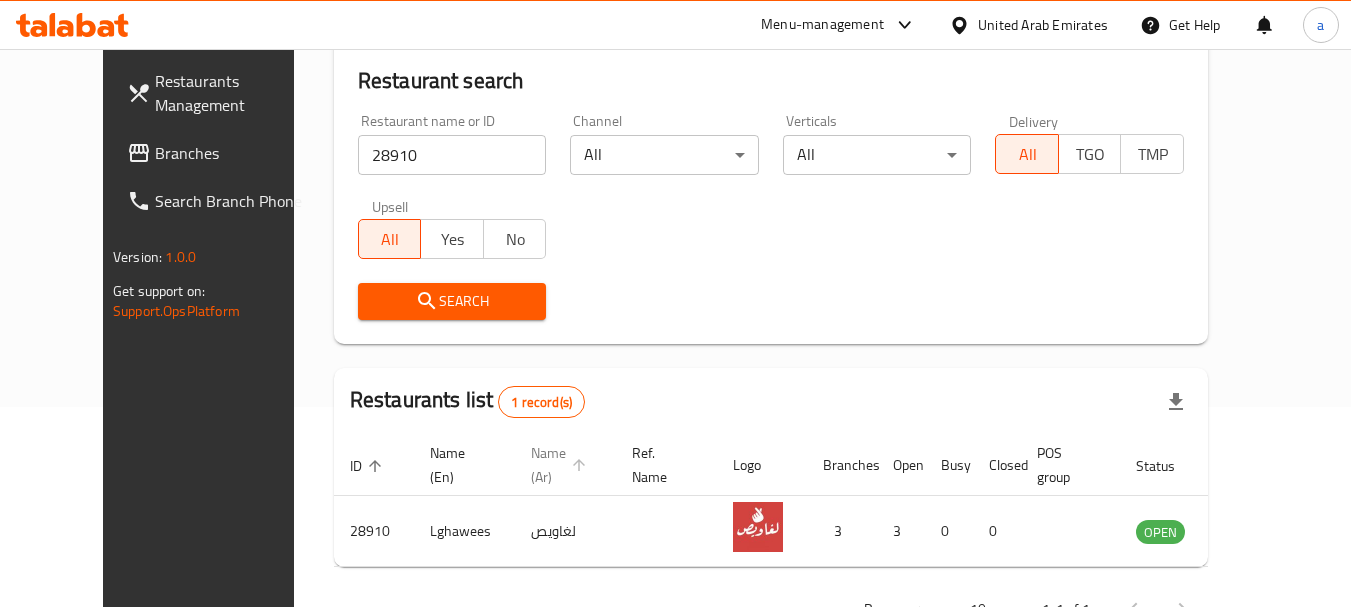 scroll, scrollTop: 268, scrollLeft: 0, axis: vertical 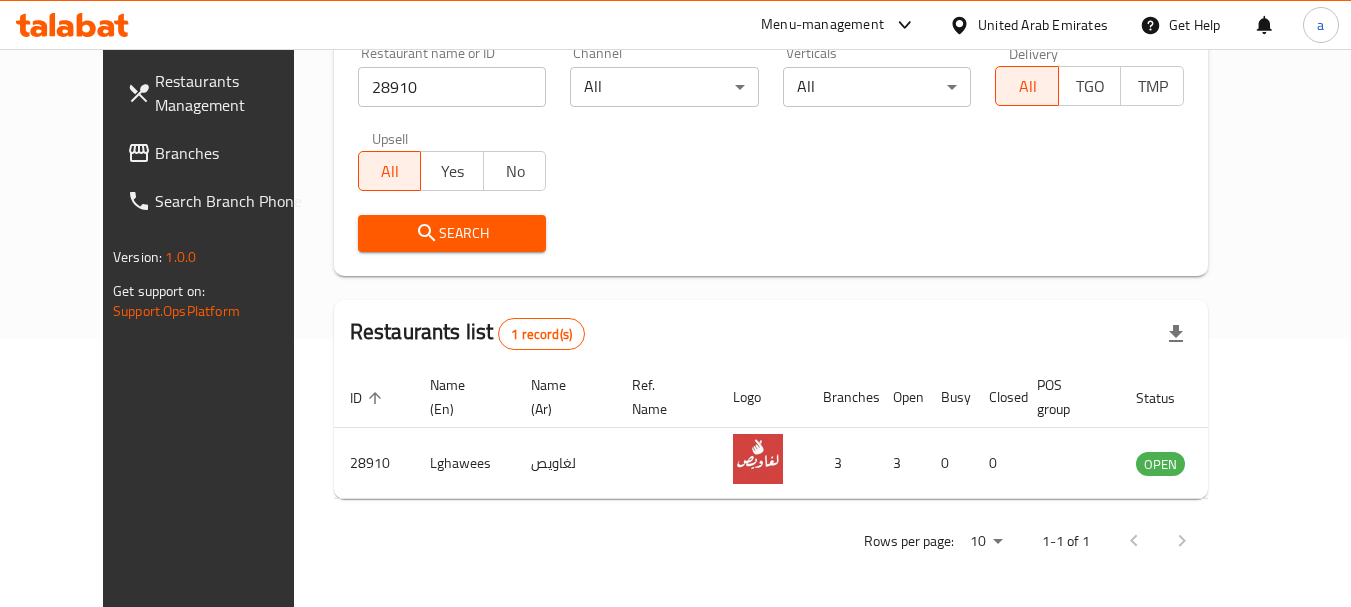 click on "Branches" at bounding box center (234, 153) 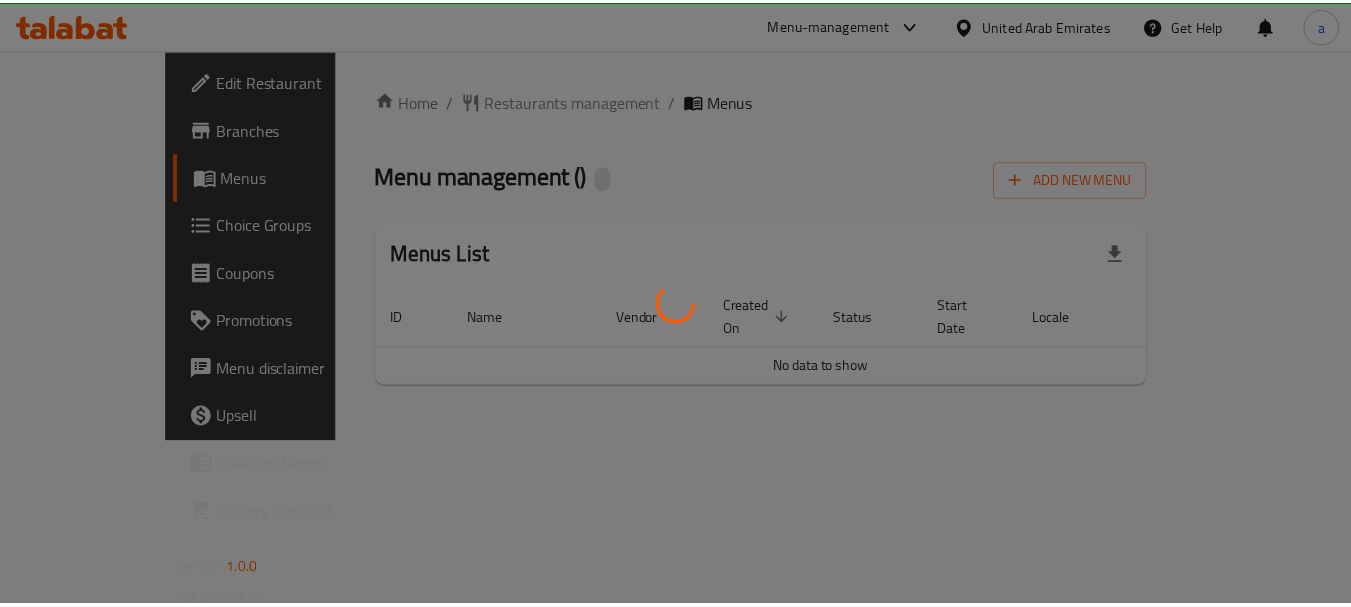scroll, scrollTop: 0, scrollLeft: 0, axis: both 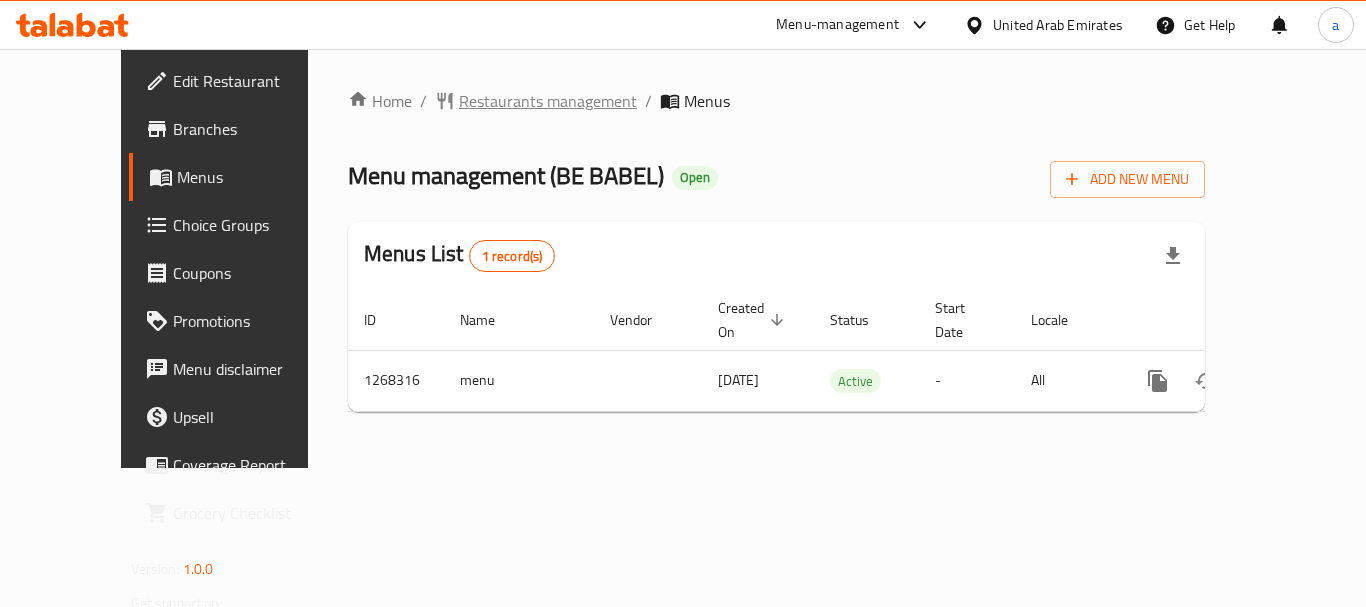 click on "Restaurants management" at bounding box center (548, 101) 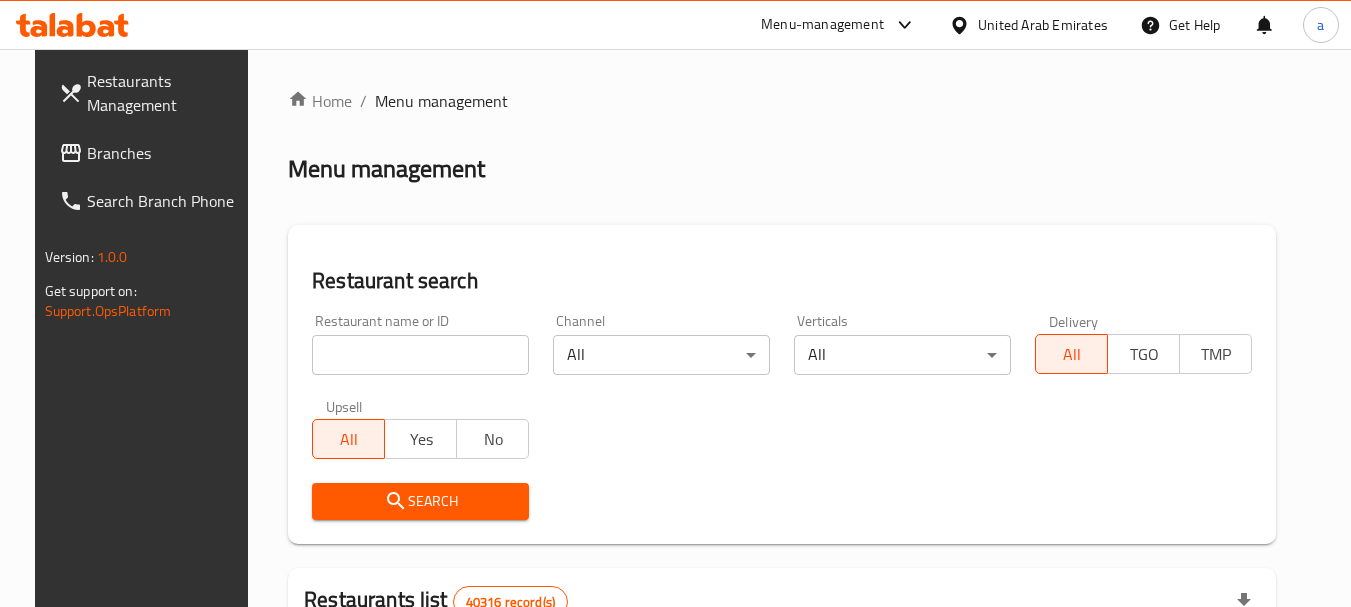 drag, startPoint x: 416, startPoint y: 354, endPoint x: 441, endPoint y: 391, distance: 44.65423 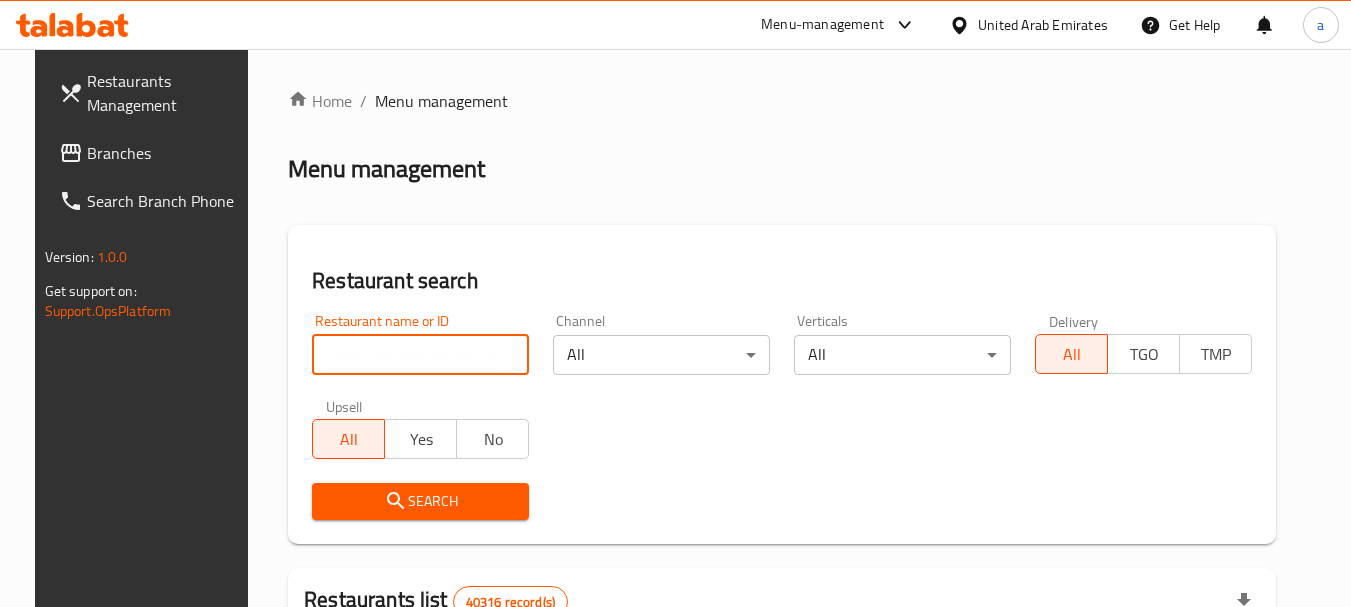 paste on "688062" 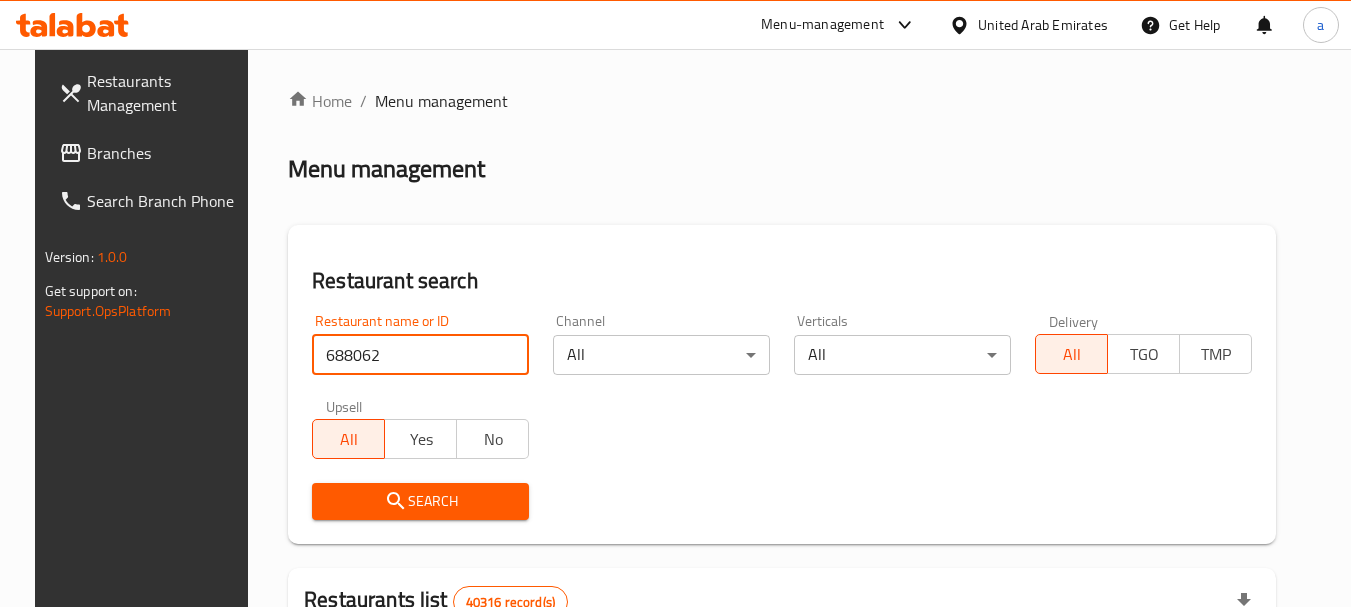 type on "688062" 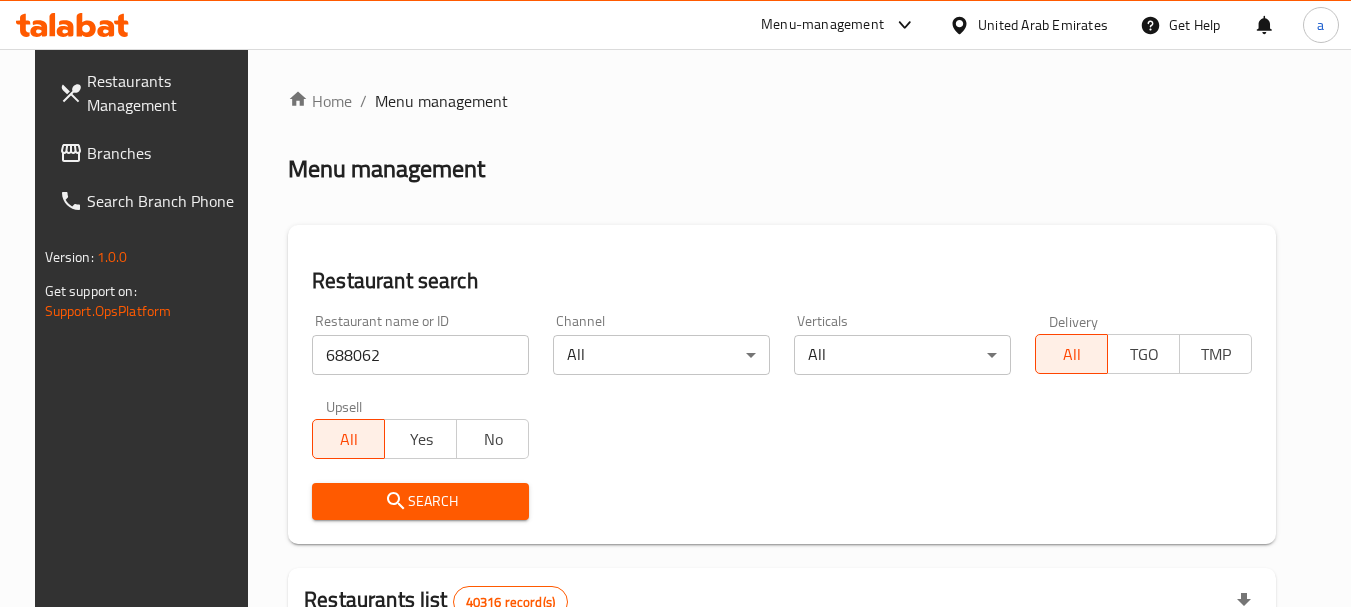 click on "Search" at bounding box center [420, 501] 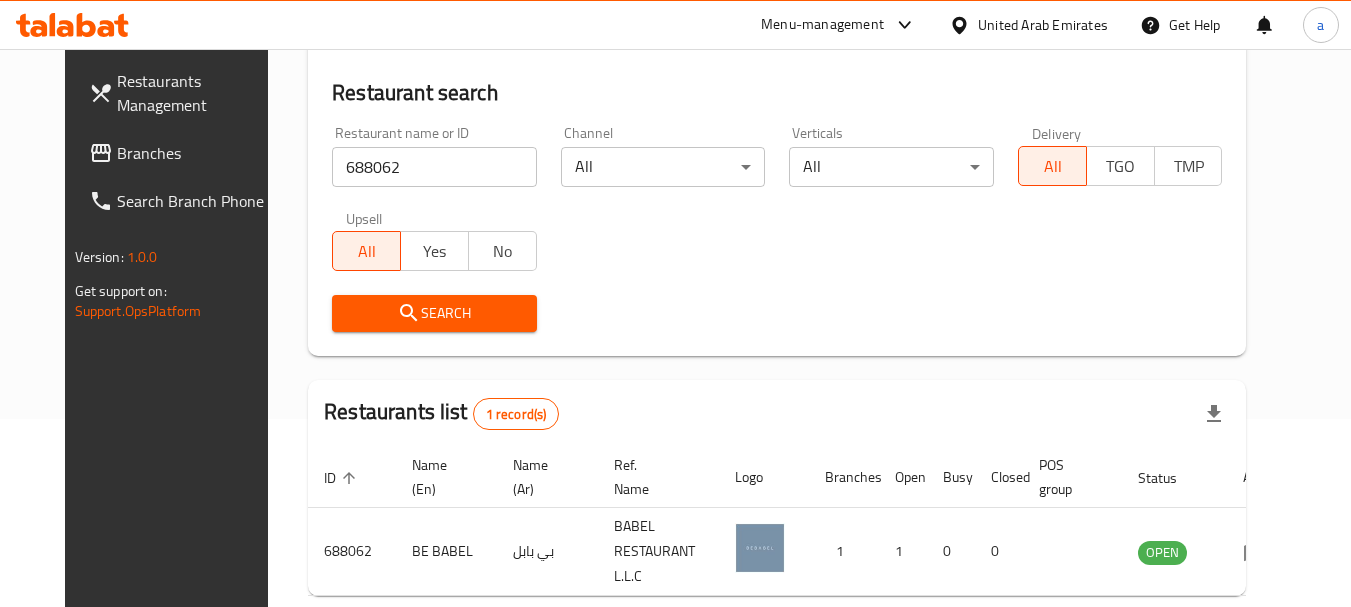 scroll, scrollTop: 260, scrollLeft: 0, axis: vertical 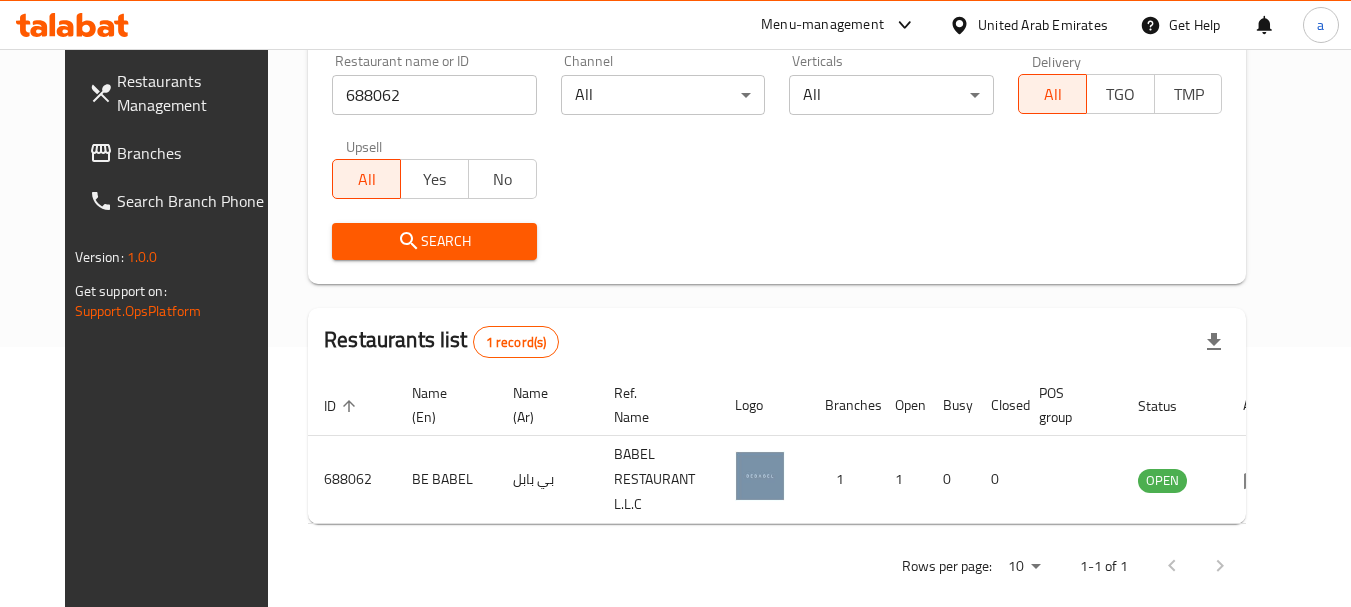 click on "Branches" at bounding box center (196, 153) 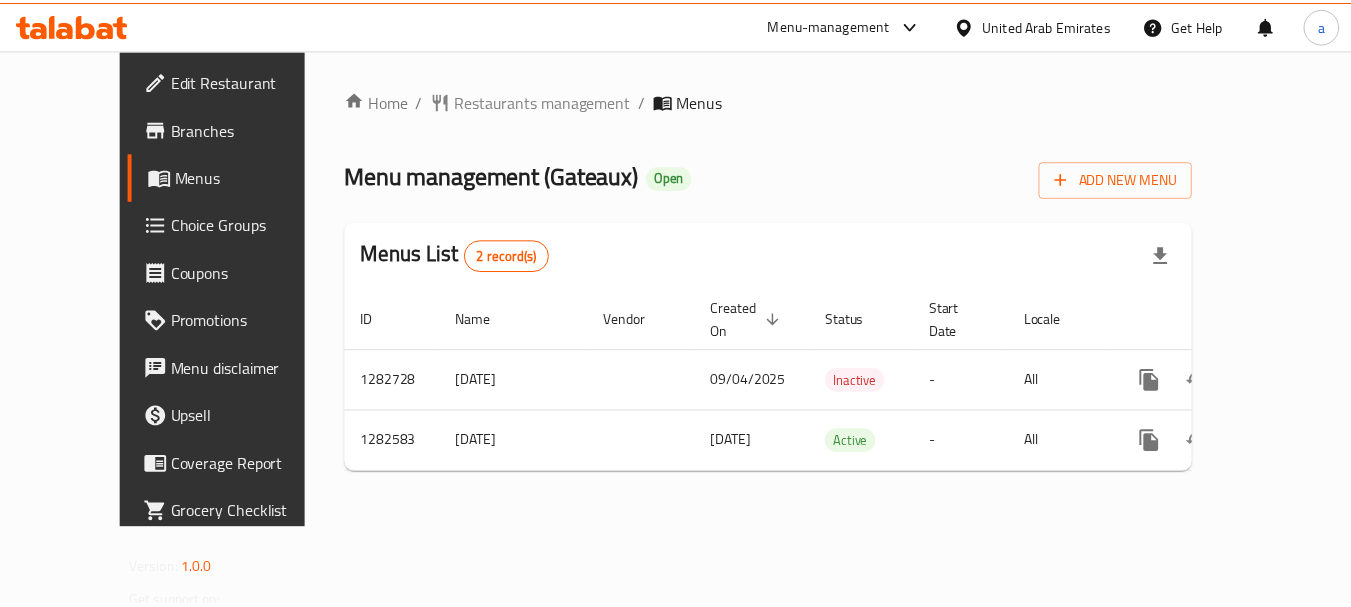 scroll, scrollTop: 0, scrollLeft: 0, axis: both 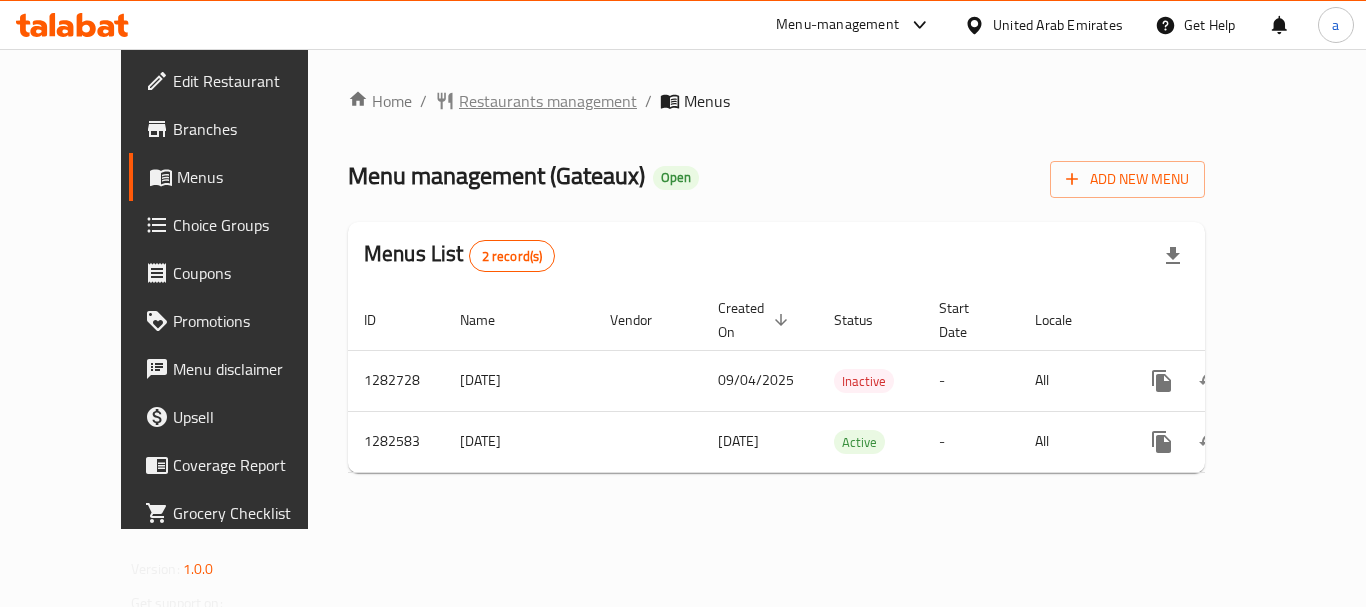 click on "Restaurants management" at bounding box center [548, 101] 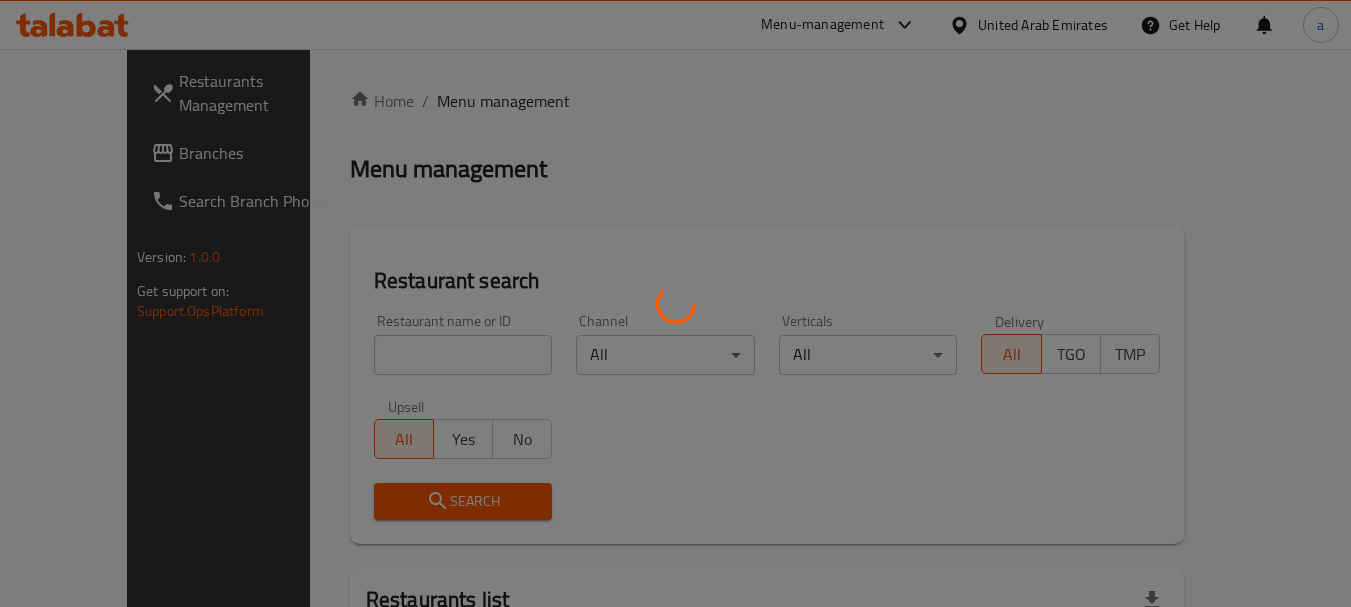 click at bounding box center [675, 303] 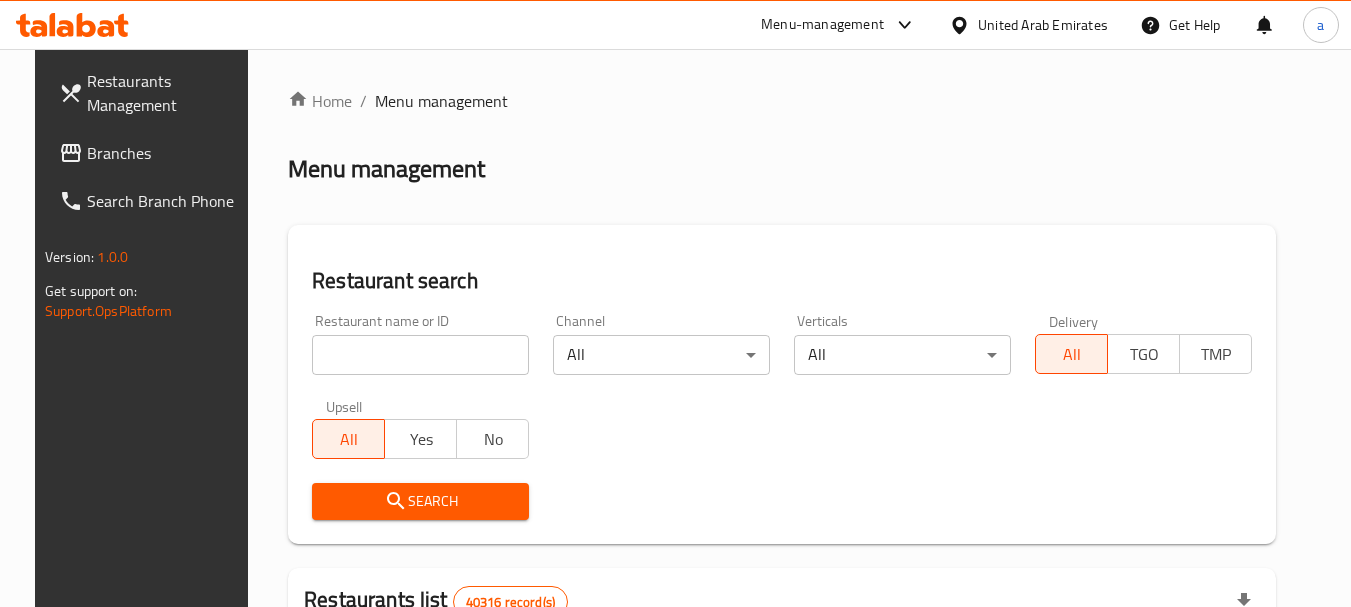 click at bounding box center [420, 355] 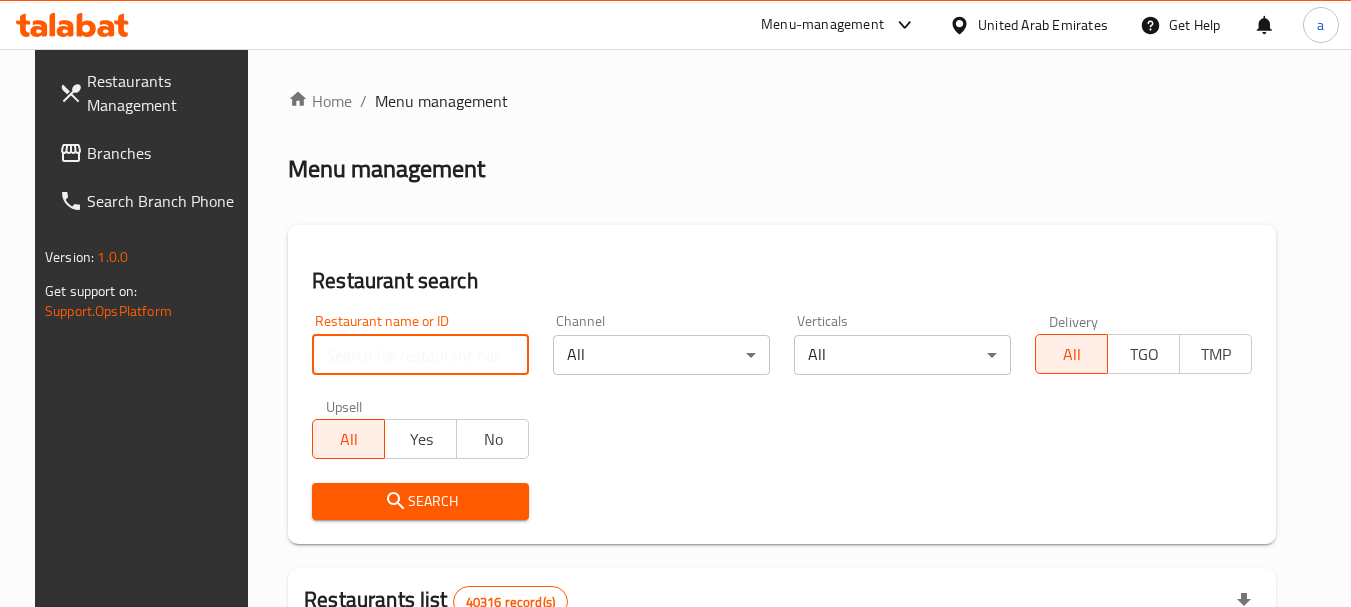 paste on "694885" 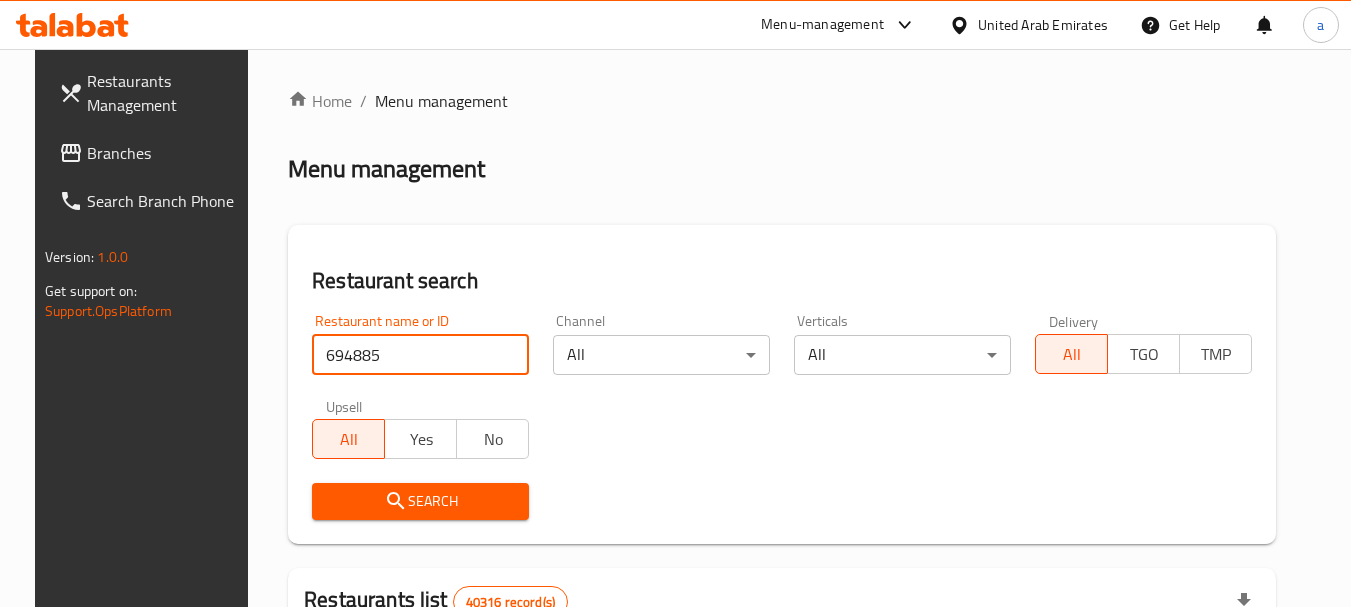 type on "694885" 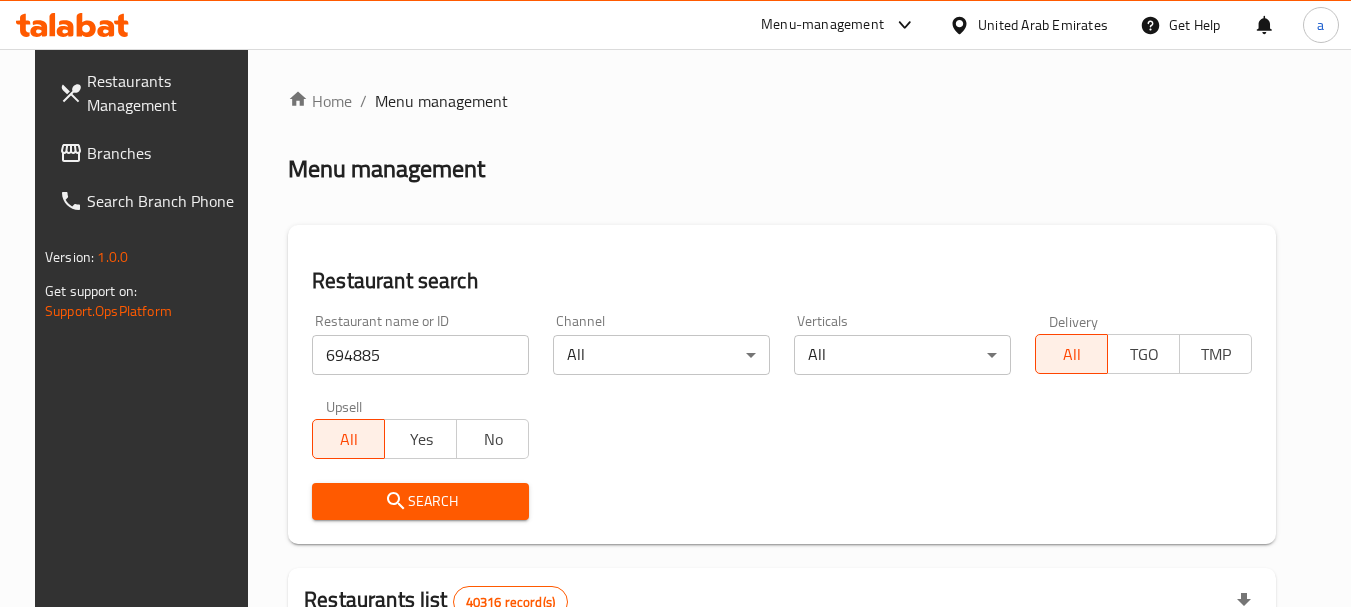click on "Search" at bounding box center (420, 501) 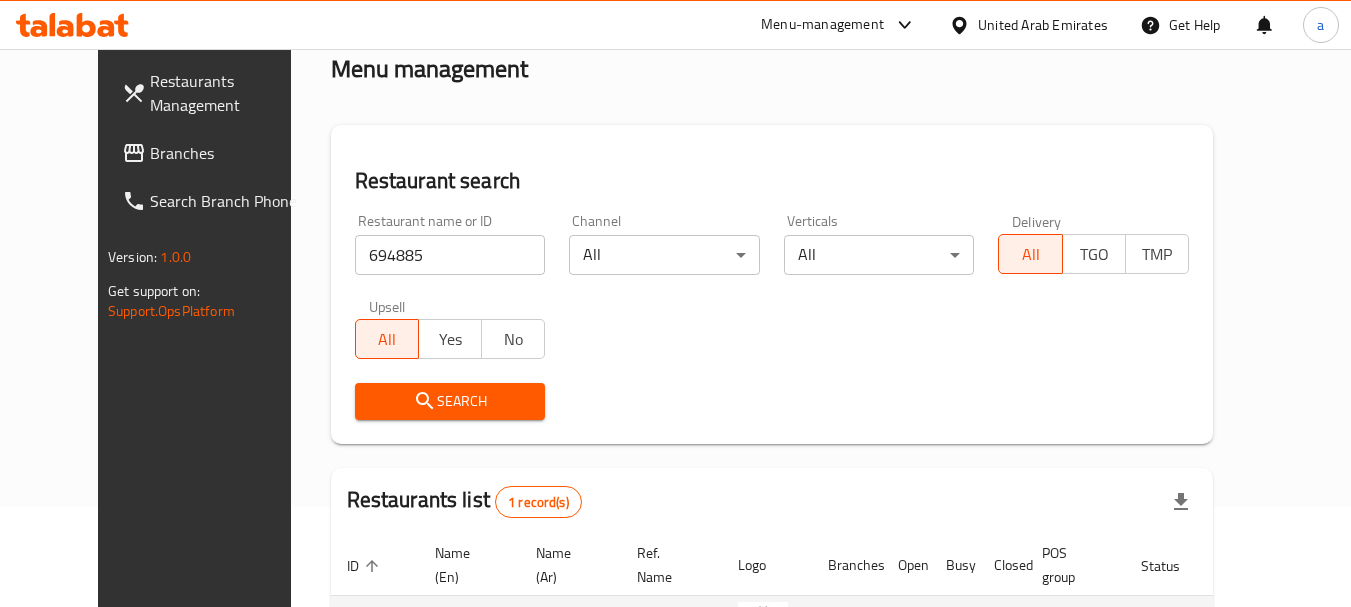 scroll, scrollTop: 268, scrollLeft: 0, axis: vertical 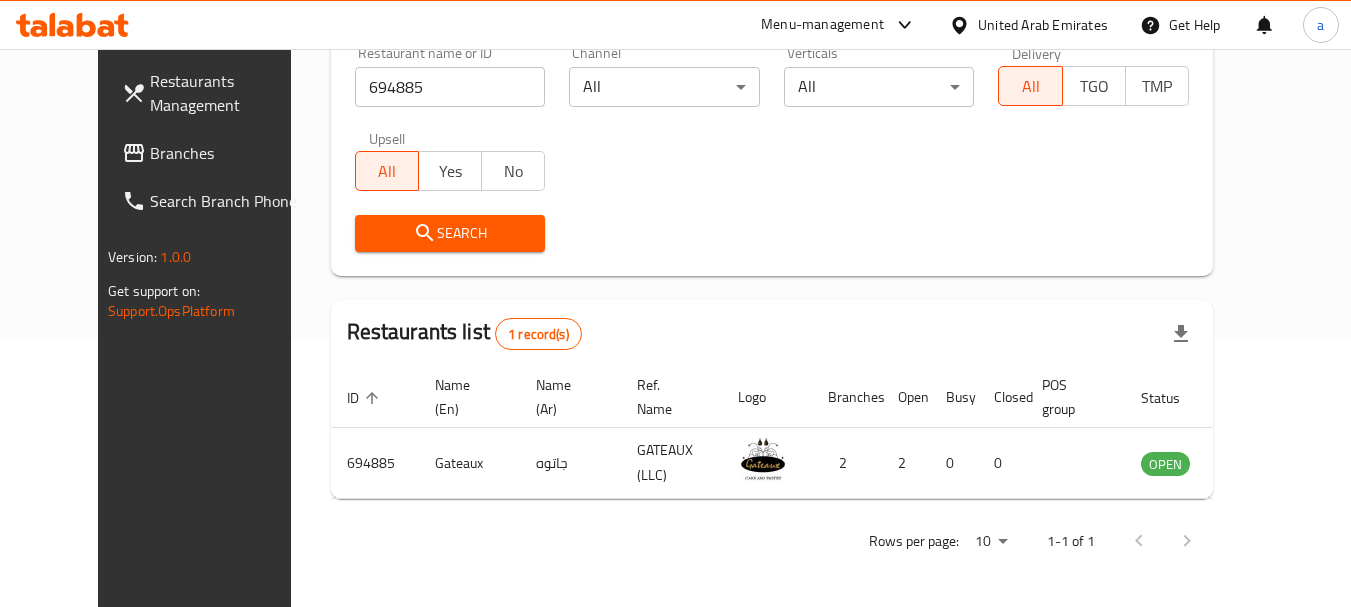 click on "United Arab Emirates" at bounding box center (1043, 25) 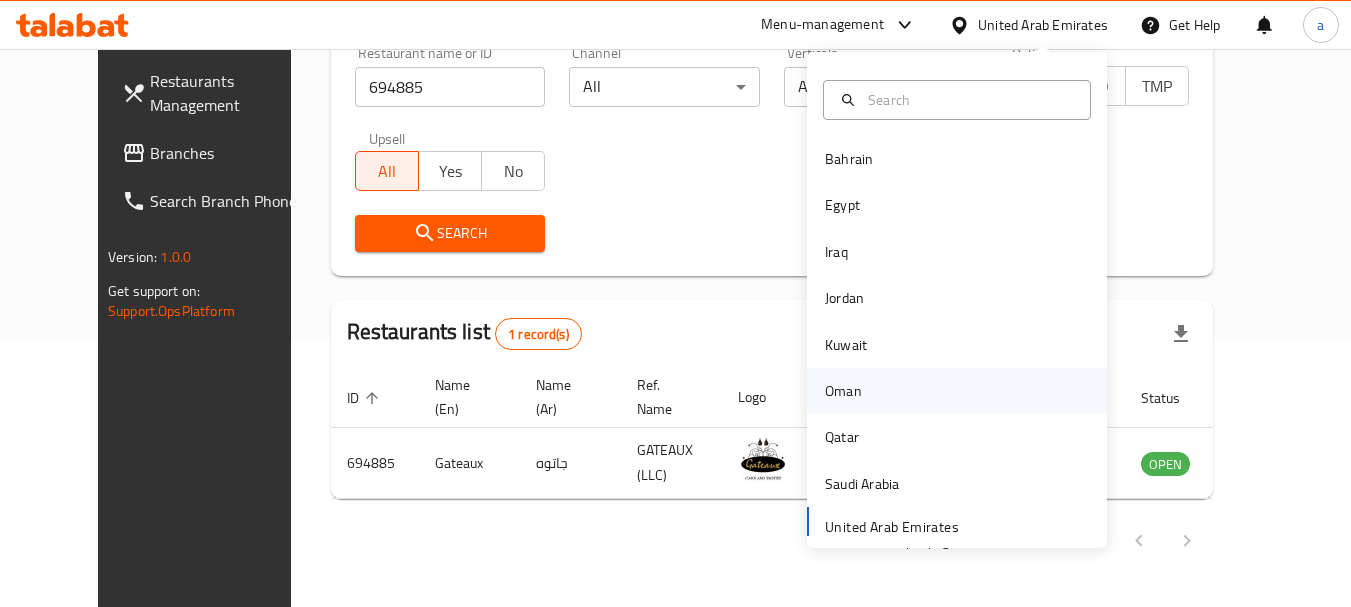 click on "Oman" at bounding box center [843, 391] 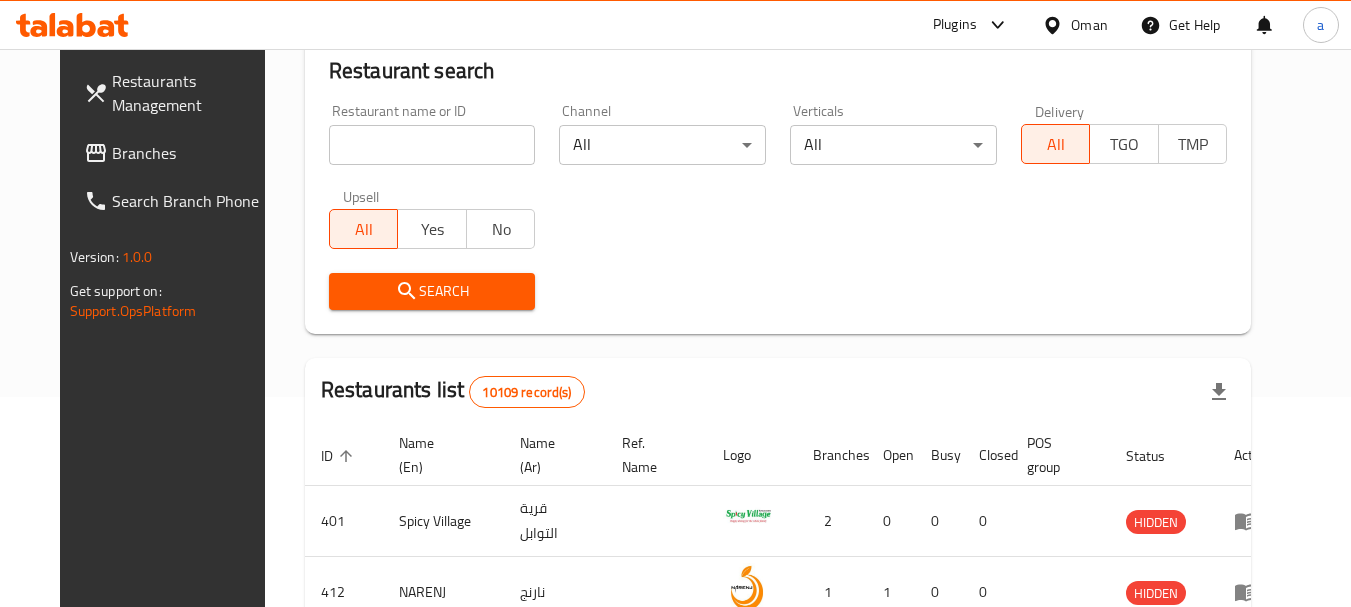 scroll, scrollTop: 268, scrollLeft: 0, axis: vertical 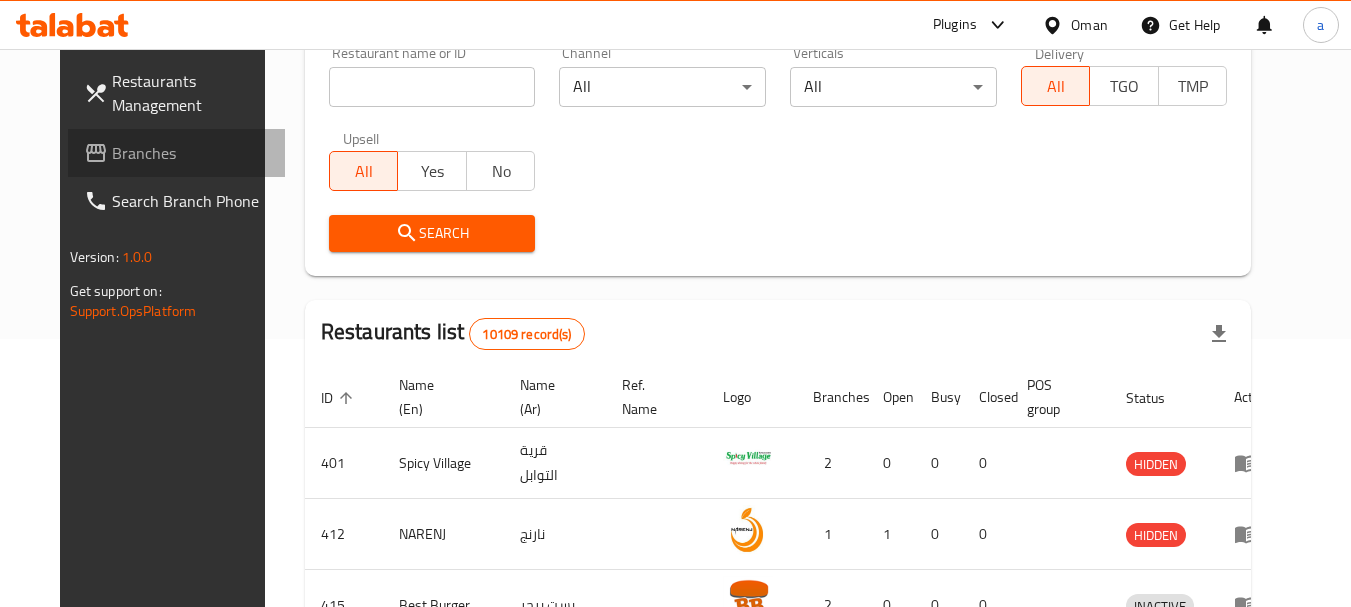click on "Branches" at bounding box center (191, 153) 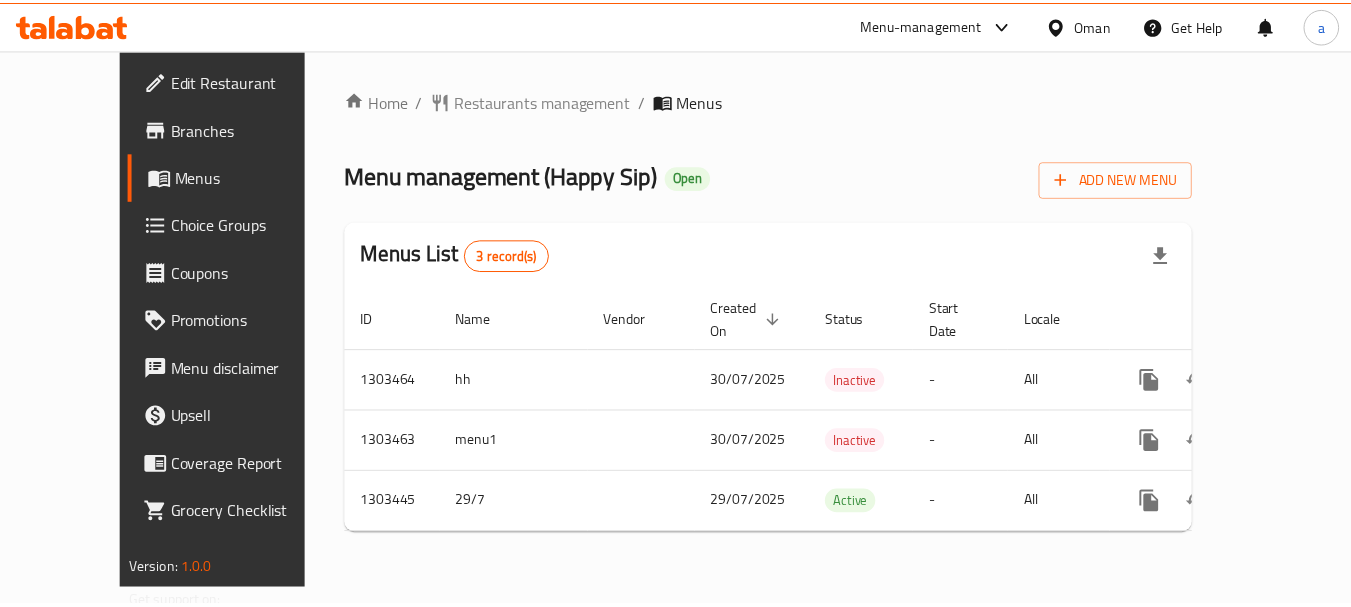 scroll, scrollTop: 0, scrollLeft: 0, axis: both 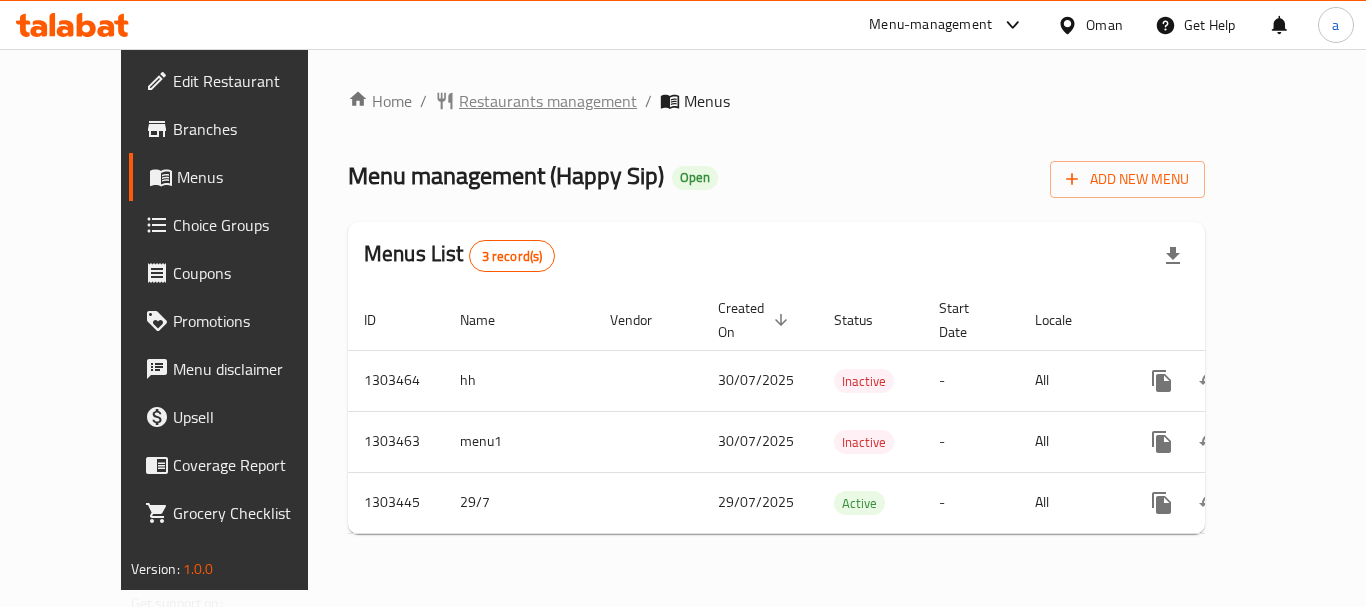 click on "Restaurants management" at bounding box center [548, 101] 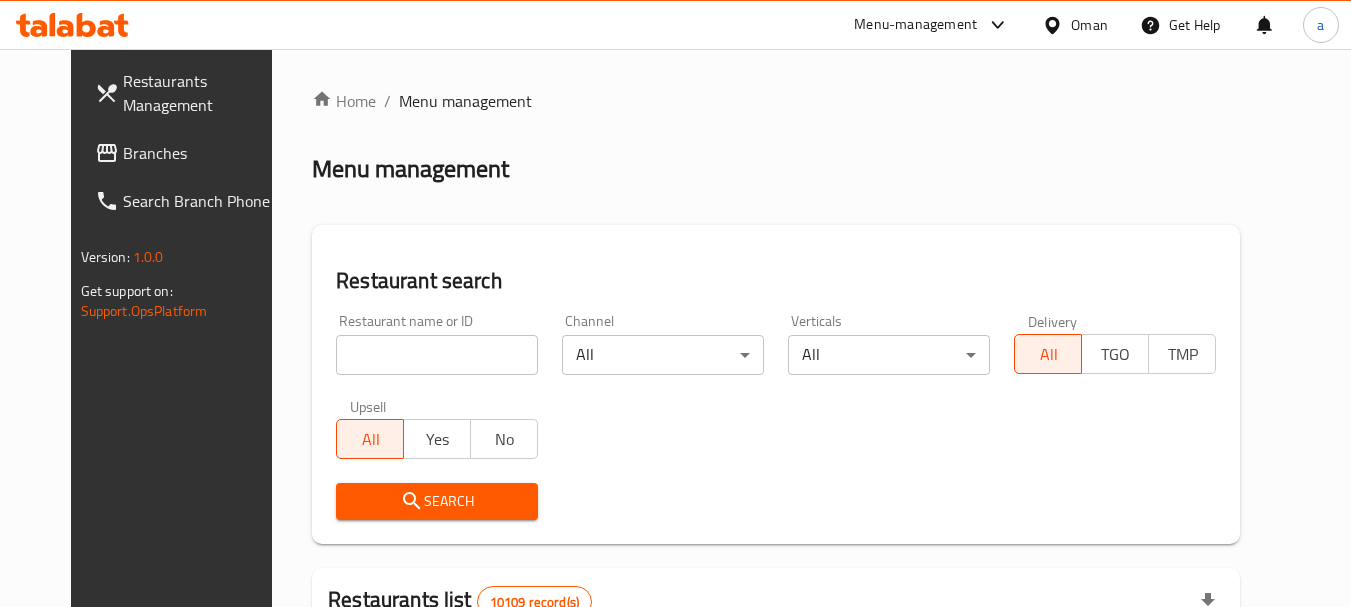 click at bounding box center [437, 355] 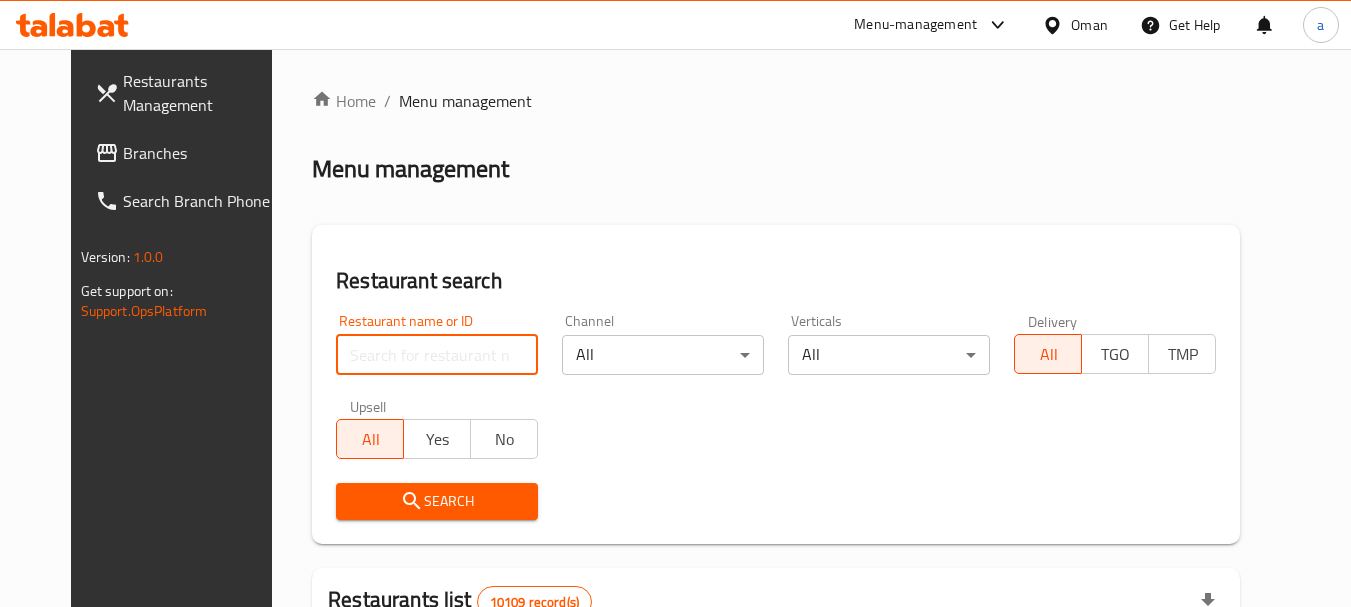 paste on "702826" 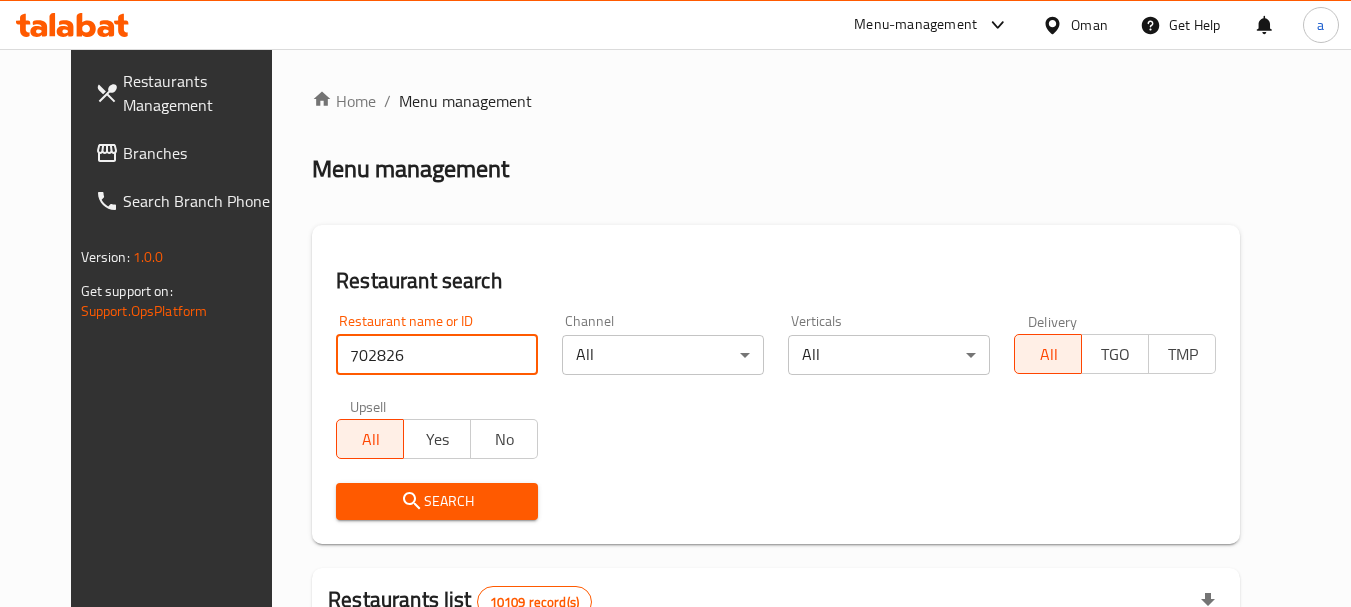 type on "702826" 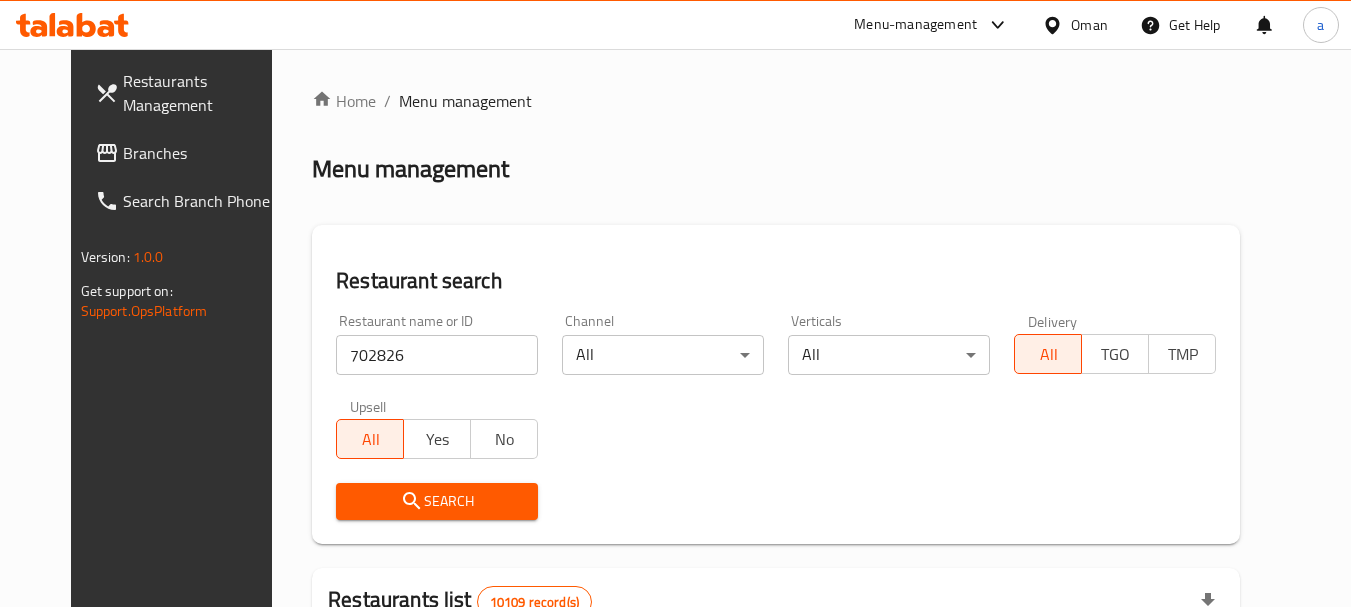 click on "Search" at bounding box center (437, 501) 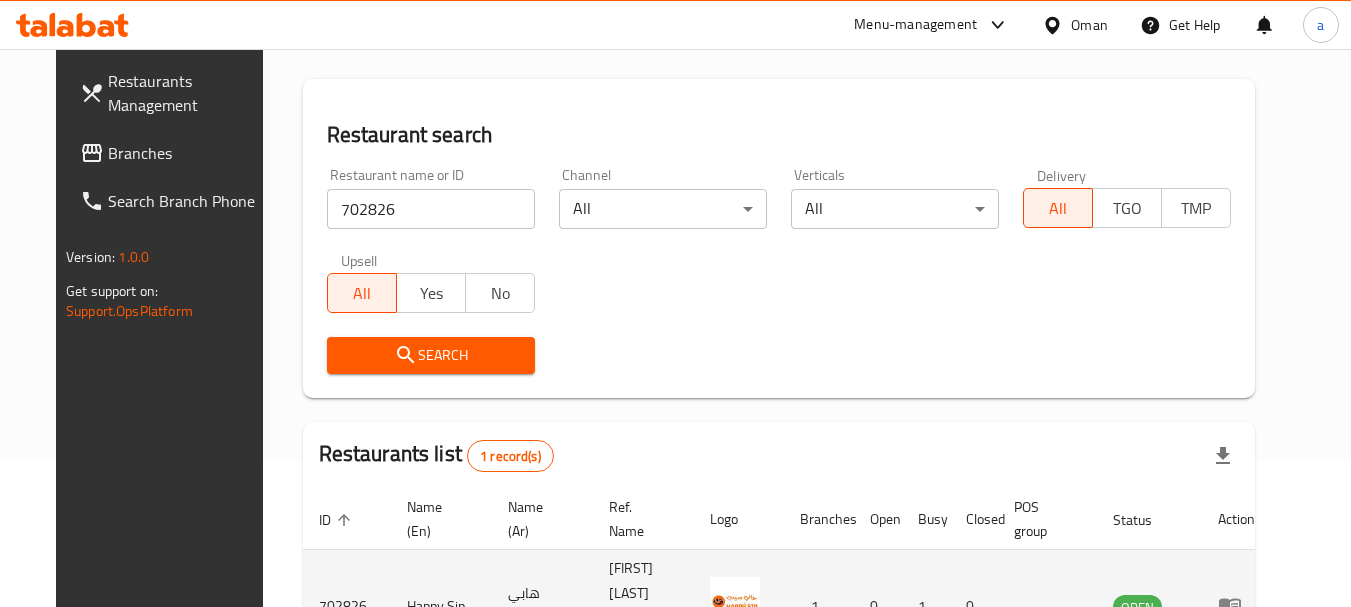 scroll, scrollTop: 260, scrollLeft: 0, axis: vertical 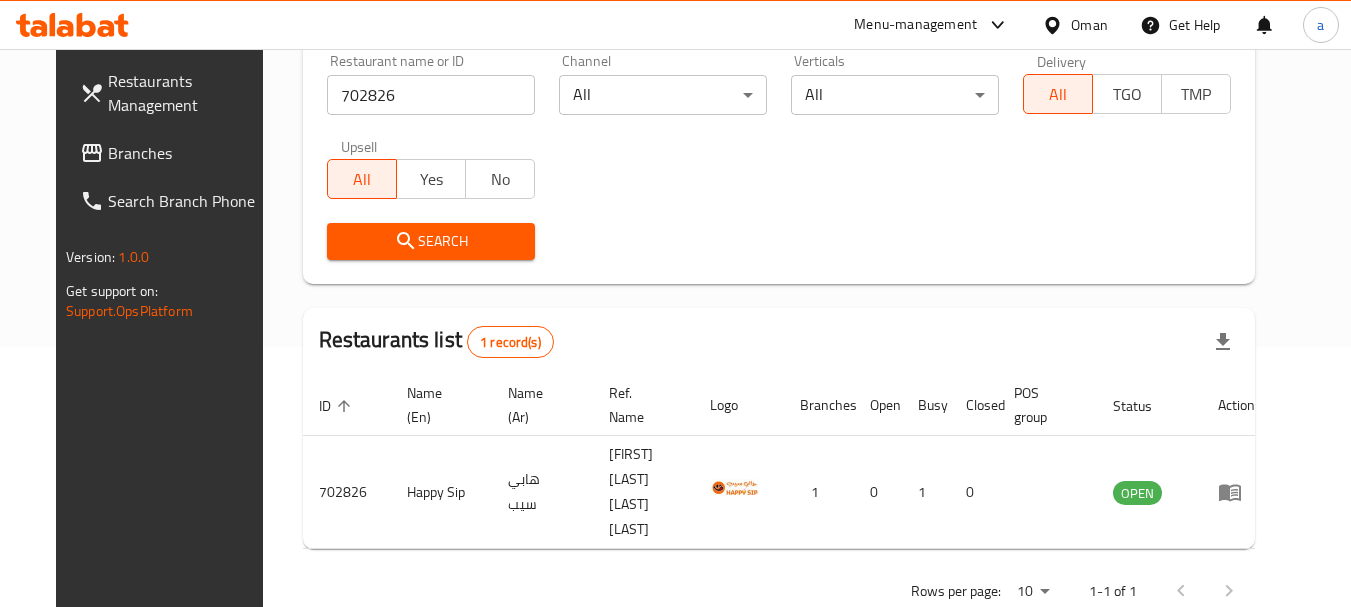 click on "Oman" at bounding box center [1089, 25] 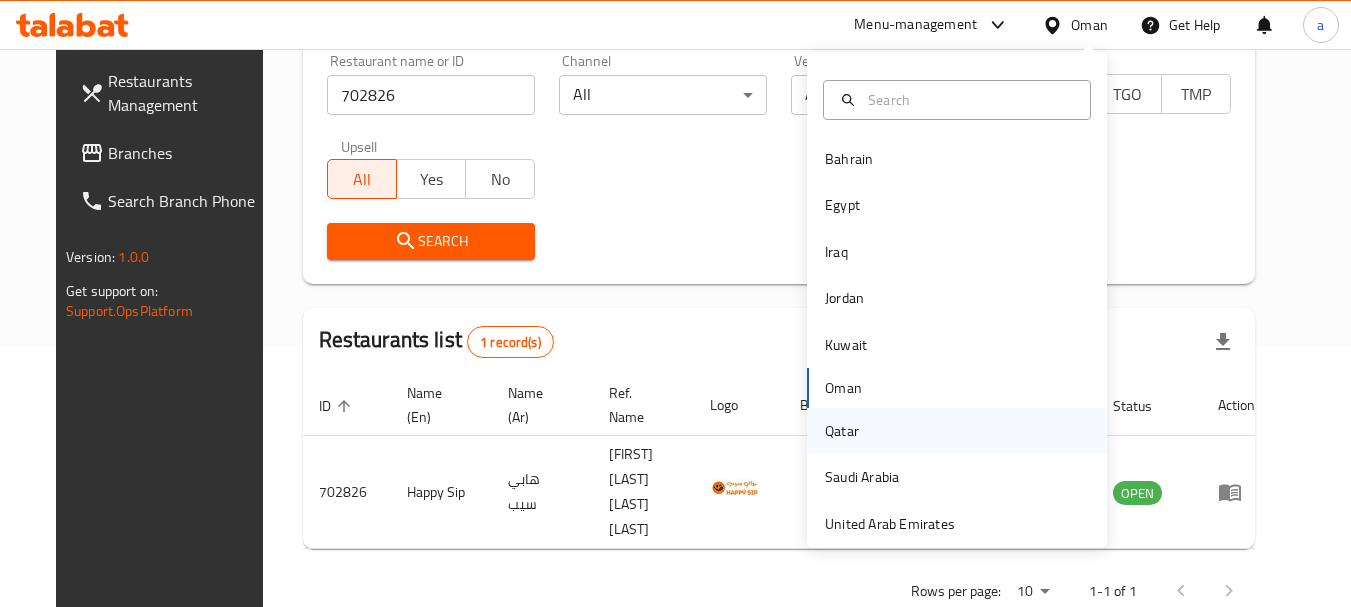 click on "Qatar" at bounding box center (842, 431) 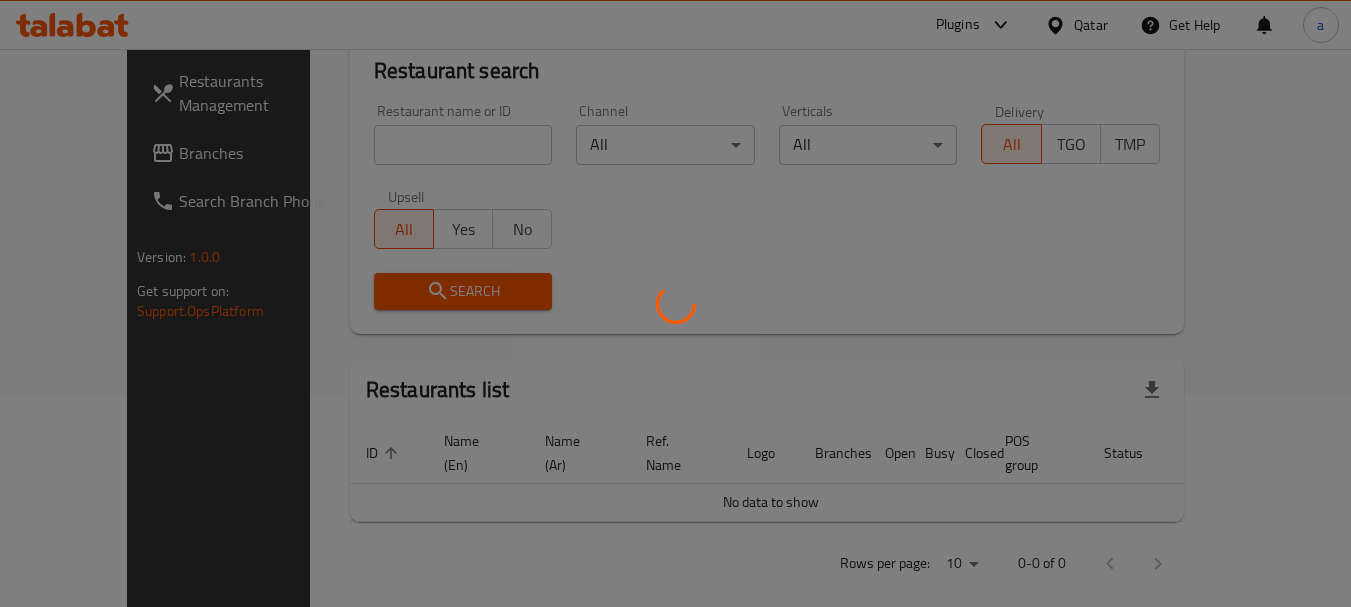 scroll, scrollTop: 260, scrollLeft: 0, axis: vertical 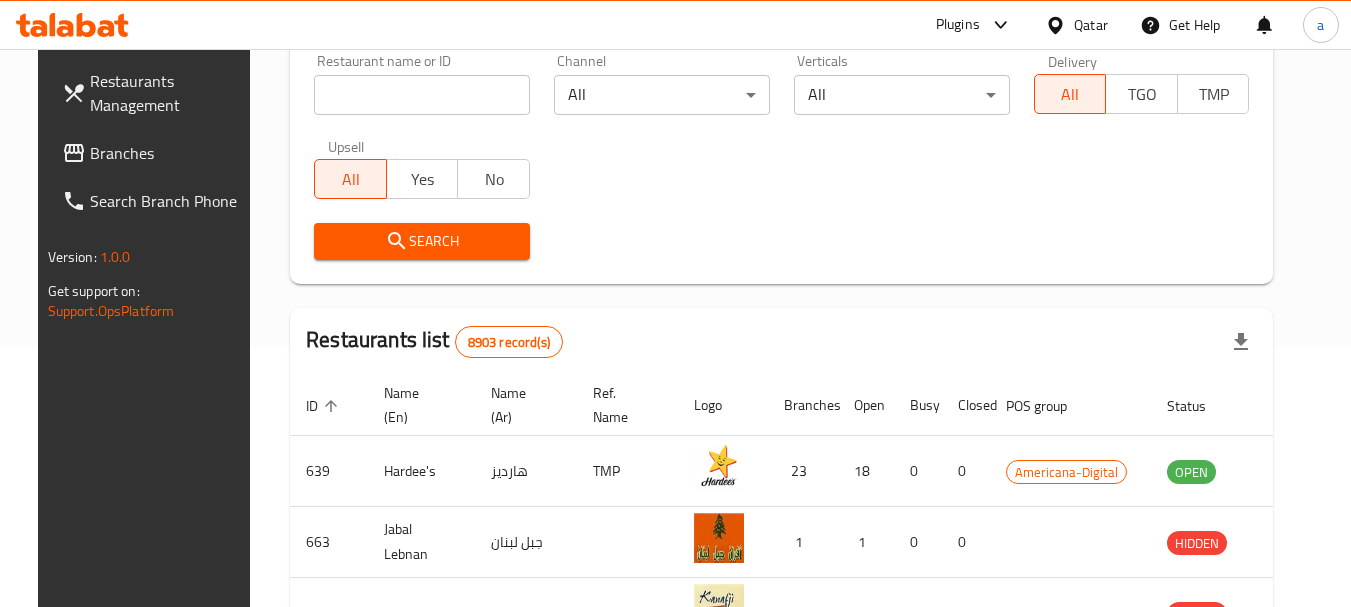 click on "Branches" at bounding box center (169, 153) 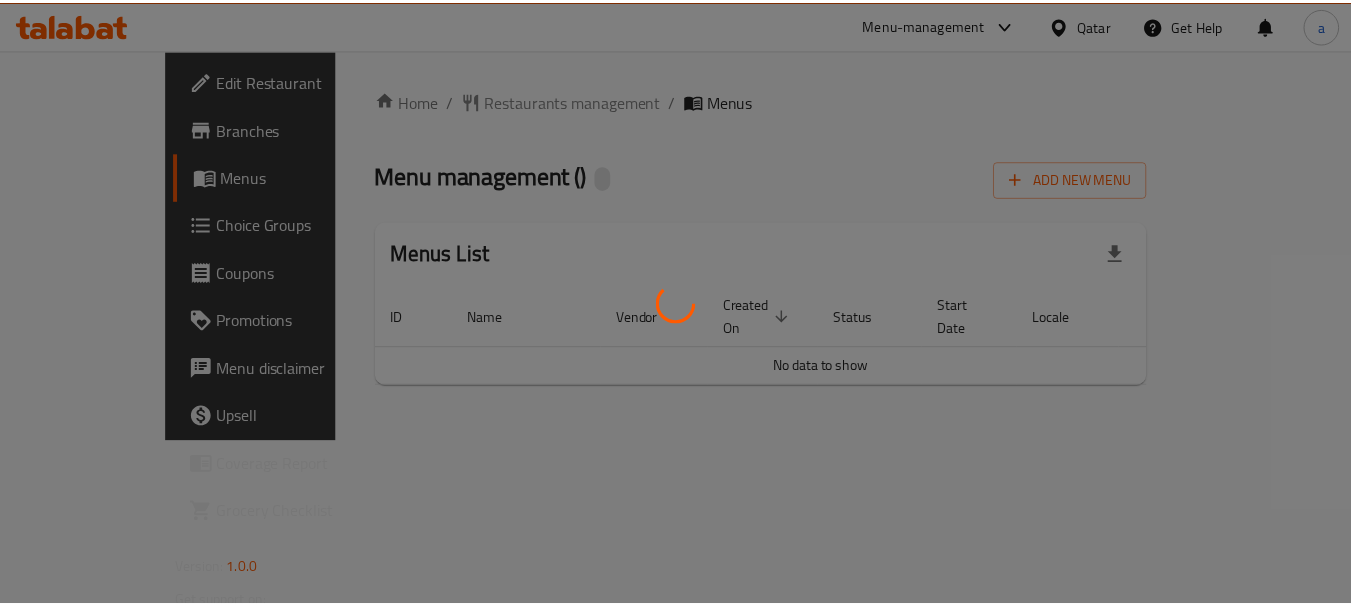 scroll, scrollTop: 0, scrollLeft: 0, axis: both 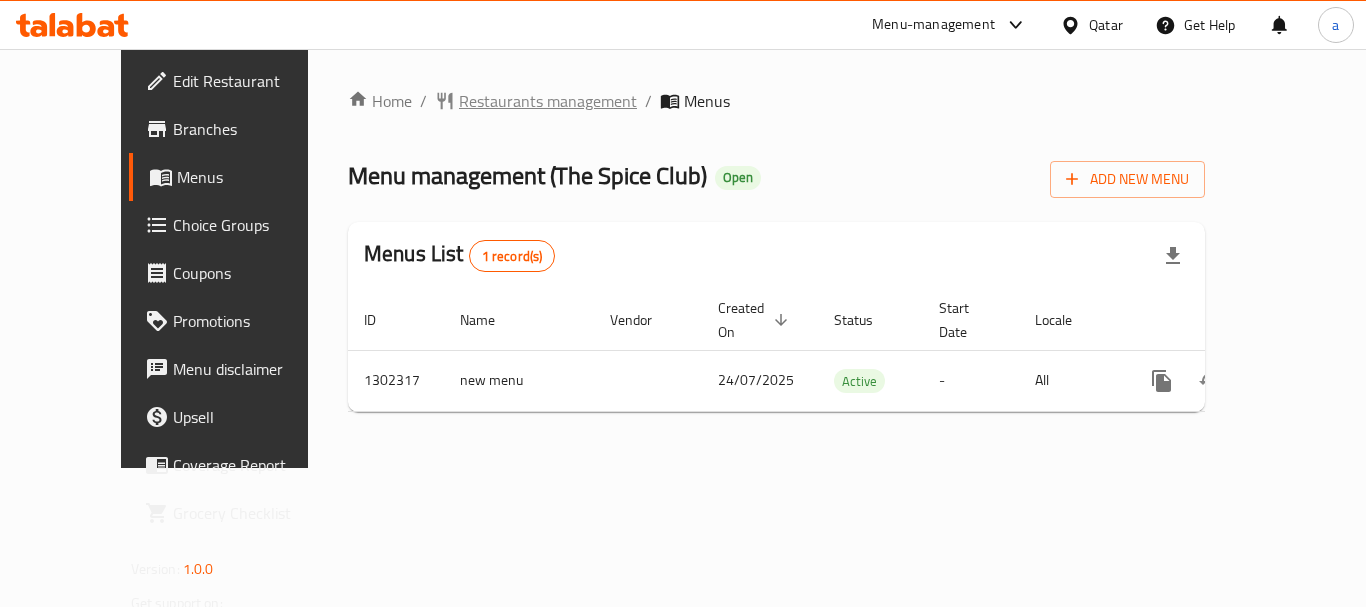 click on "Restaurants management" at bounding box center (548, 101) 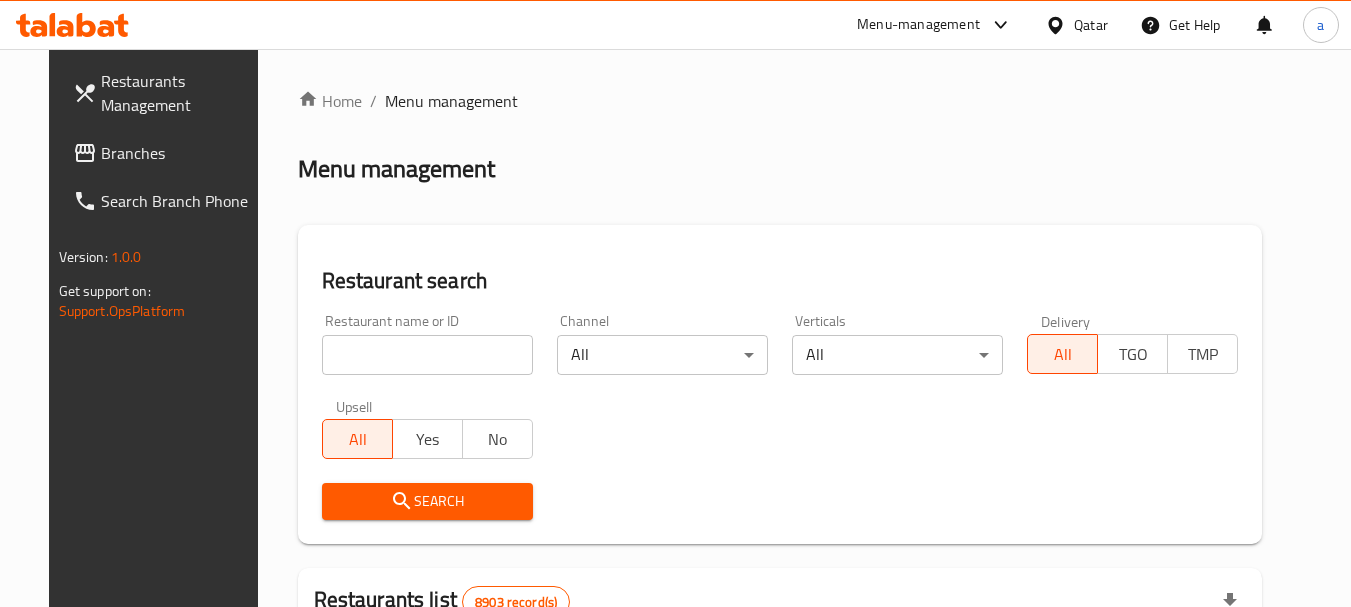 click at bounding box center [427, 355] 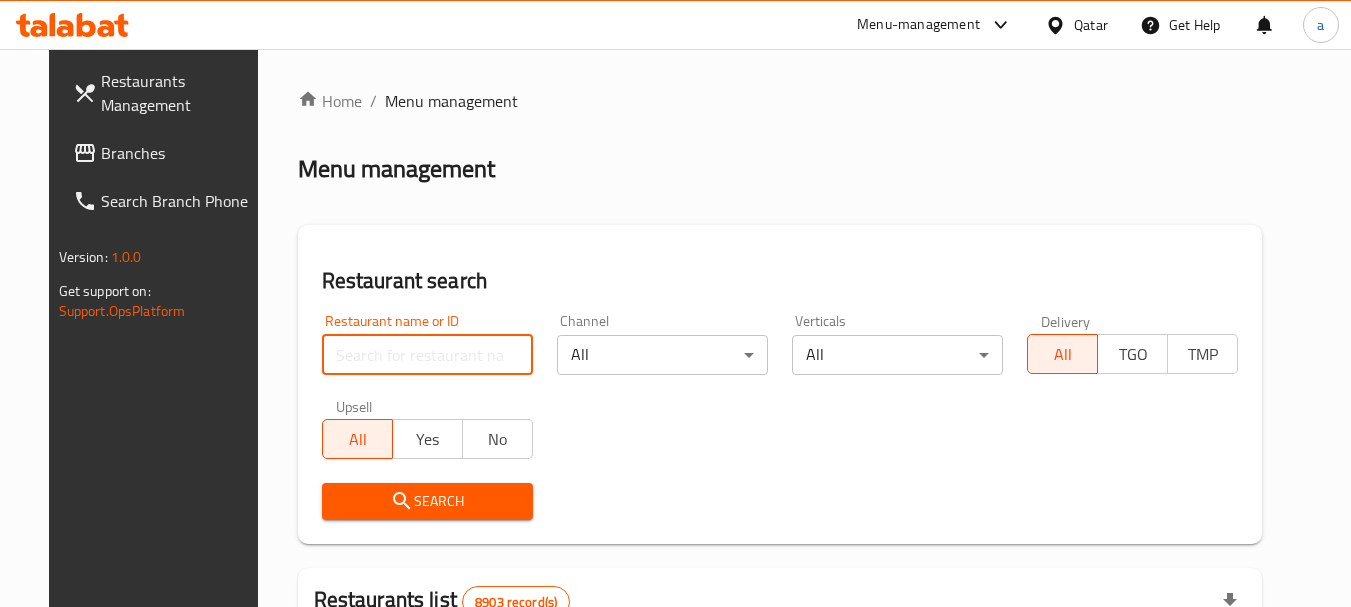 paste on "702382" 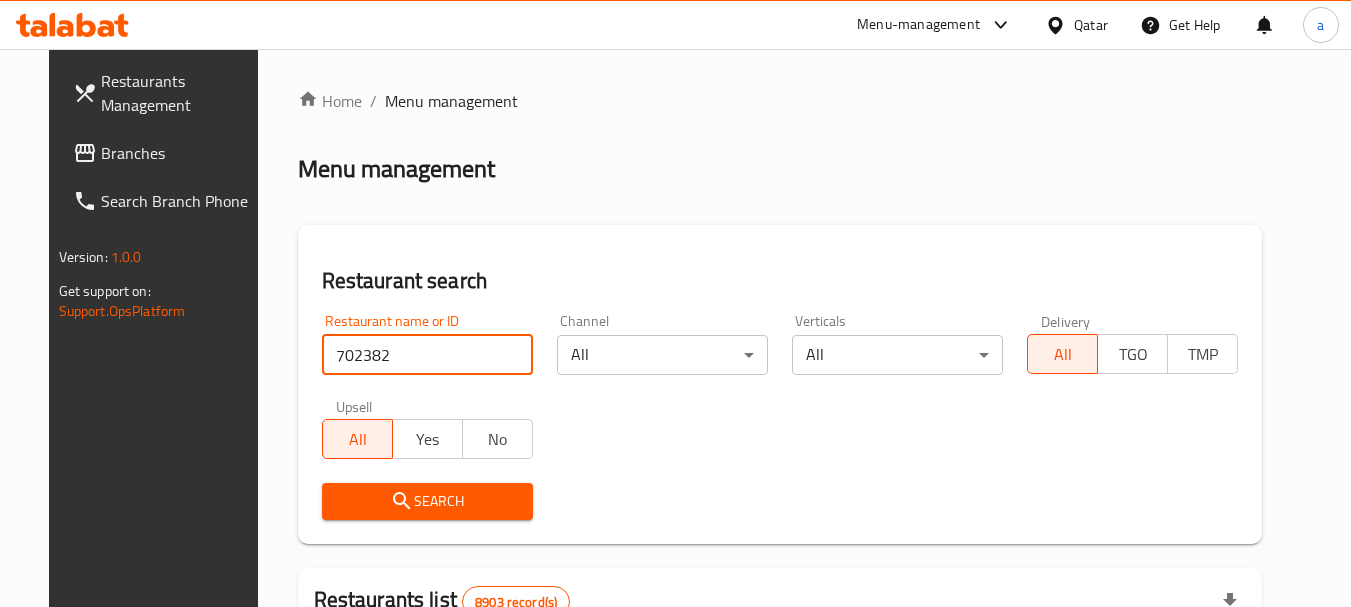 type on "702382" 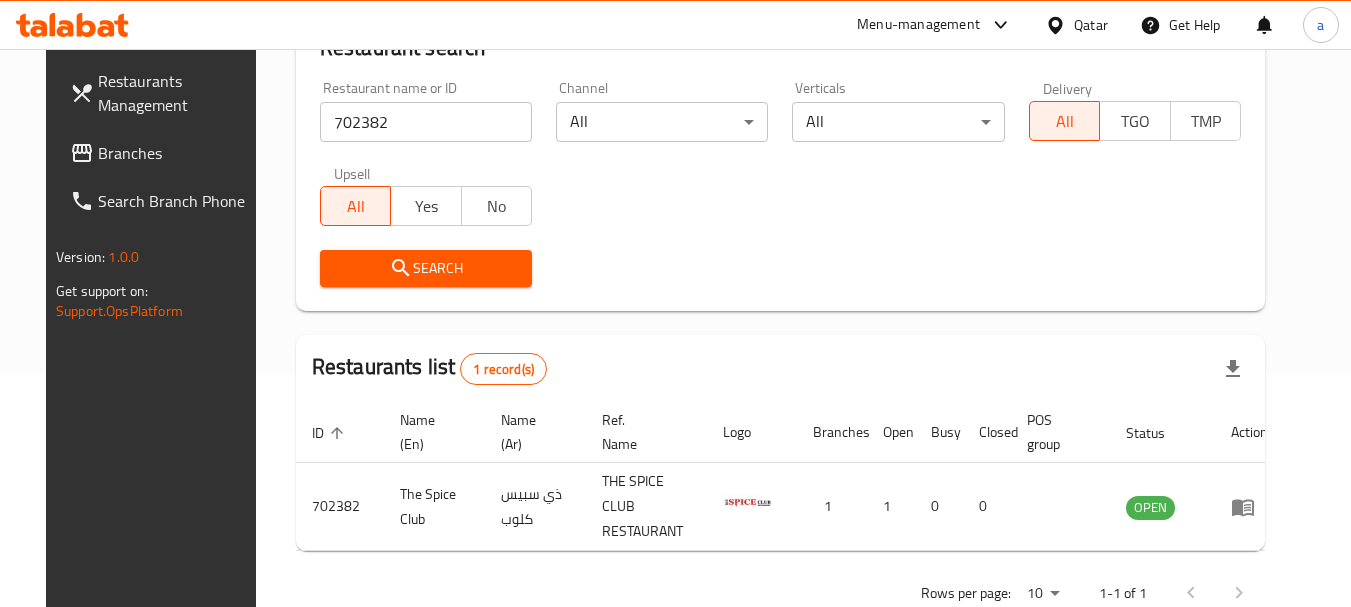 scroll, scrollTop: 268, scrollLeft: 0, axis: vertical 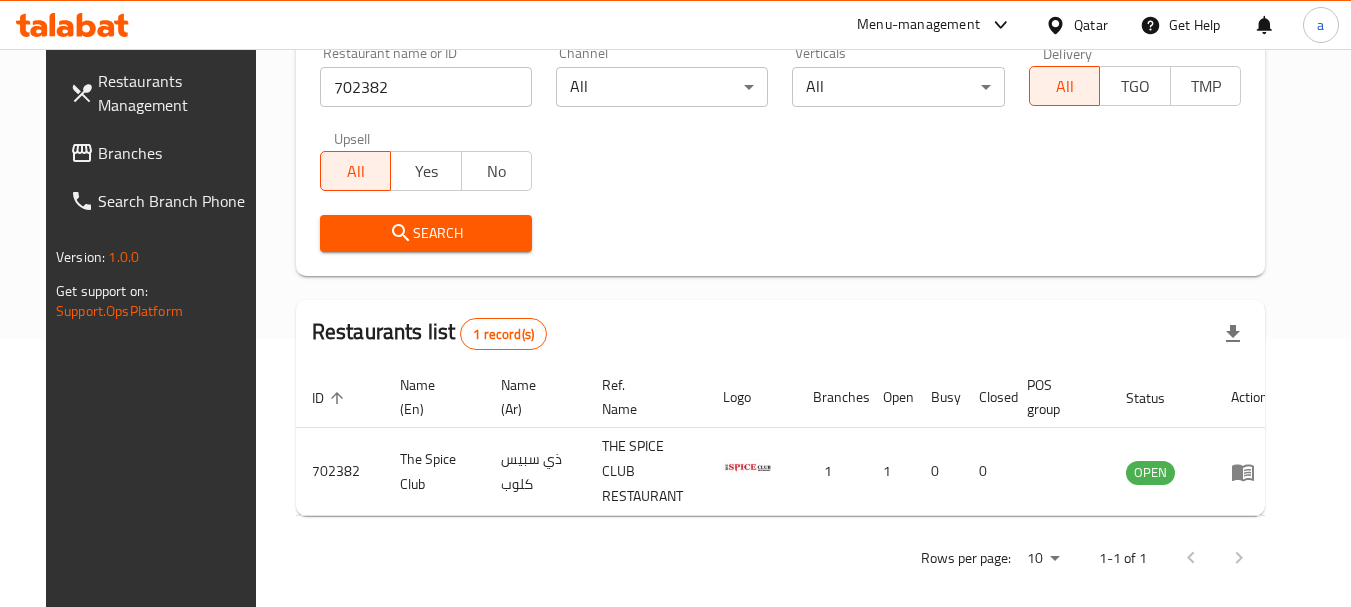click on "Qatar" at bounding box center (1091, 25) 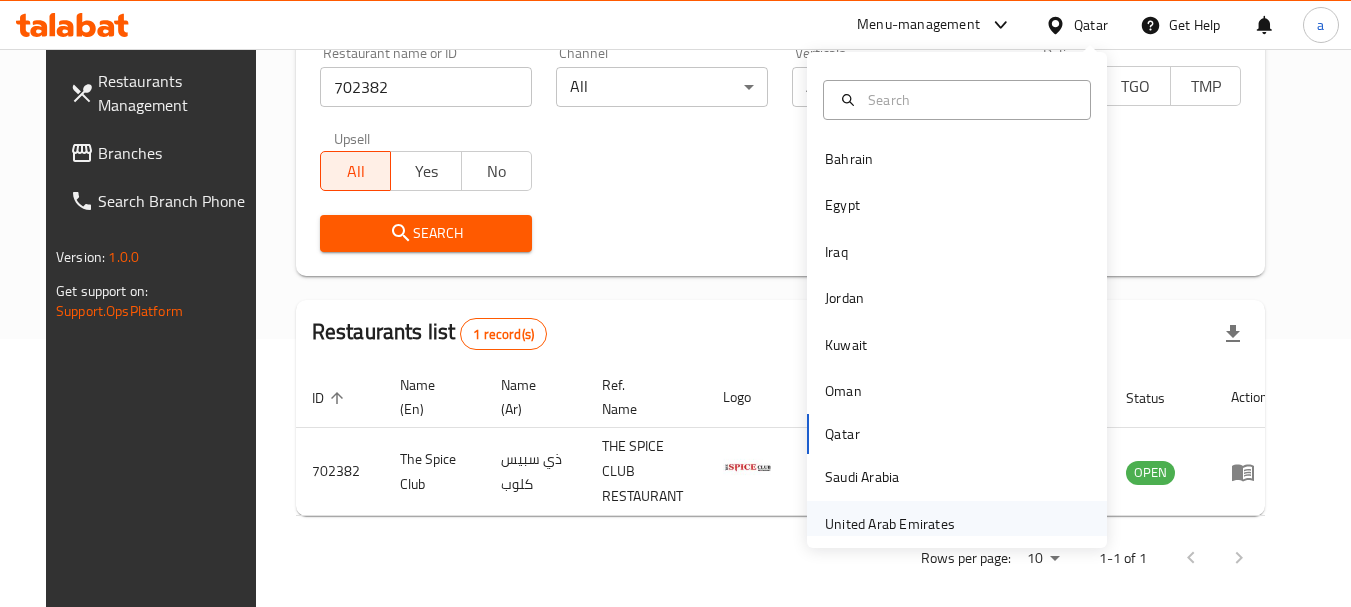click on "United Arab Emirates" at bounding box center [890, 524] 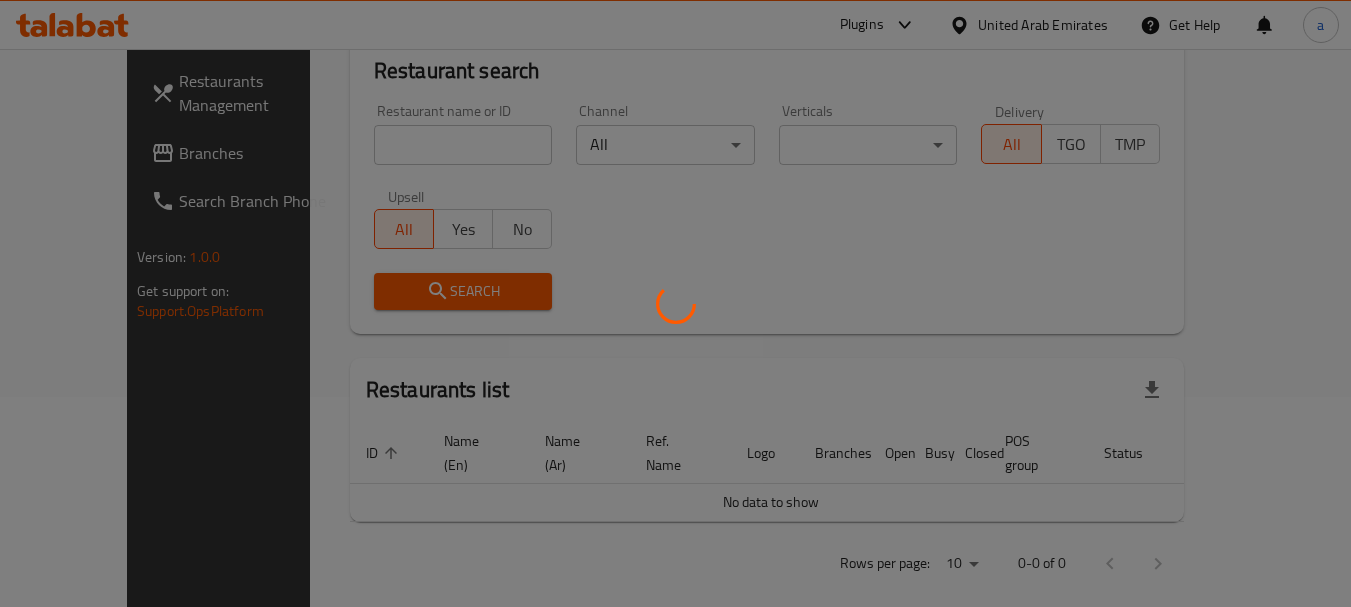 scroll, scrollTop: 268, scrollLeft: 0, axis: vertical 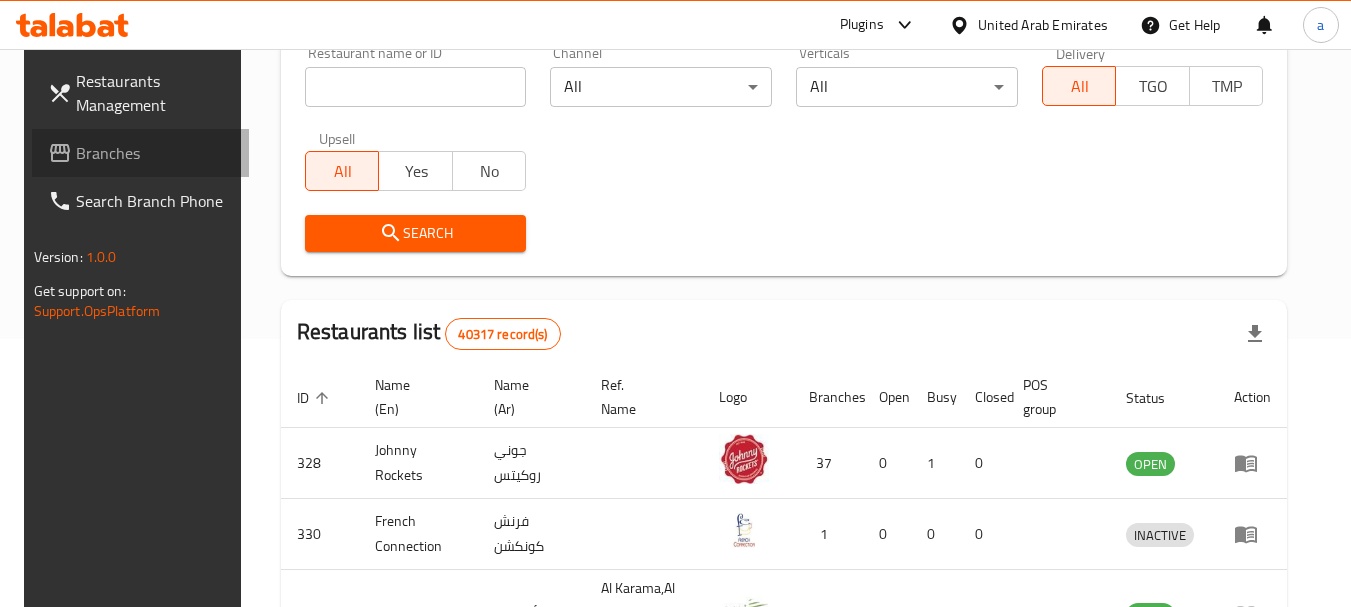 click 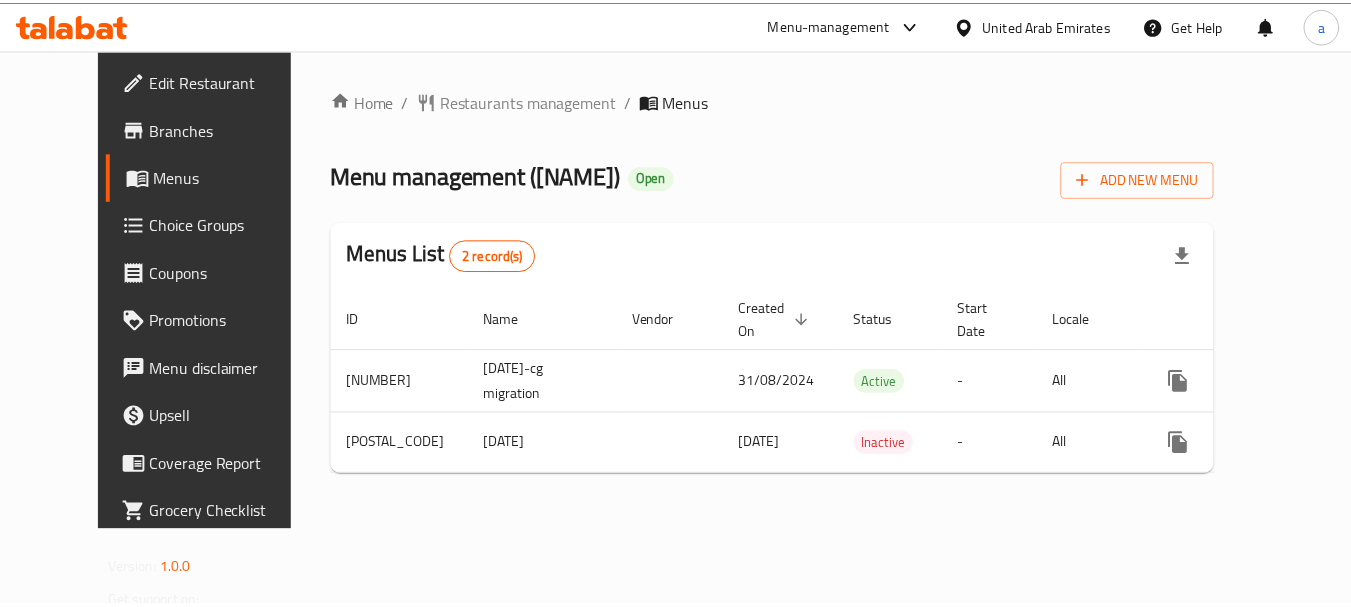 scroll, scrollTop: 0, scrollLeft: 0, axis: both 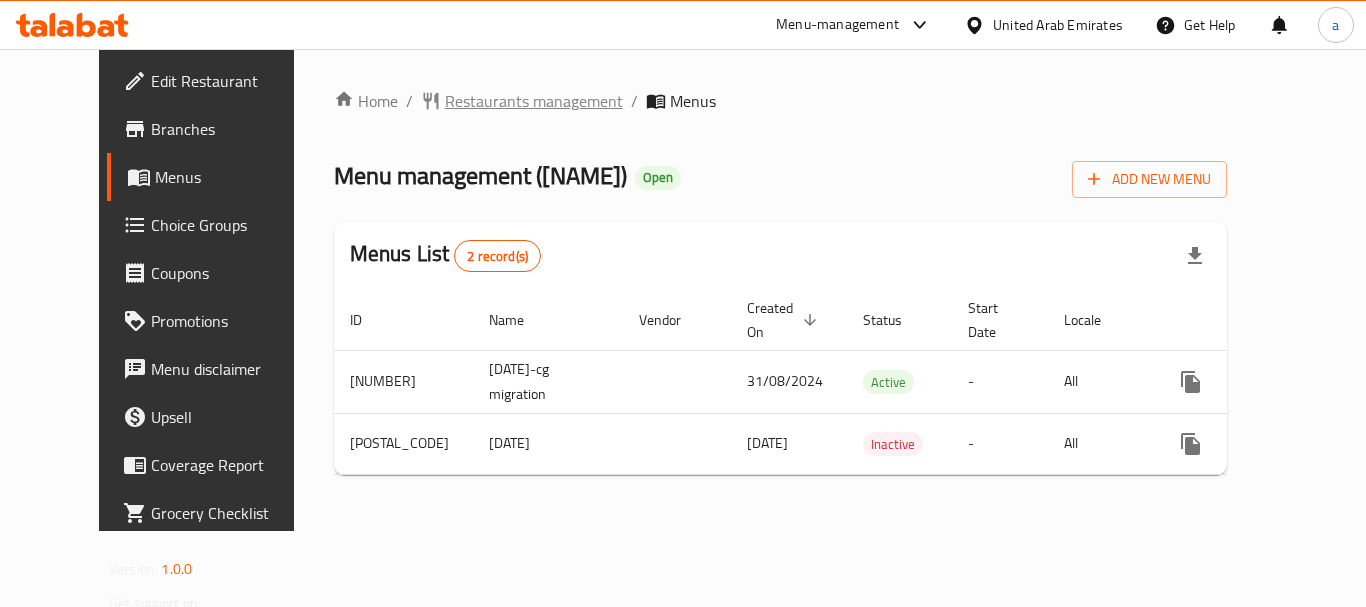 click on "Restaurants management" at bounding box center (534, 101) 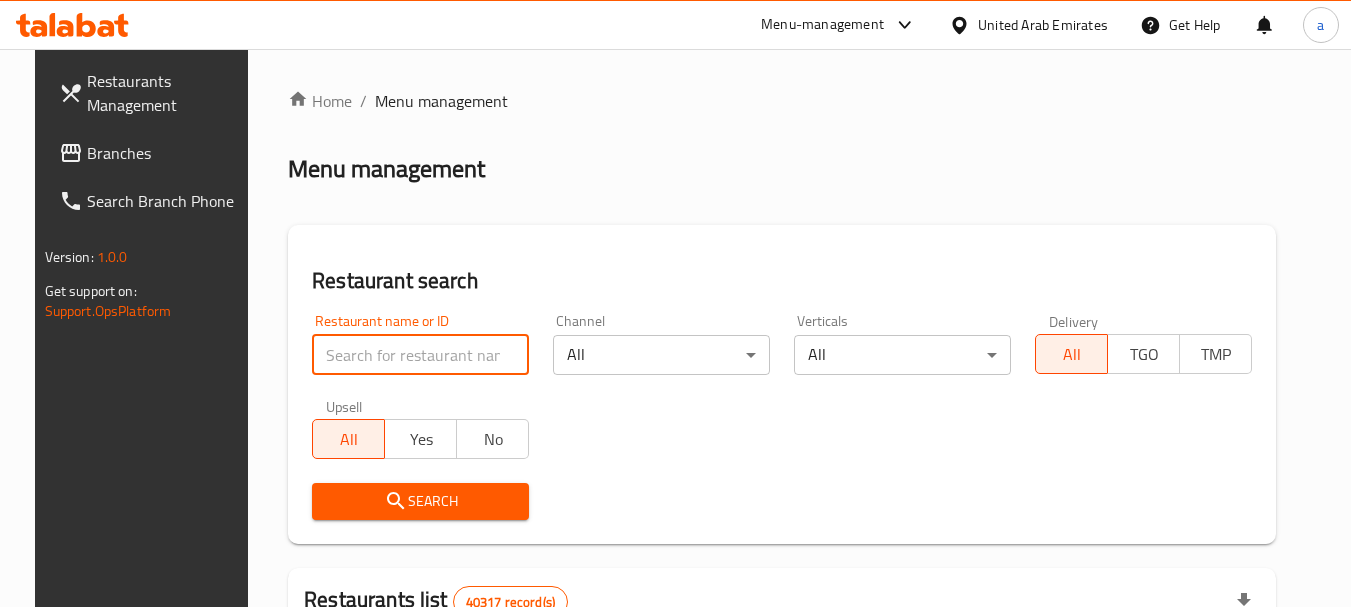 click at bounding box center (420, 355) 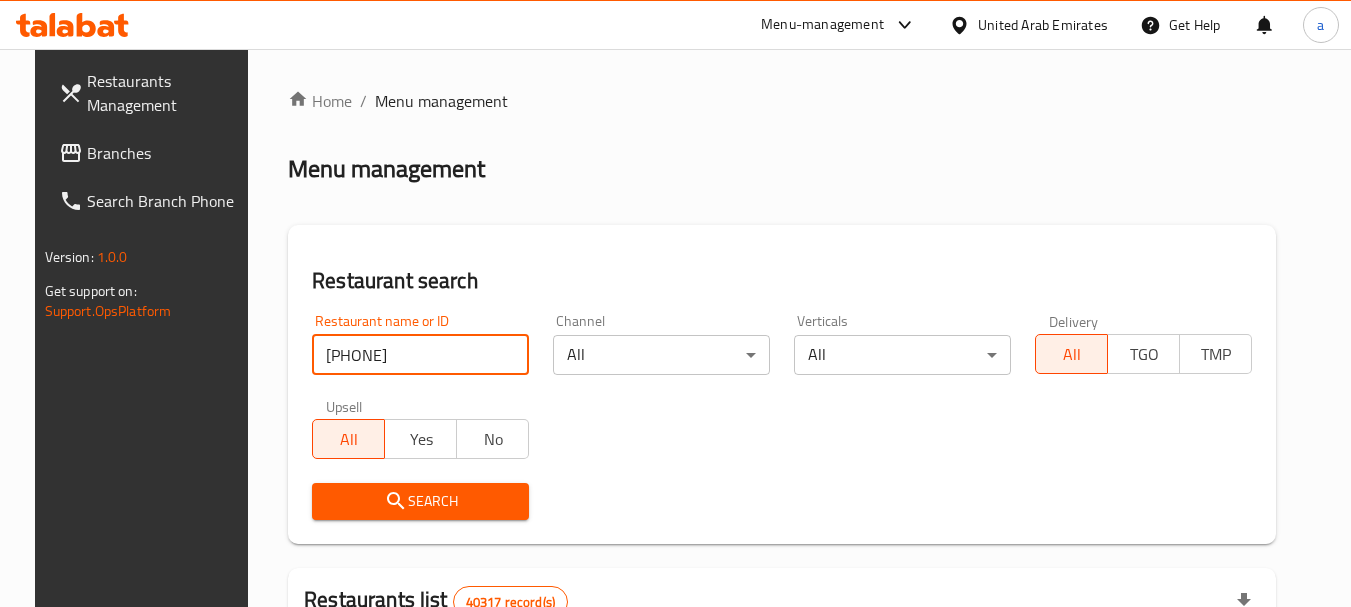 type on "600358" 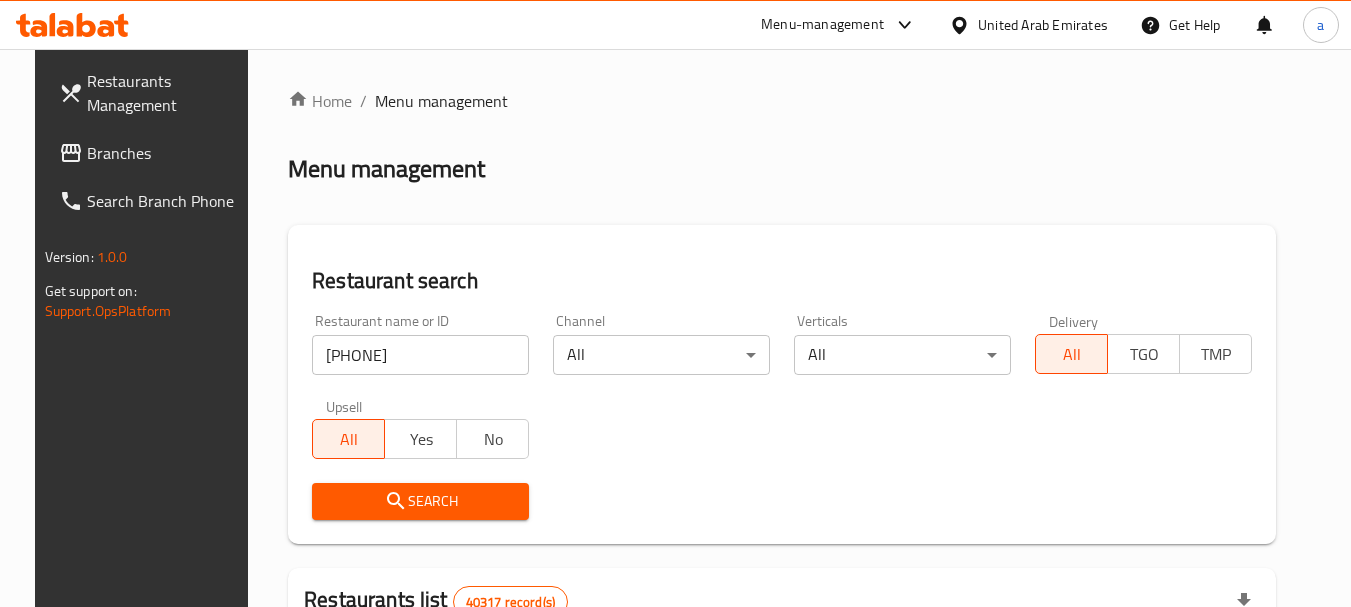 click on "Search" at bounding box center [420, 501] 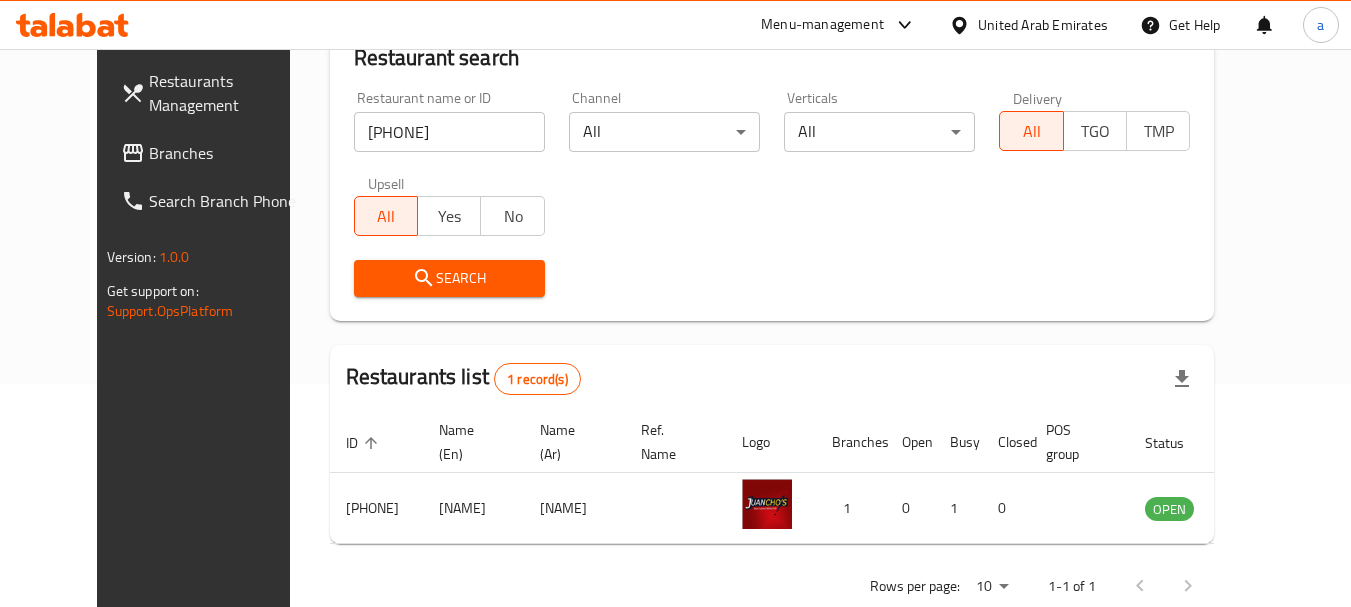 scroll, scrollTop: 268, scrollLeft: 0, axis: vertical 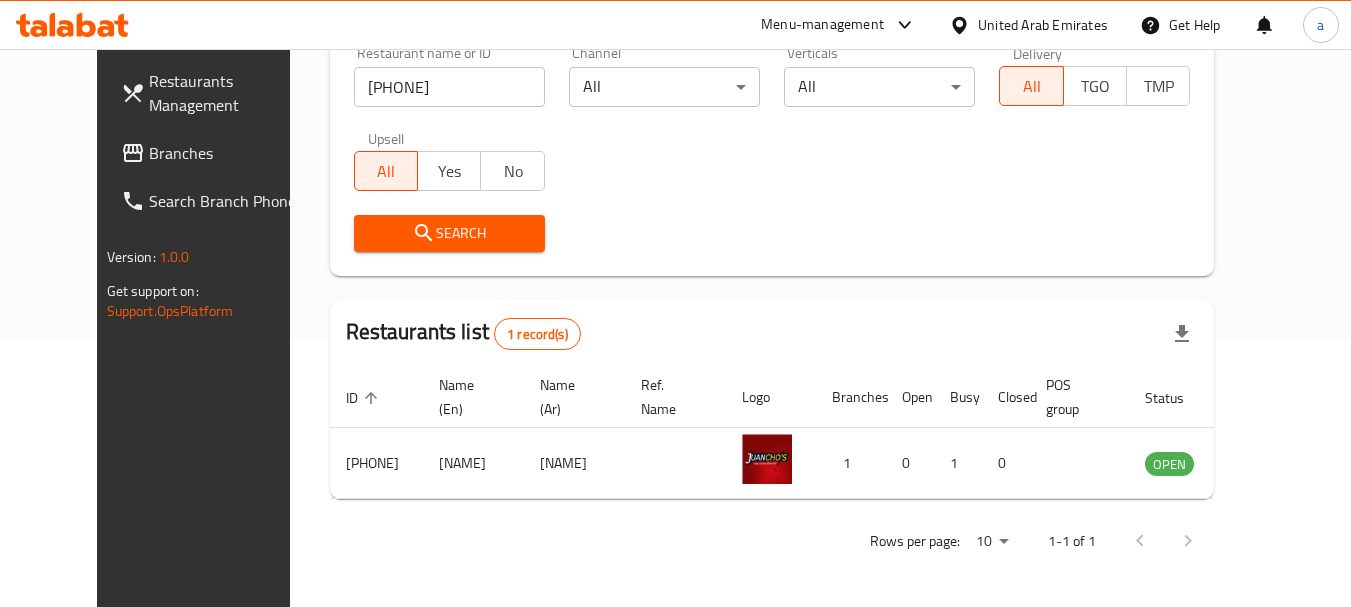 click on "United Arab Emirates" at bounding box center [1043, 25] 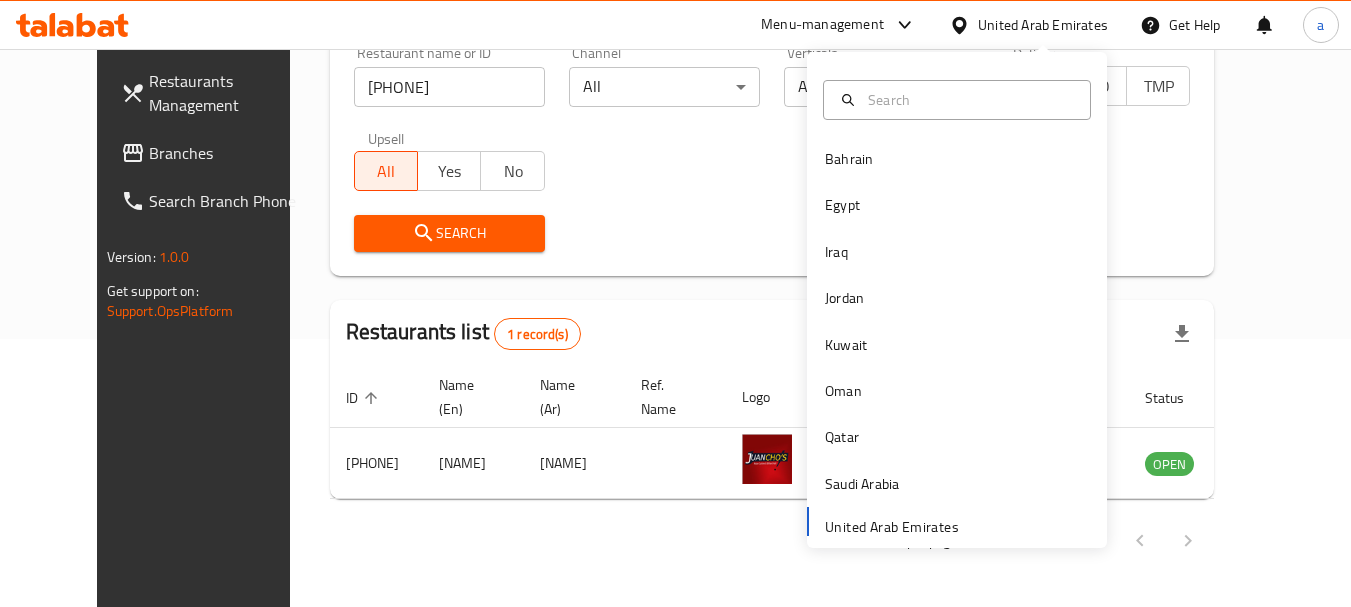 click on "Branches" at bounding box center (228, 153) 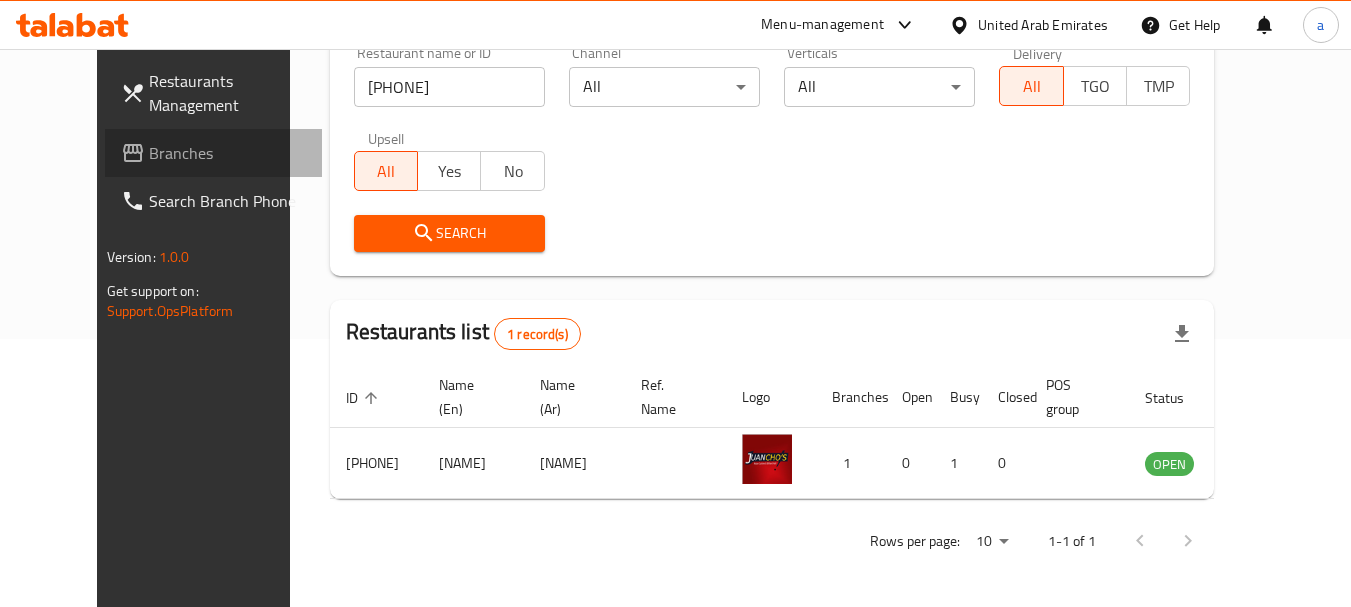 click on "Branches" at bounding box center (228, 153) 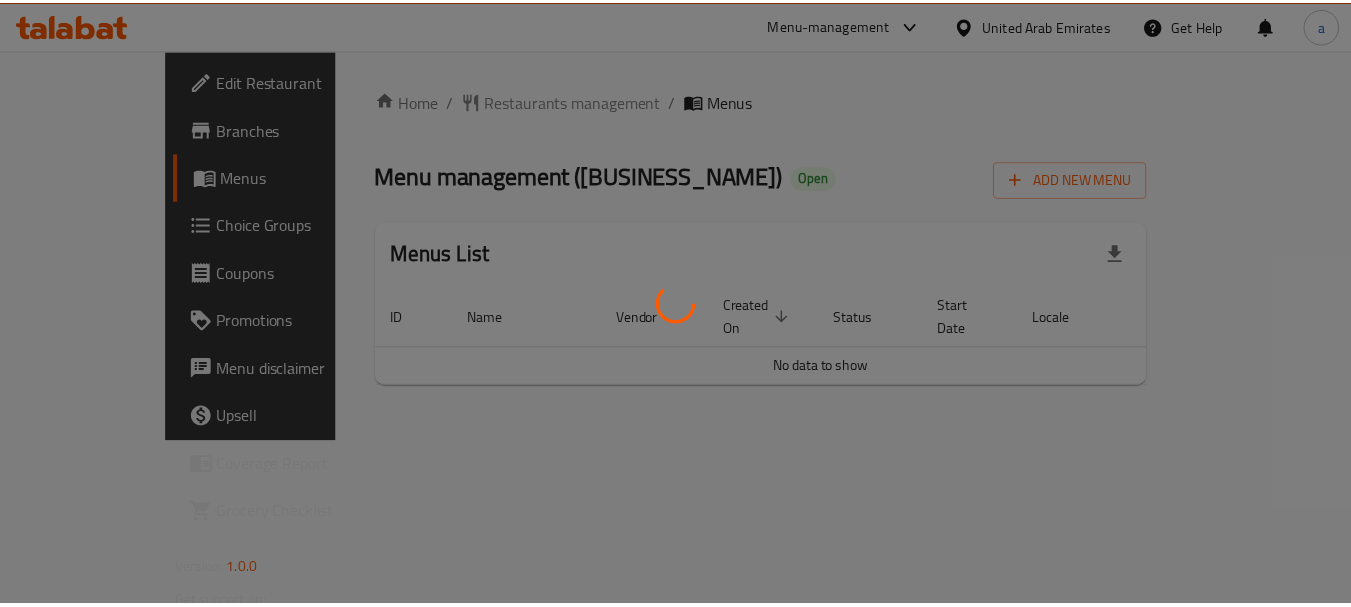 scroll, scrollTop: 0, scrollLeft: 0, axis: both 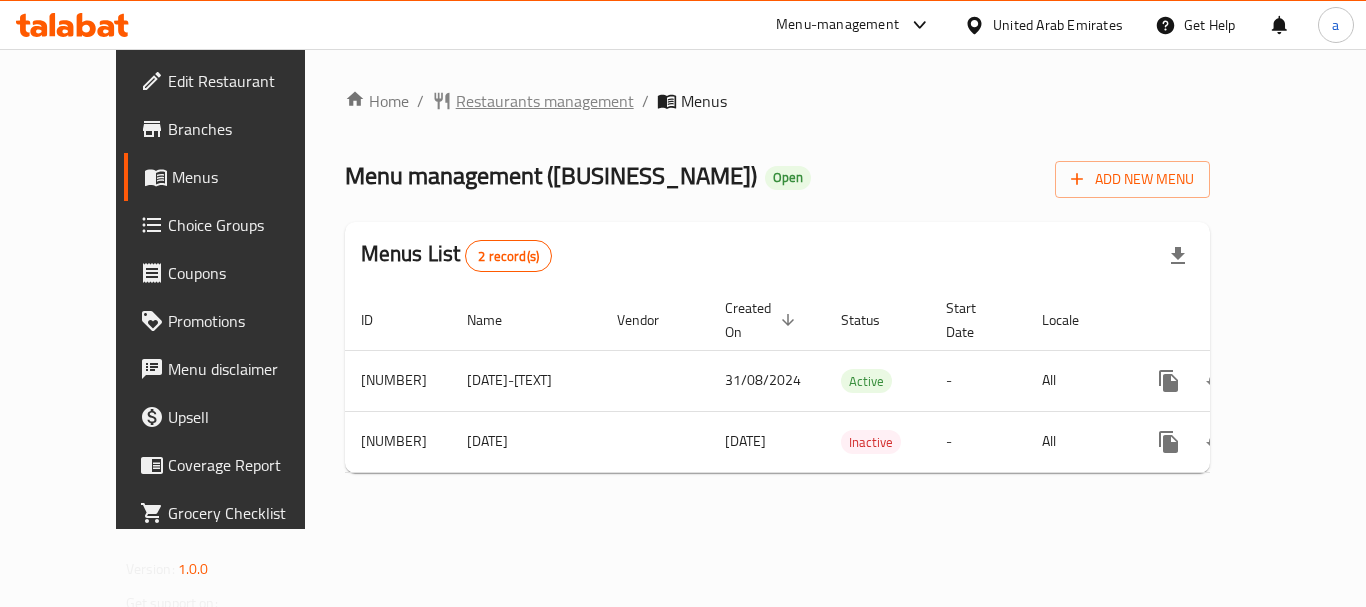 click on "Restaurants management" at bounding box center (545, 101) 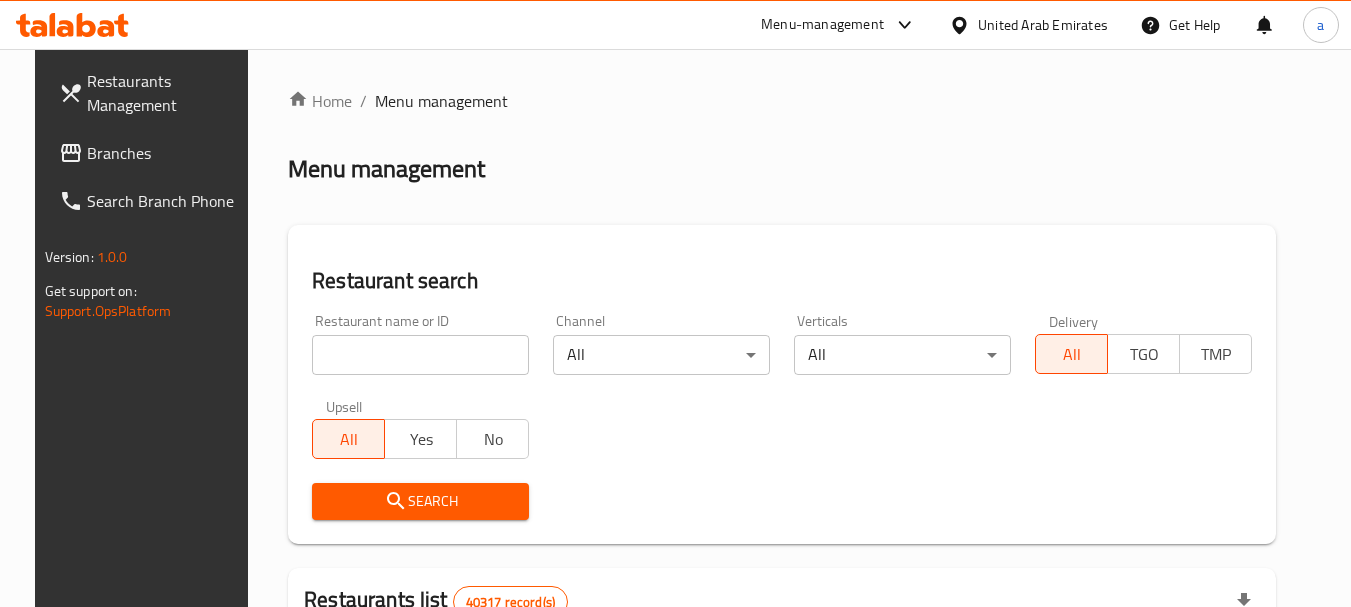click at bounding box center (420, 355) 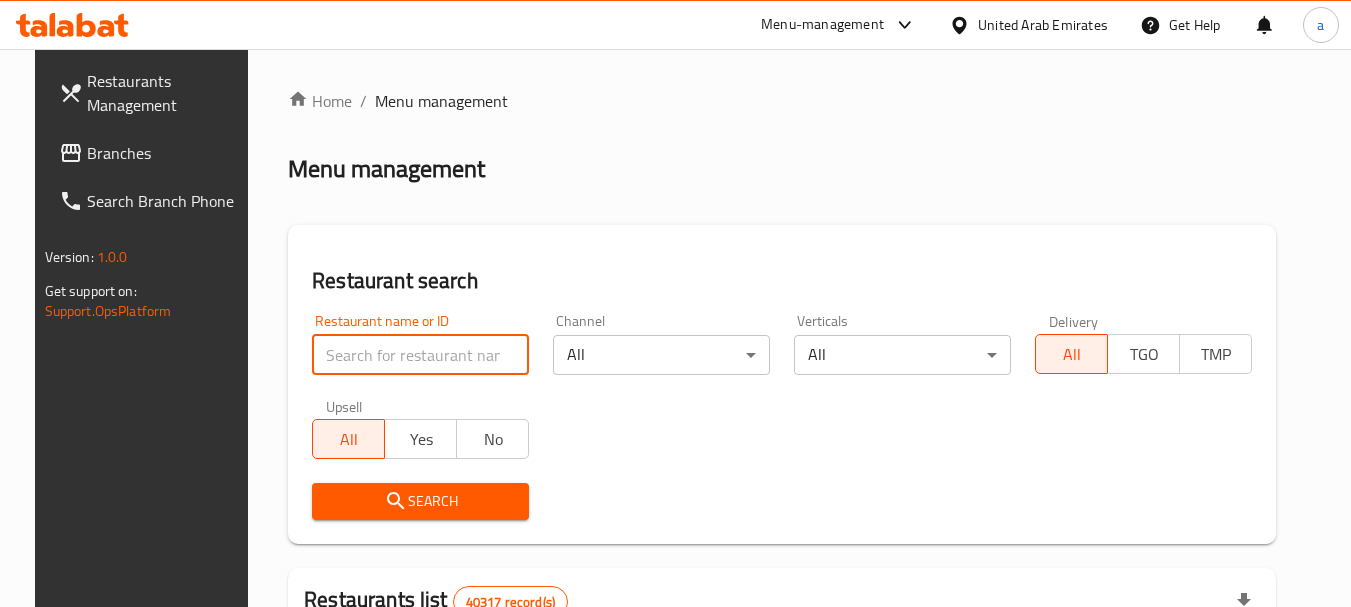 paste on "600358" 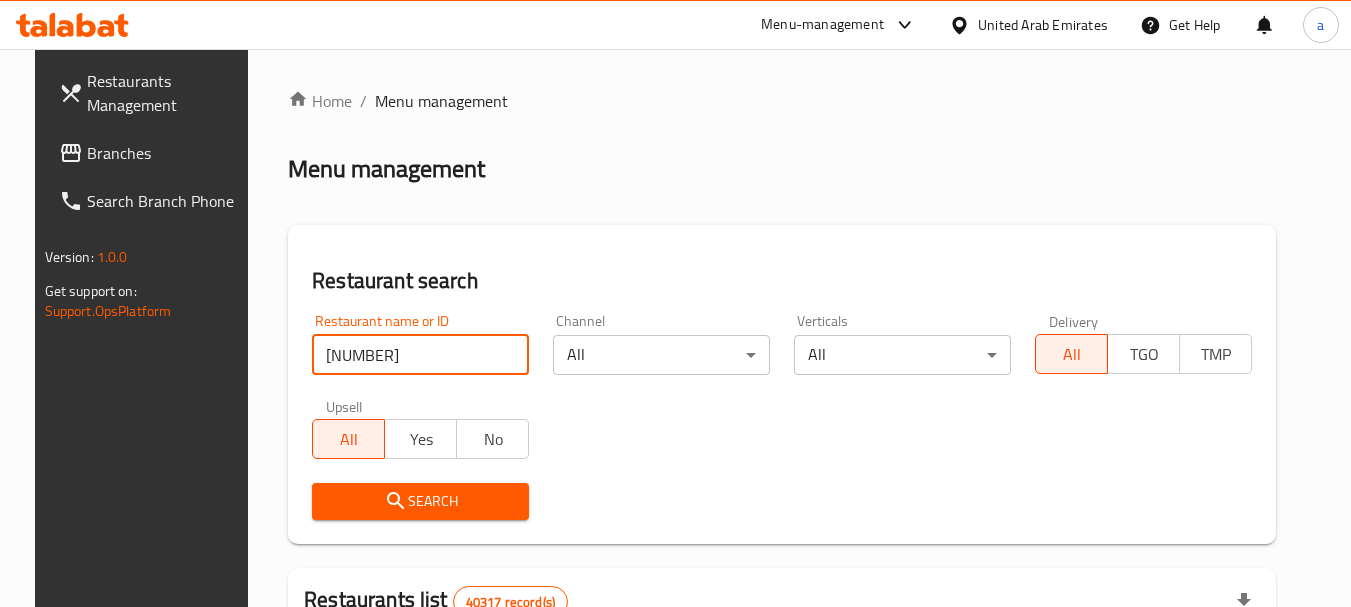 type on "600358" 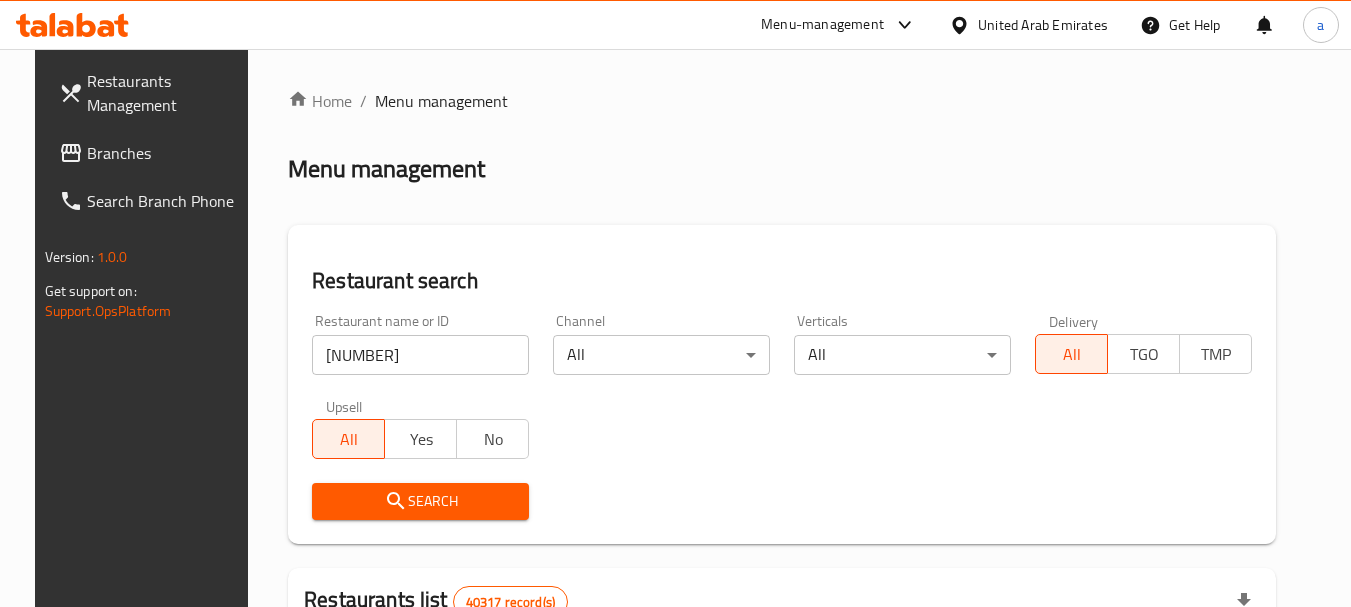 click on "Search" at bounding box center [420, 501] 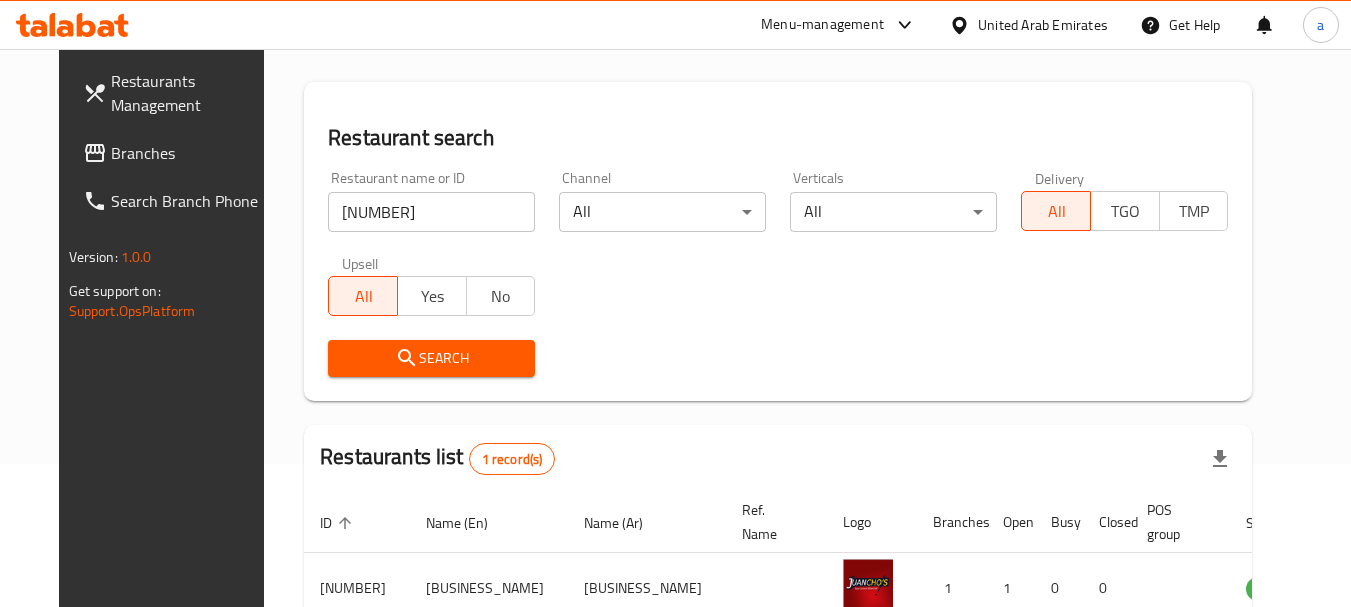 scroll, scrollTop: 268, scrollLeft: 0, axis: vertical 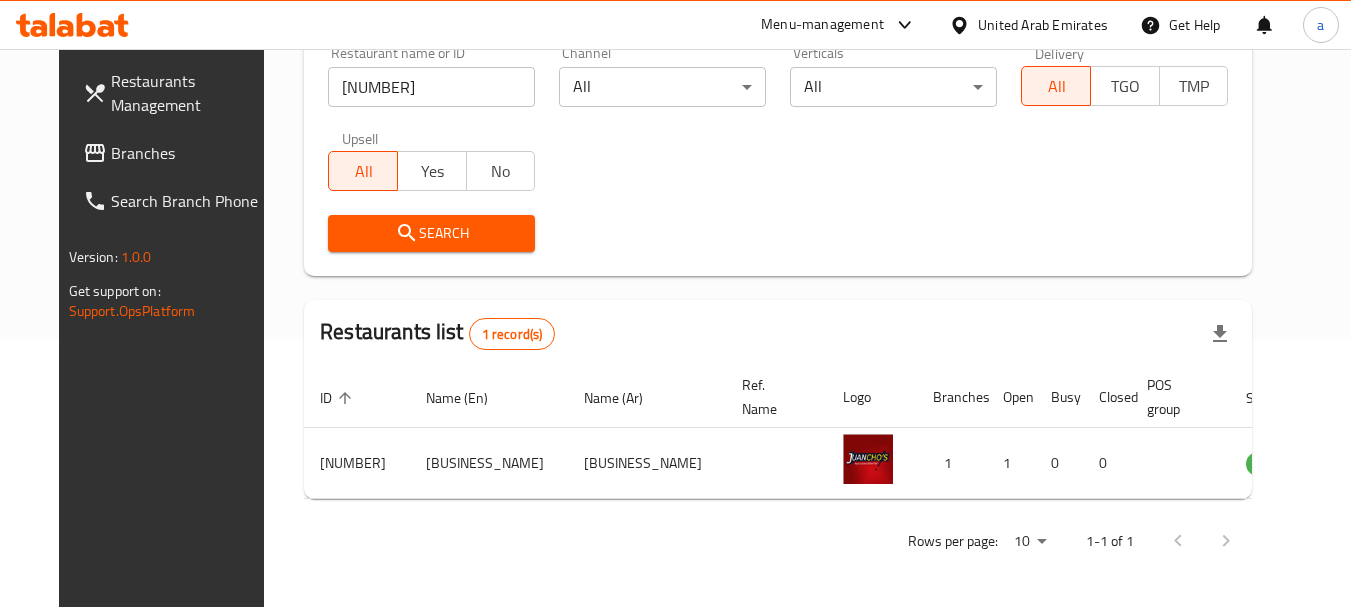 click on "Branches" at bounding box center (190, 153) 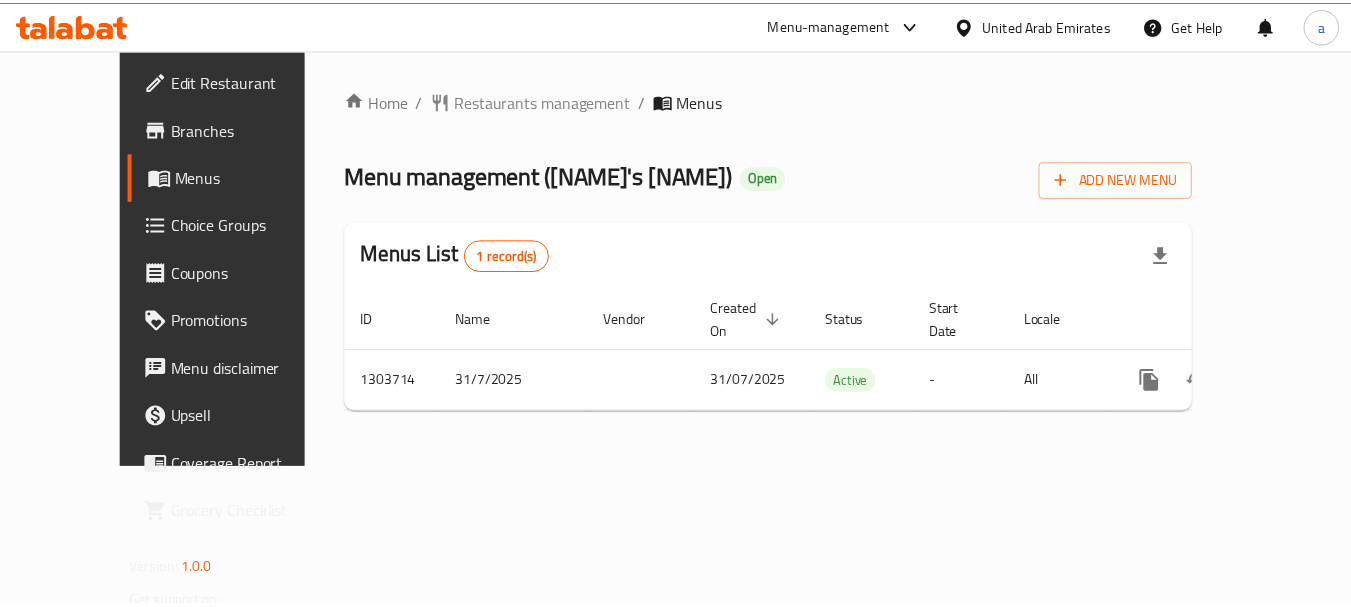 scroll, scrollTop: 0, scrollLeft: 0, axis: both 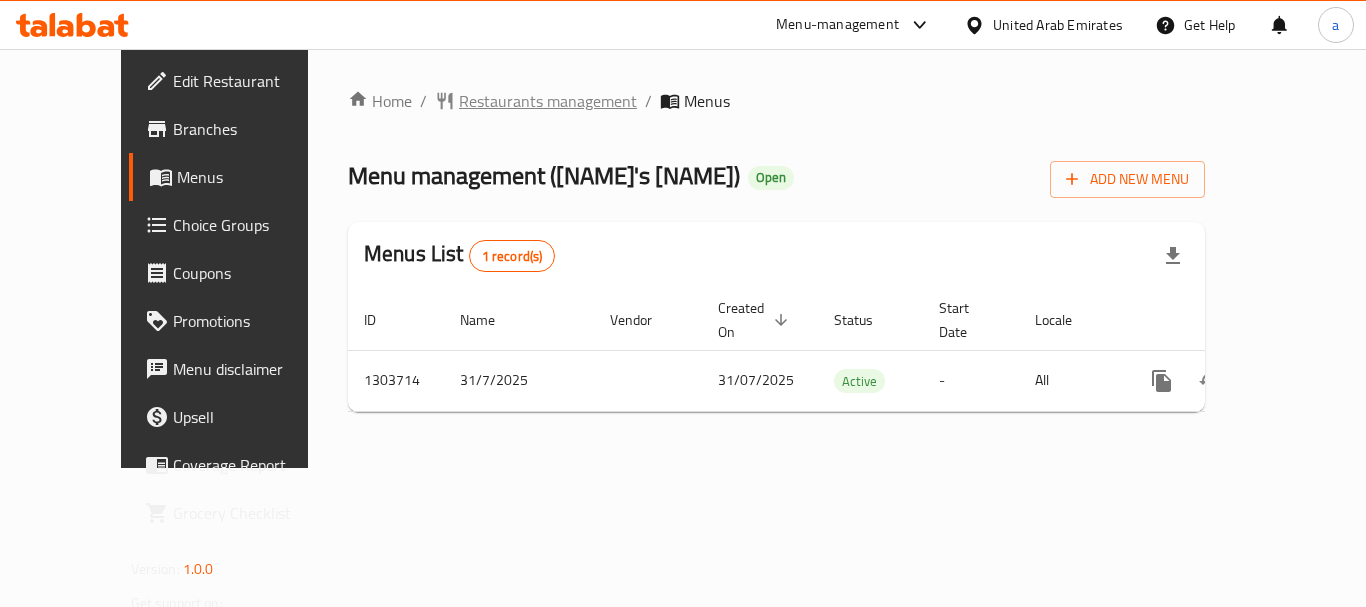 click on "Restaurants management" at bounding box center (548, 101) 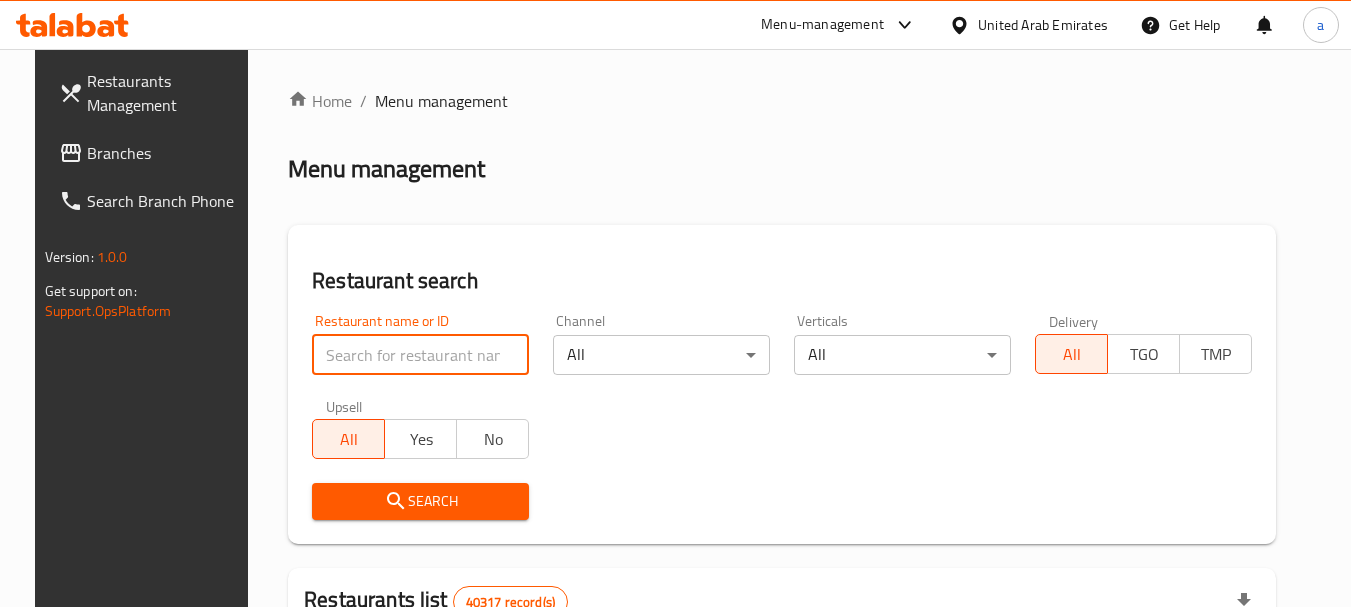 click at bounding box center [420, 355] 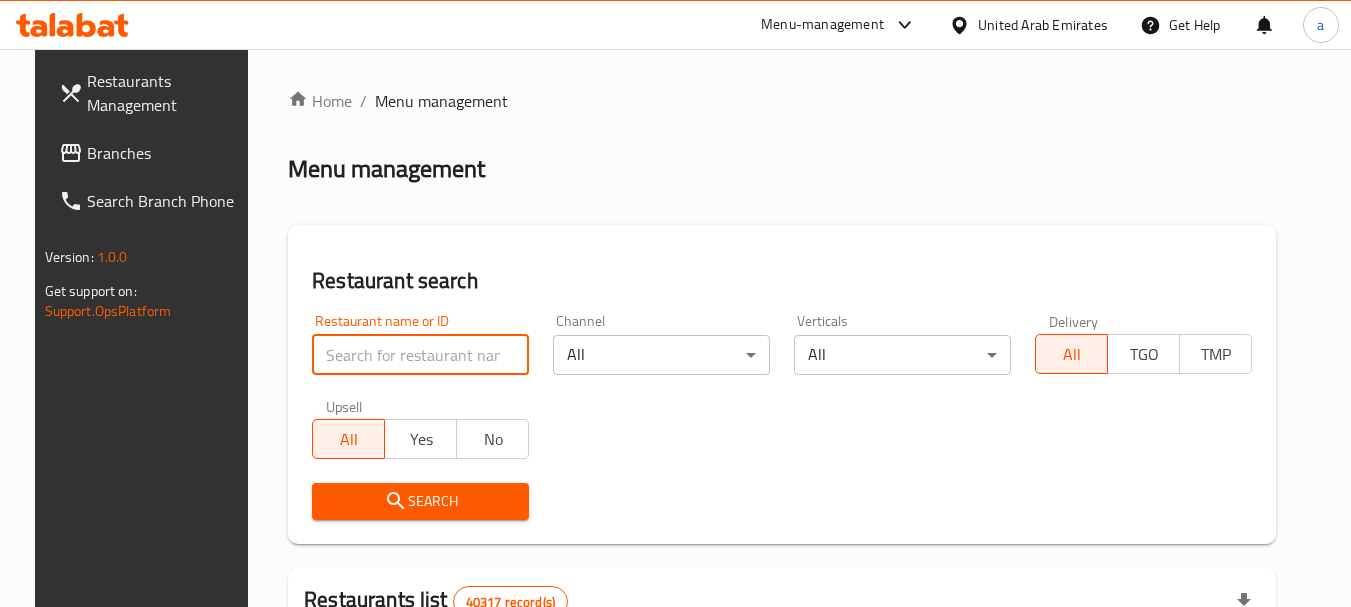 paste on "702945" 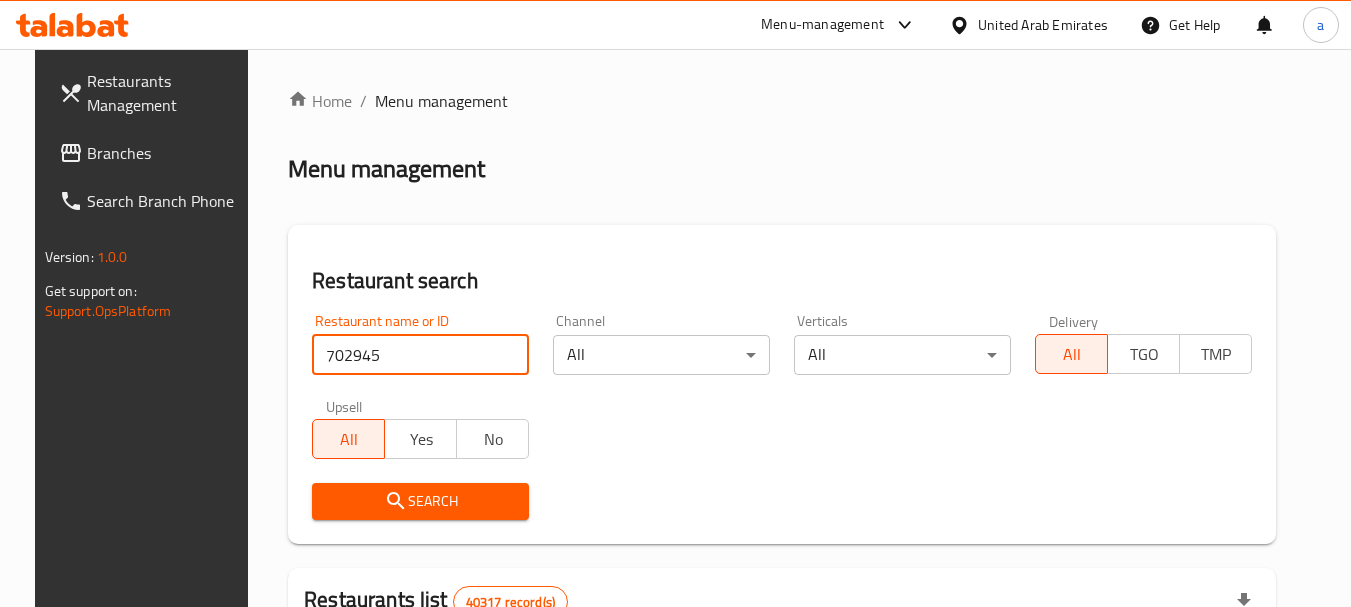 type on "702945" 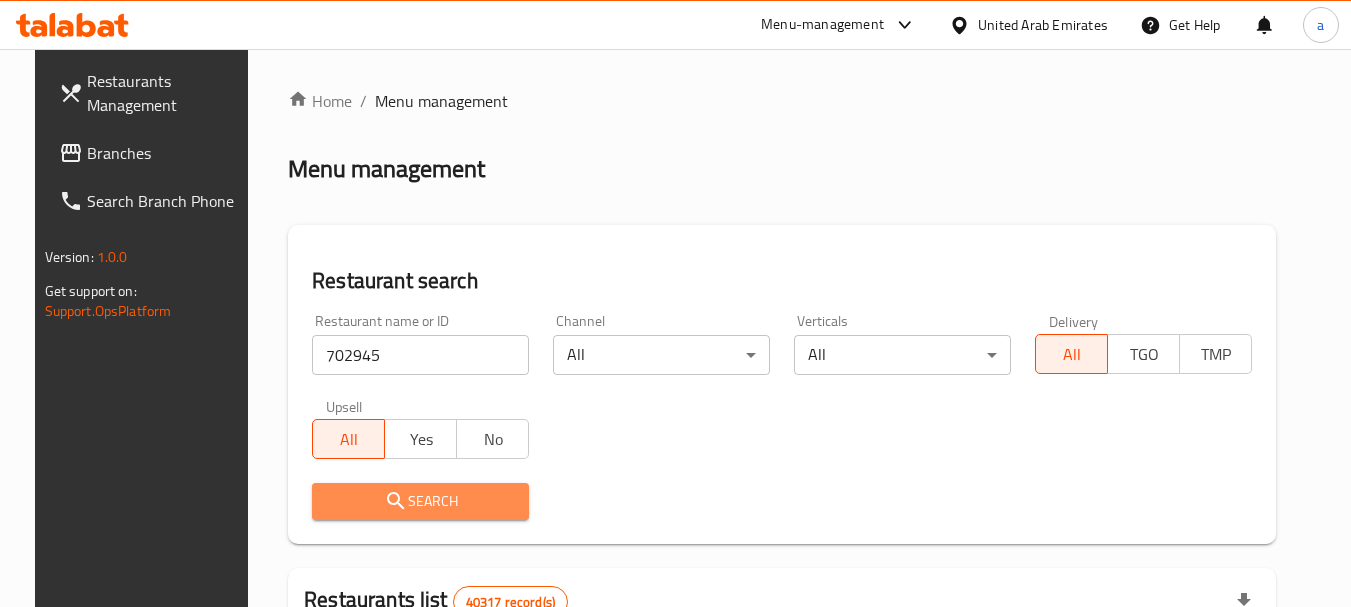 click on "Search" at bounding box center (420, 501) 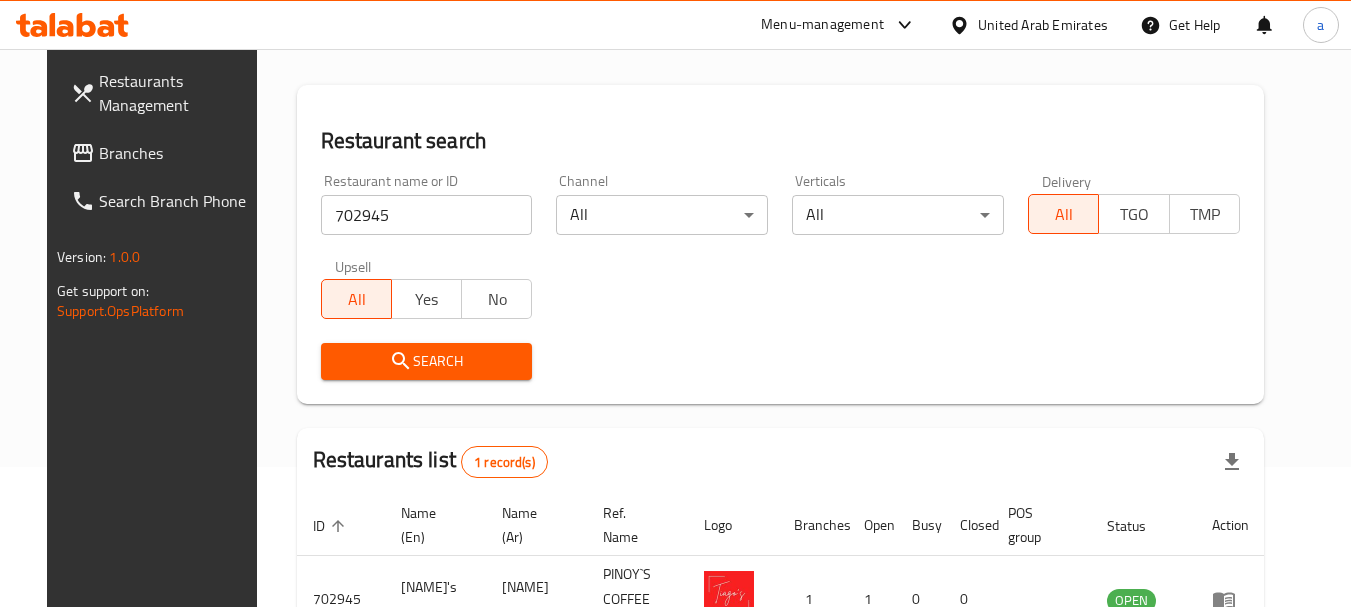 scroll, scrollTop: 268, scrollLeft: 0, axis: vertical 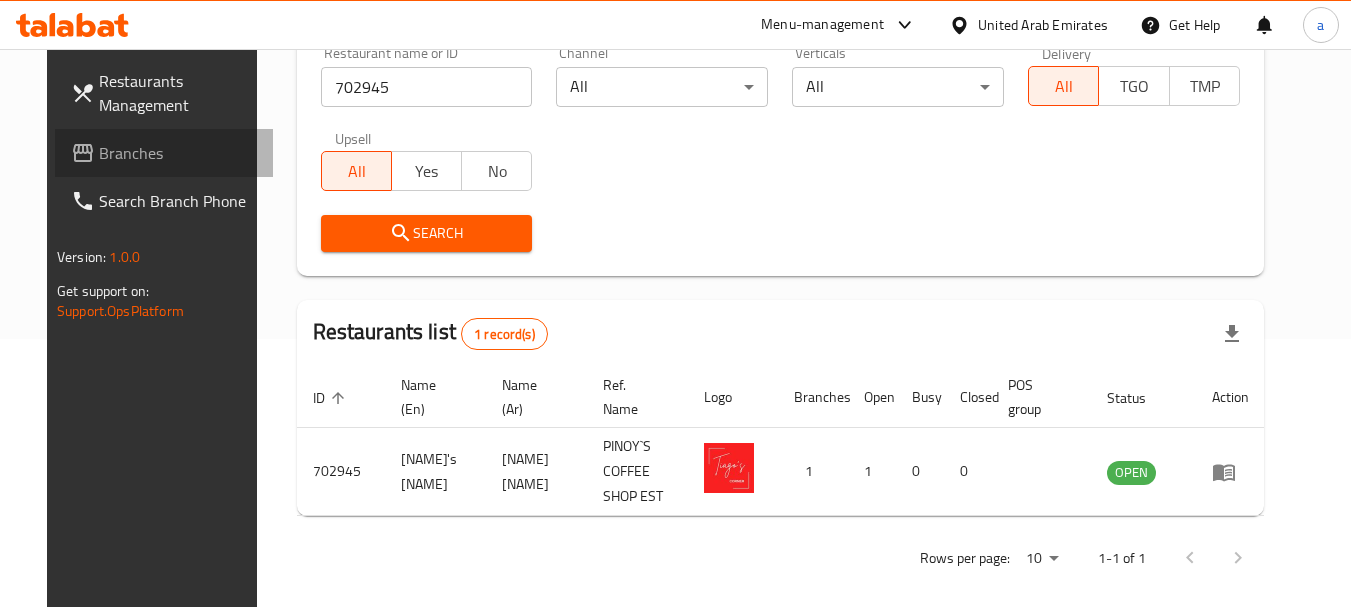 click on "Branches" at bounding box center [178, 153] 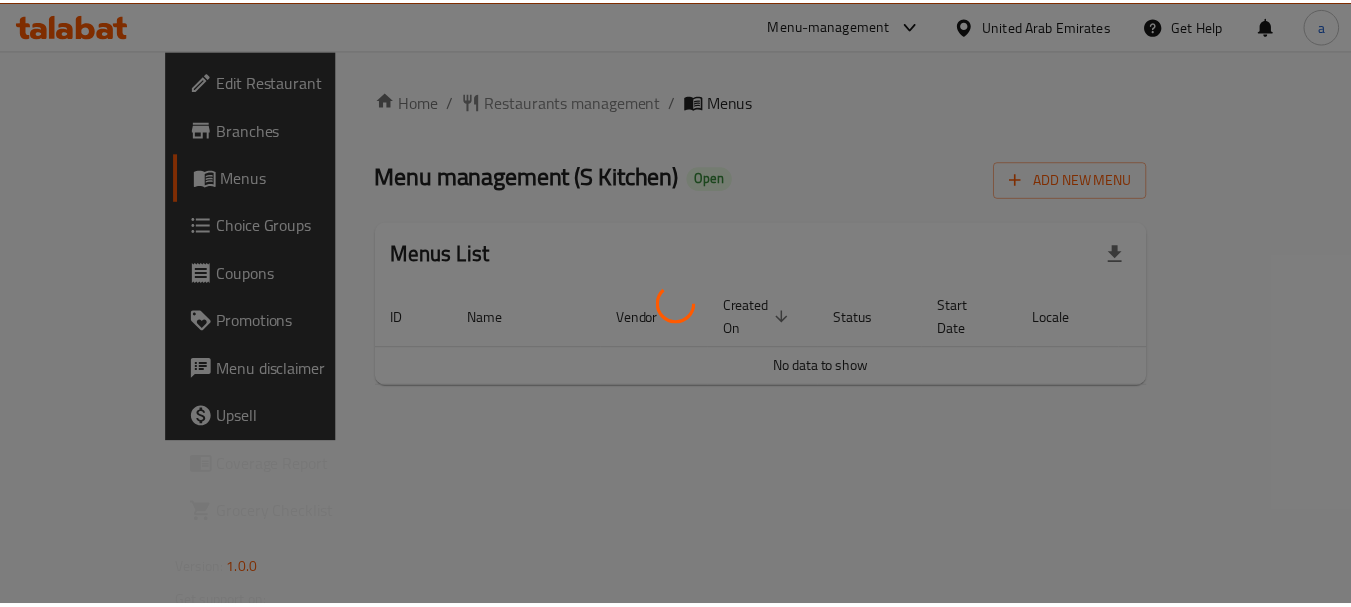 scroll, scrollTop: 0, scrollLeft: 0, axis: both 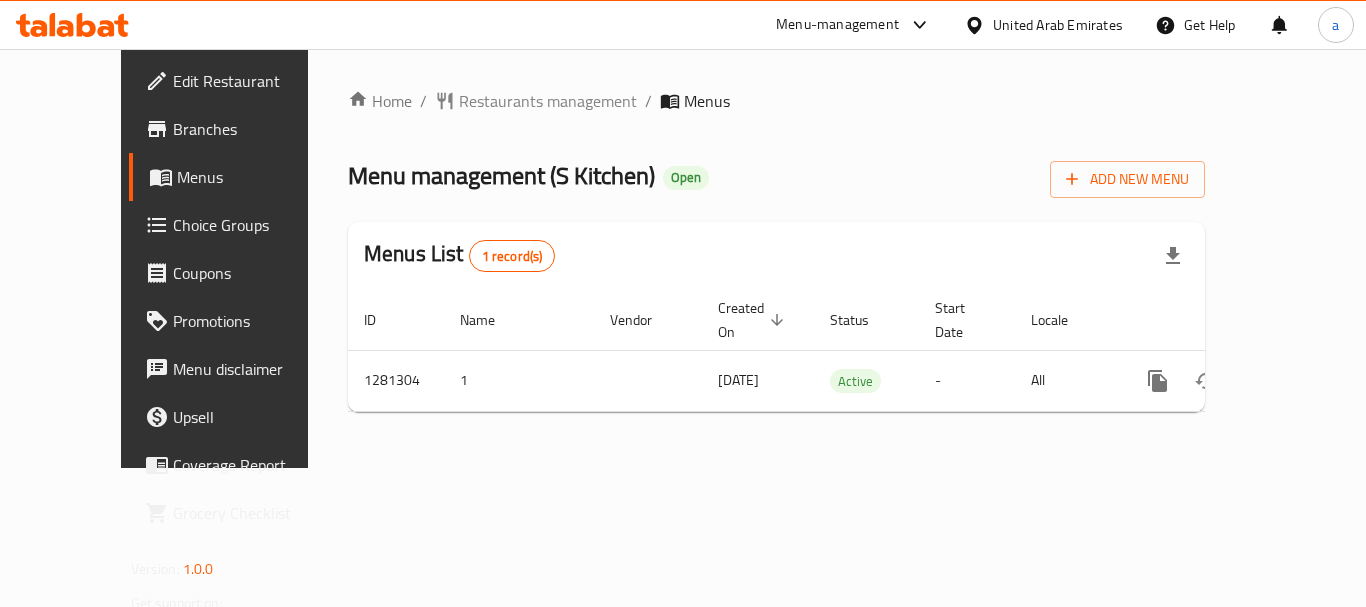click on "Restaurants management" at bounding box center (548, 101) 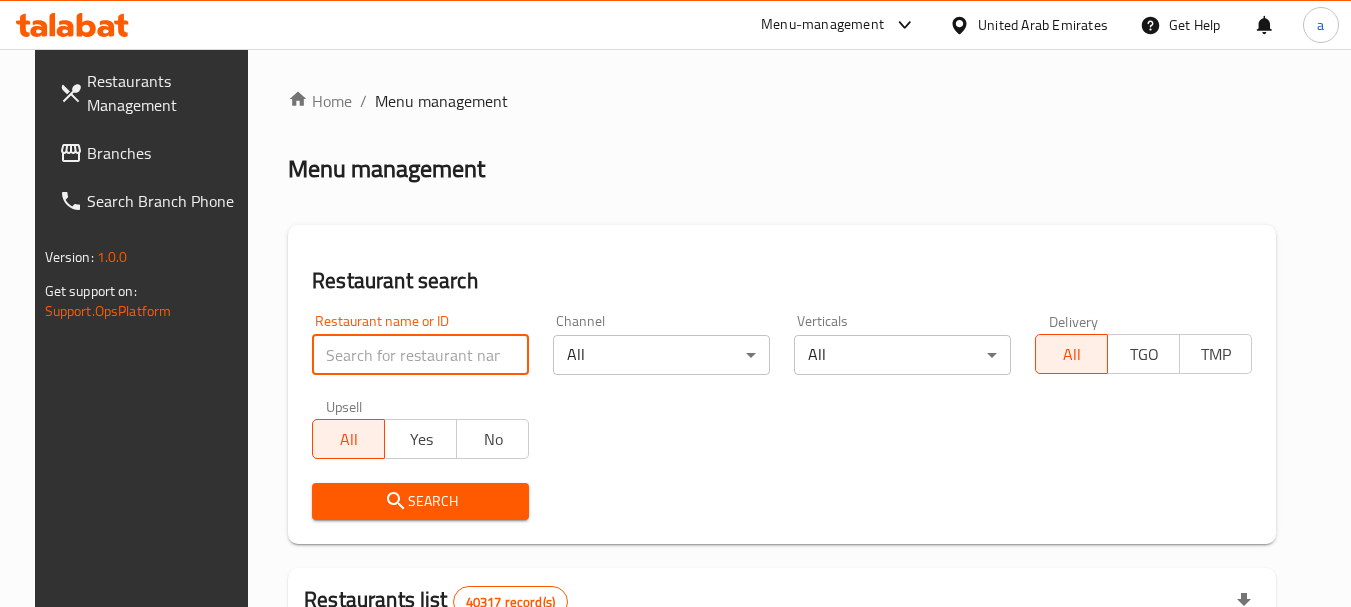 click at bounding box center [420, 355] 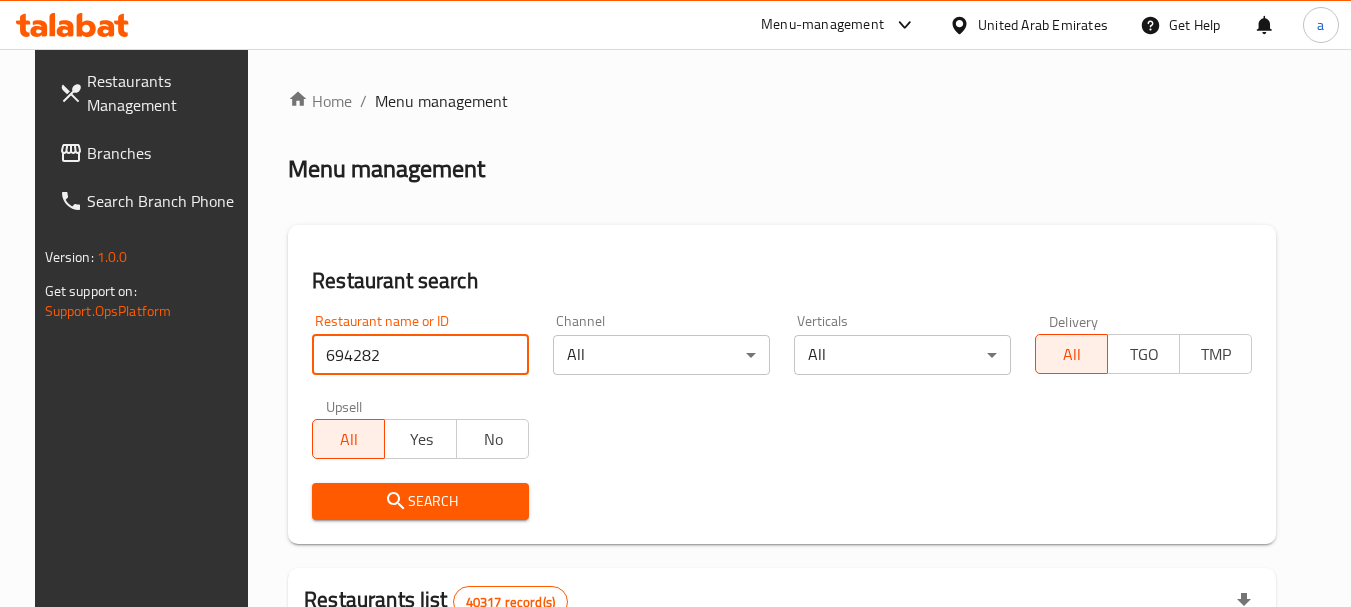 type on "694282" 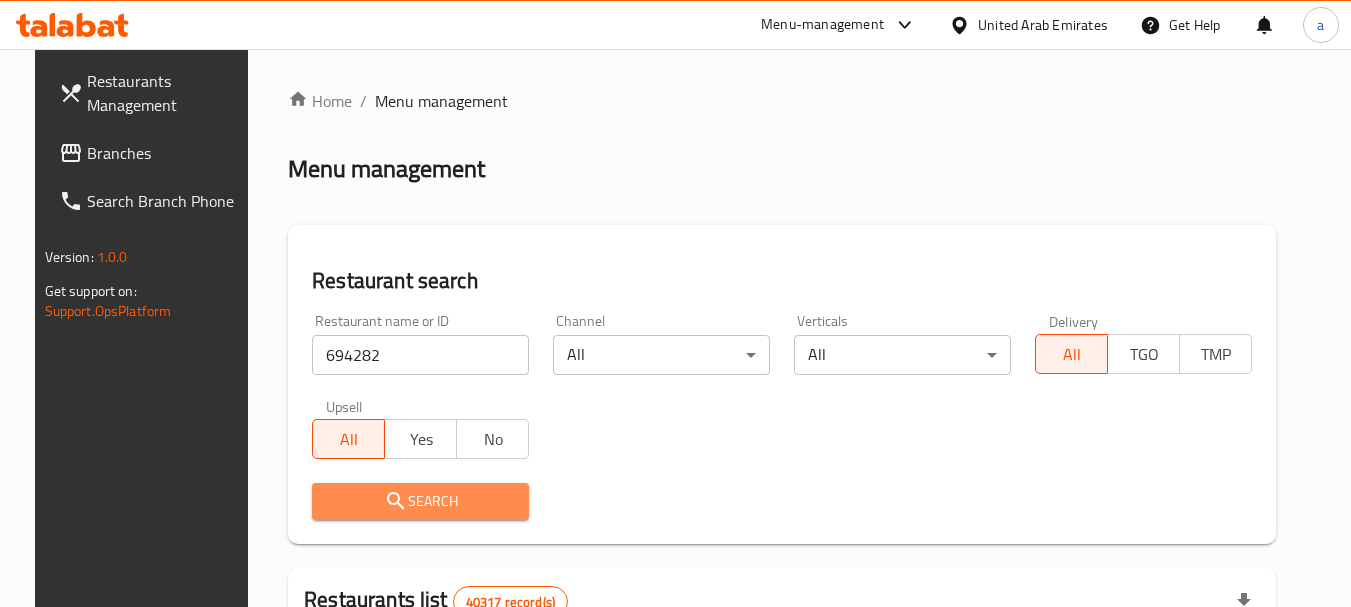 click on "Search" at bounding box center [420, 501] 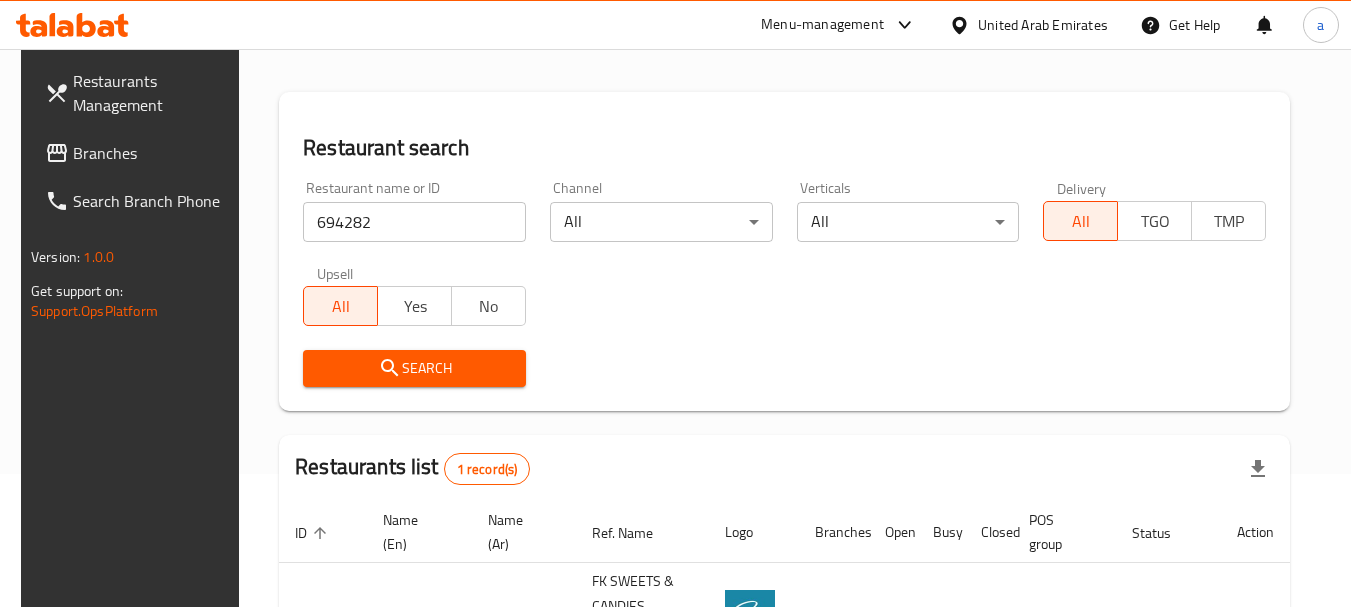 scroll, scrollTop: 285, scrollLeft: 0, axis: vertical 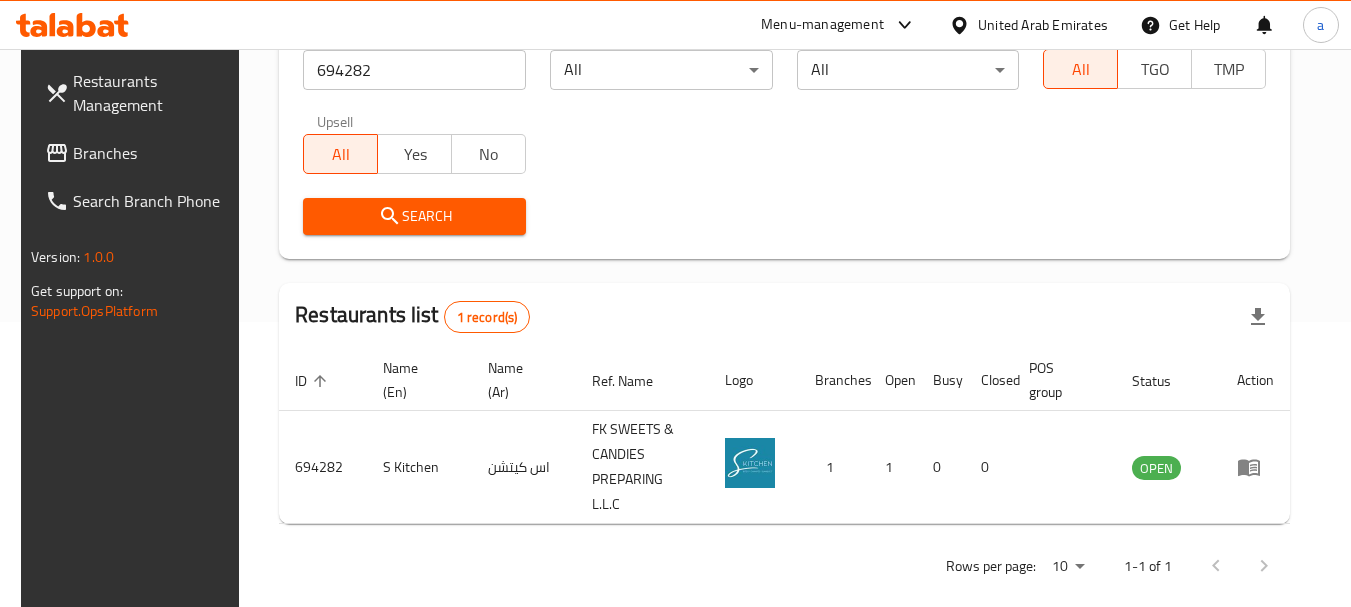click on "Branches" at bounding box center [152, 153] 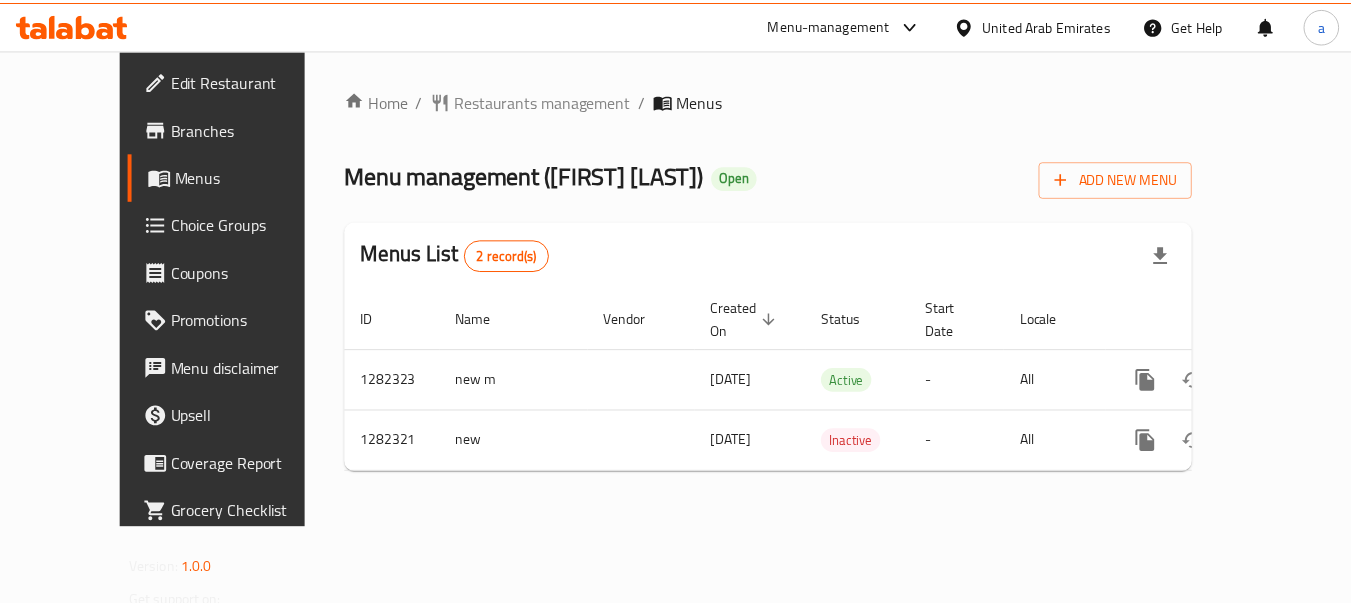 scroll, scrollTop: 0, scrollLeft: 0, axis: both 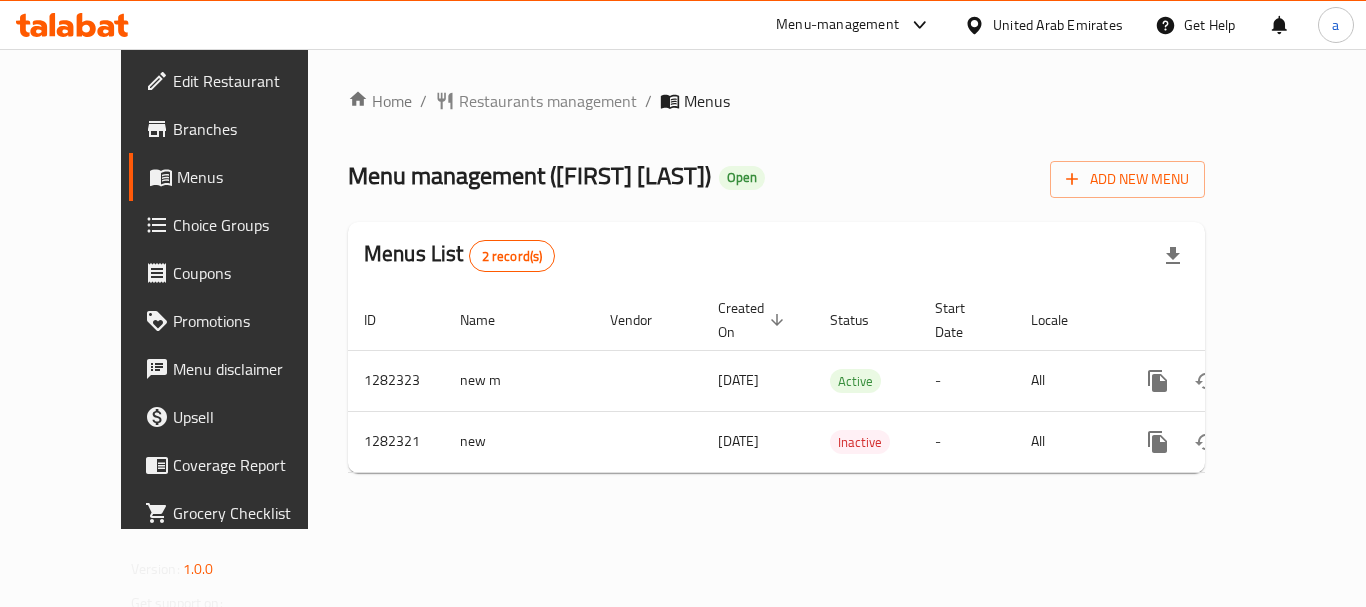 click on "Restaurants management" at bounding box center [548, 101] 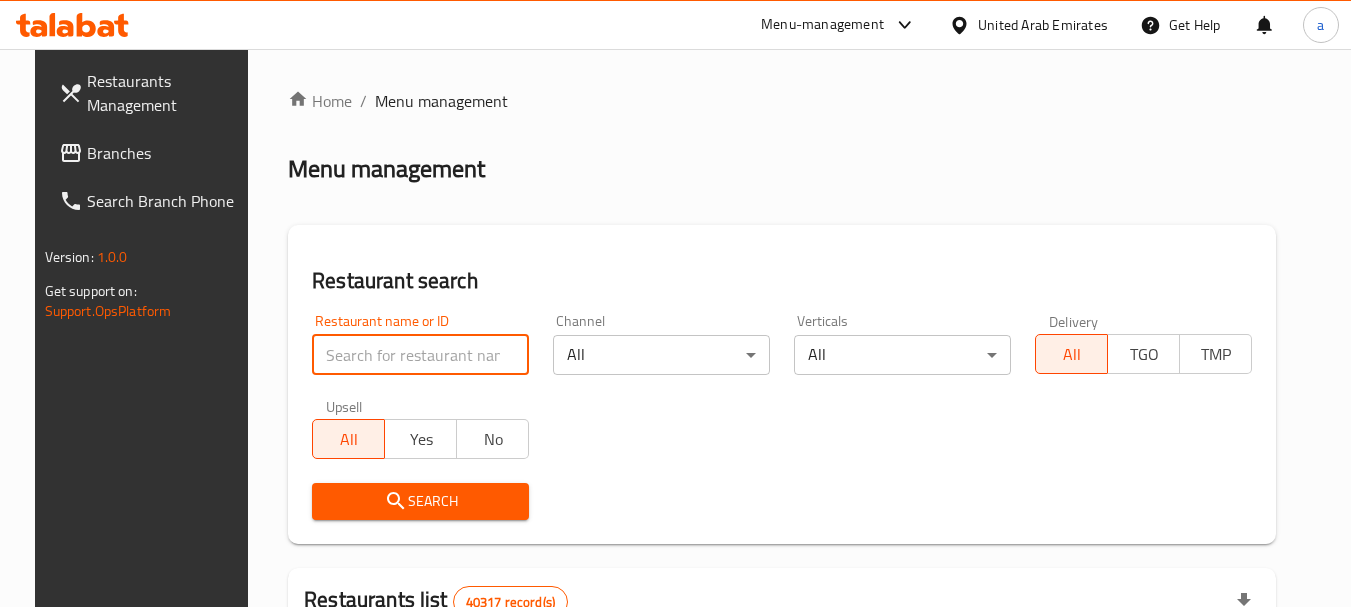 click at bounding box center (420, 355) 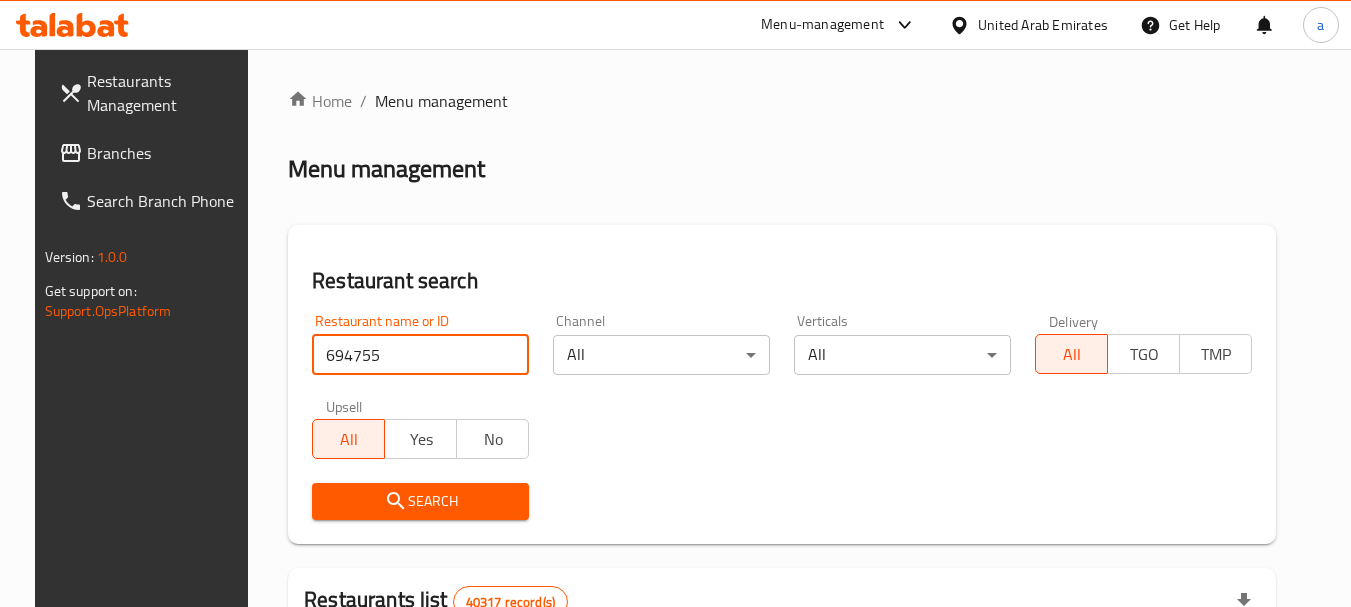 type on "694755" 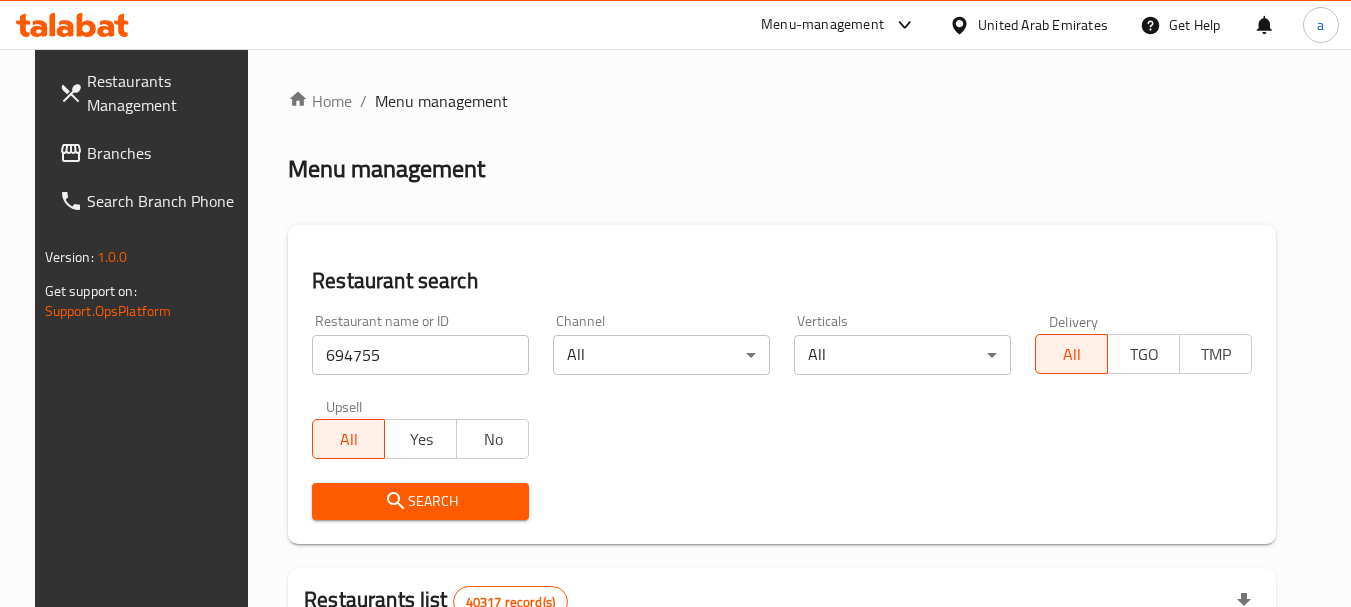 click on "Search" at bounding box center (420, 501) 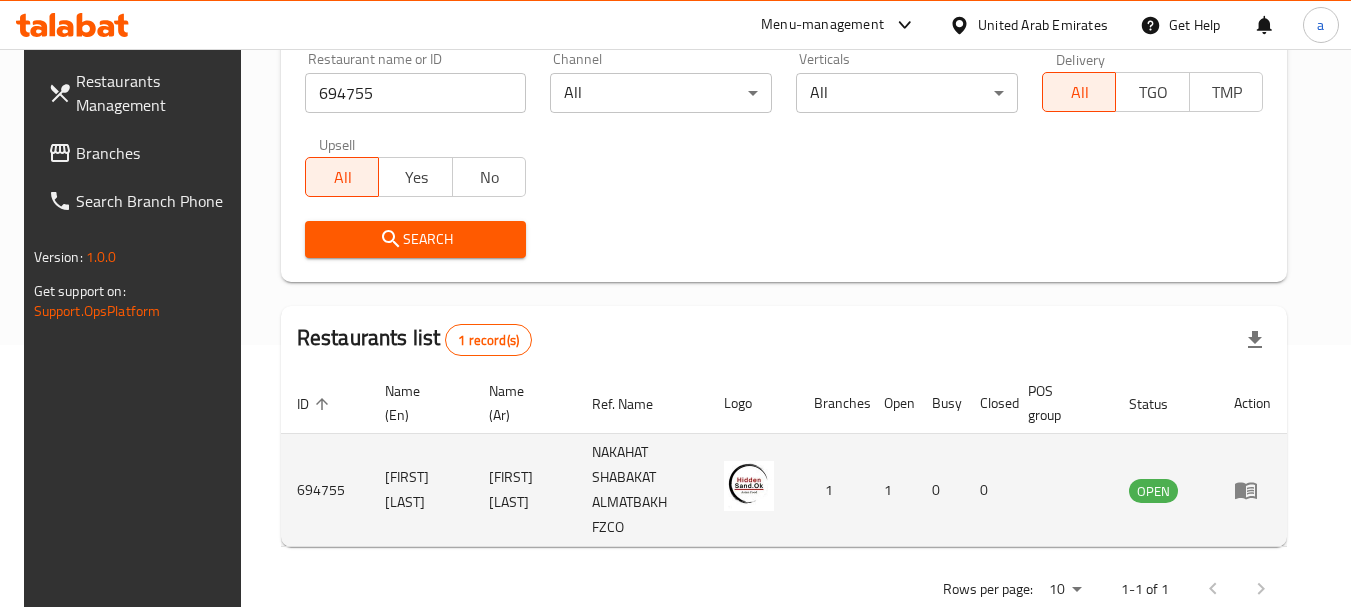 scroll, scrollTop: 285, scrollLeft: 0, axis: vertical 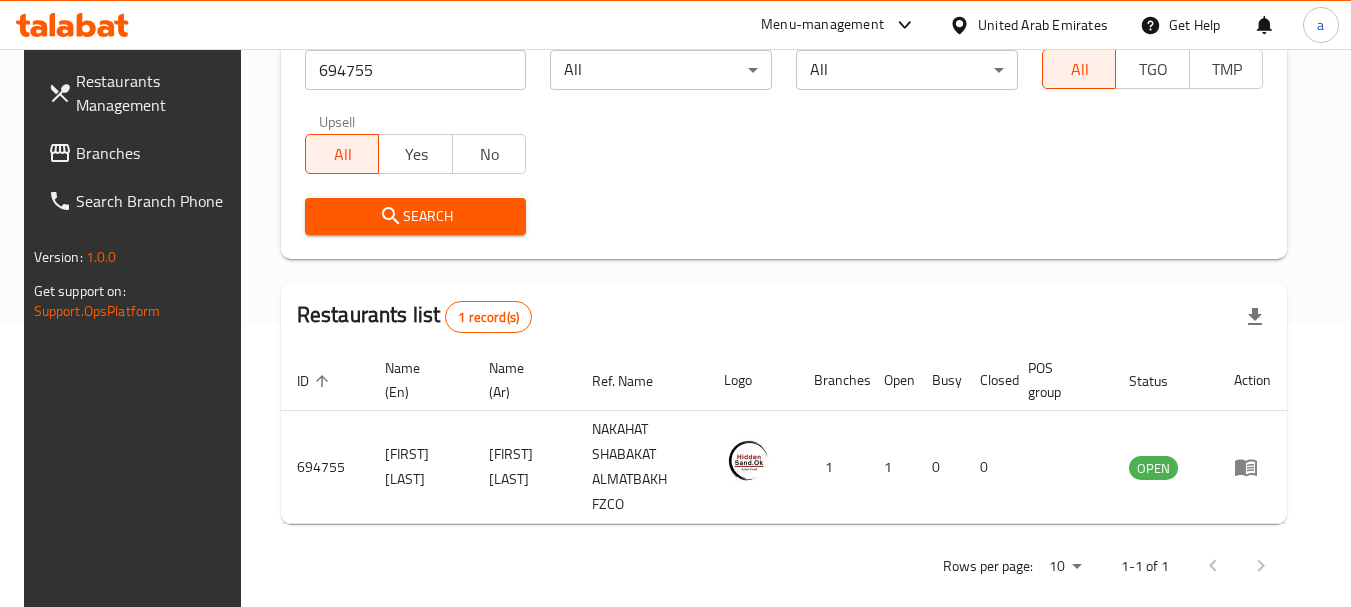 click on "Branches" at bounding box center (155, 153) 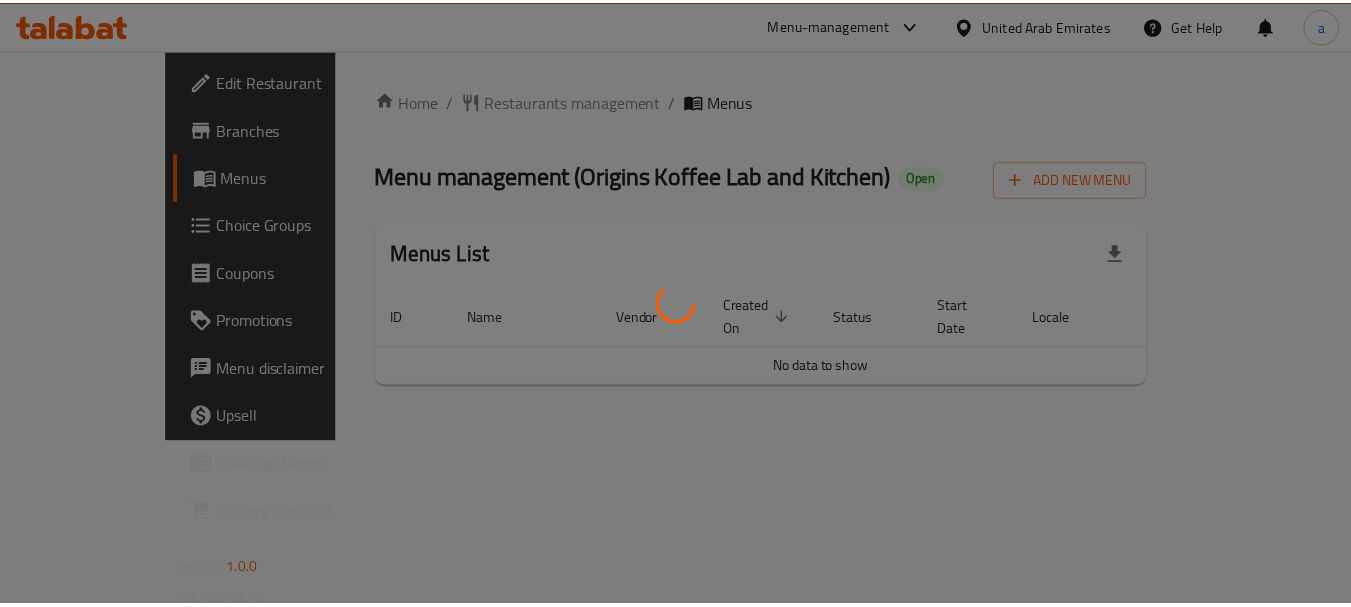 scroll, scrollTop: 0, scrollLeft: 0, axis: both 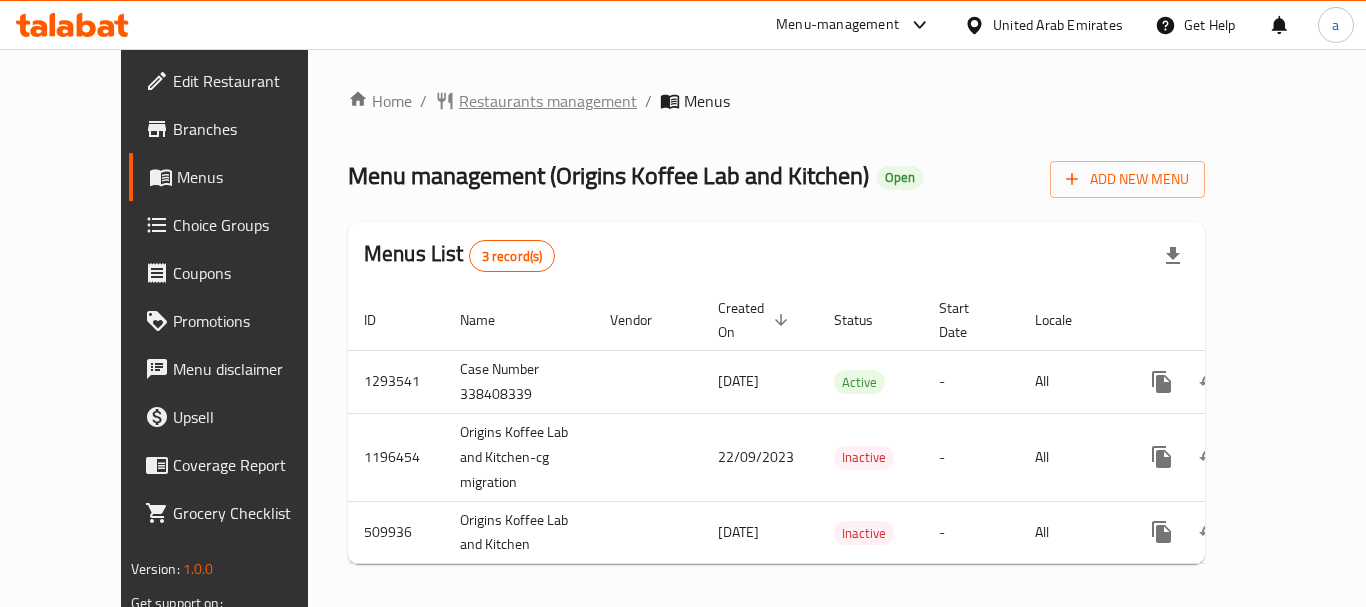 click on "Restaurants management" at bounding box center (548, 101) 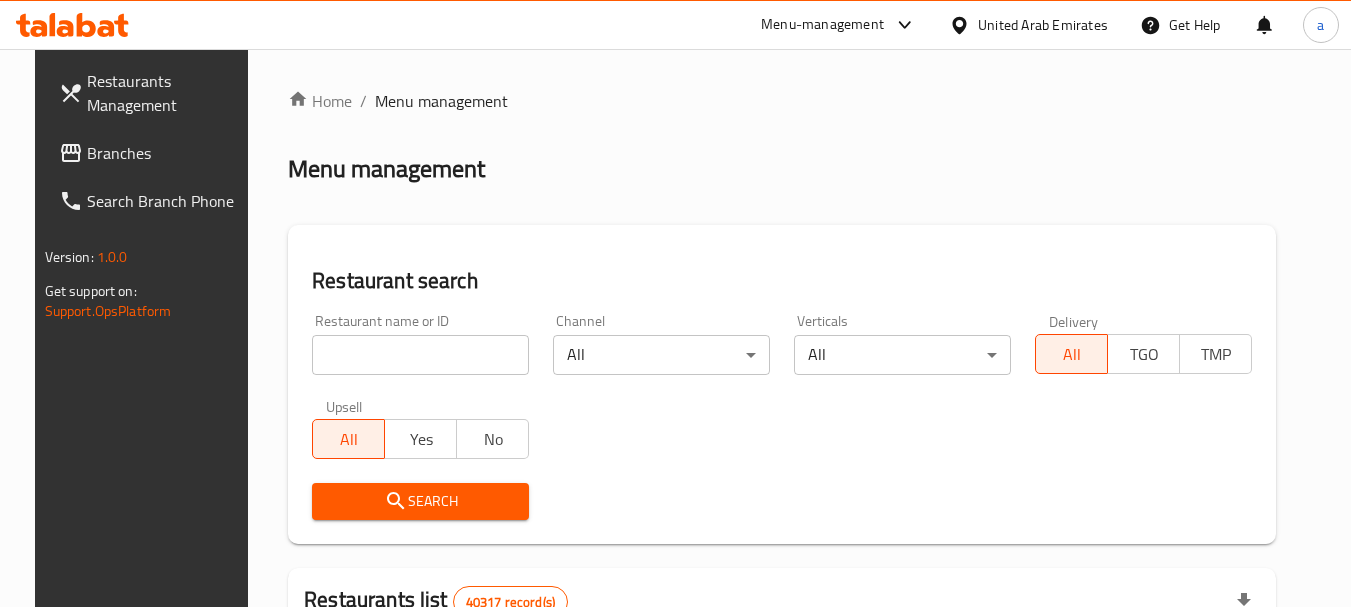 click at bounding box center [420, 355] 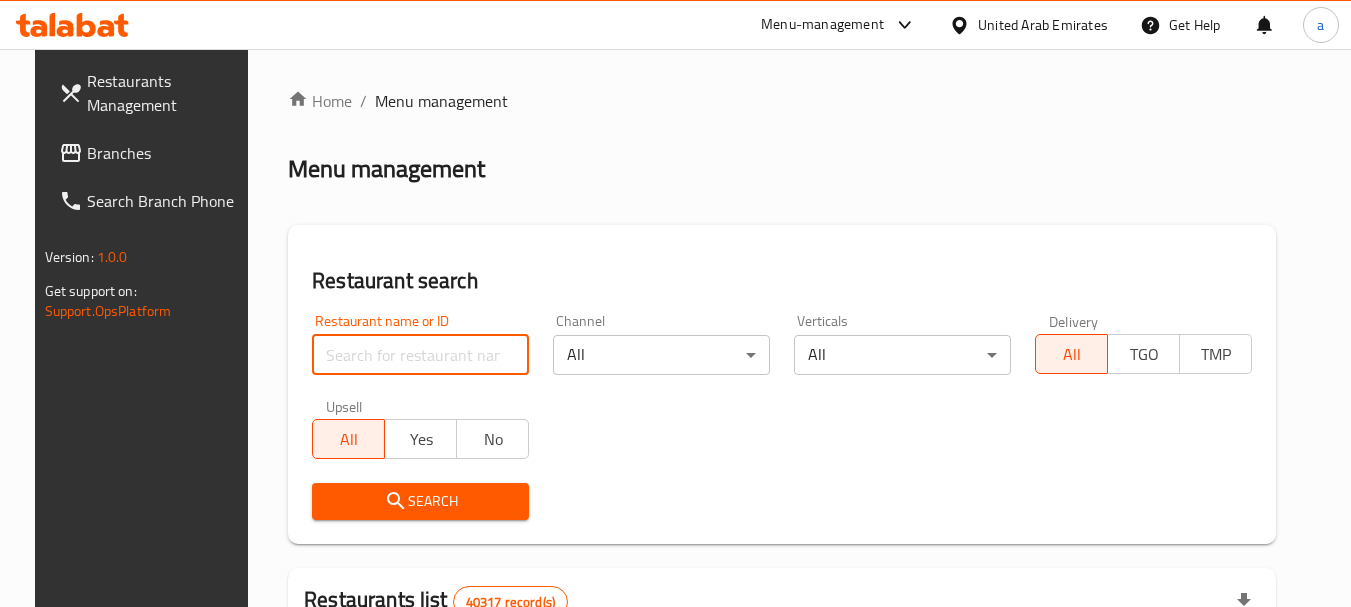 paste on "634819" 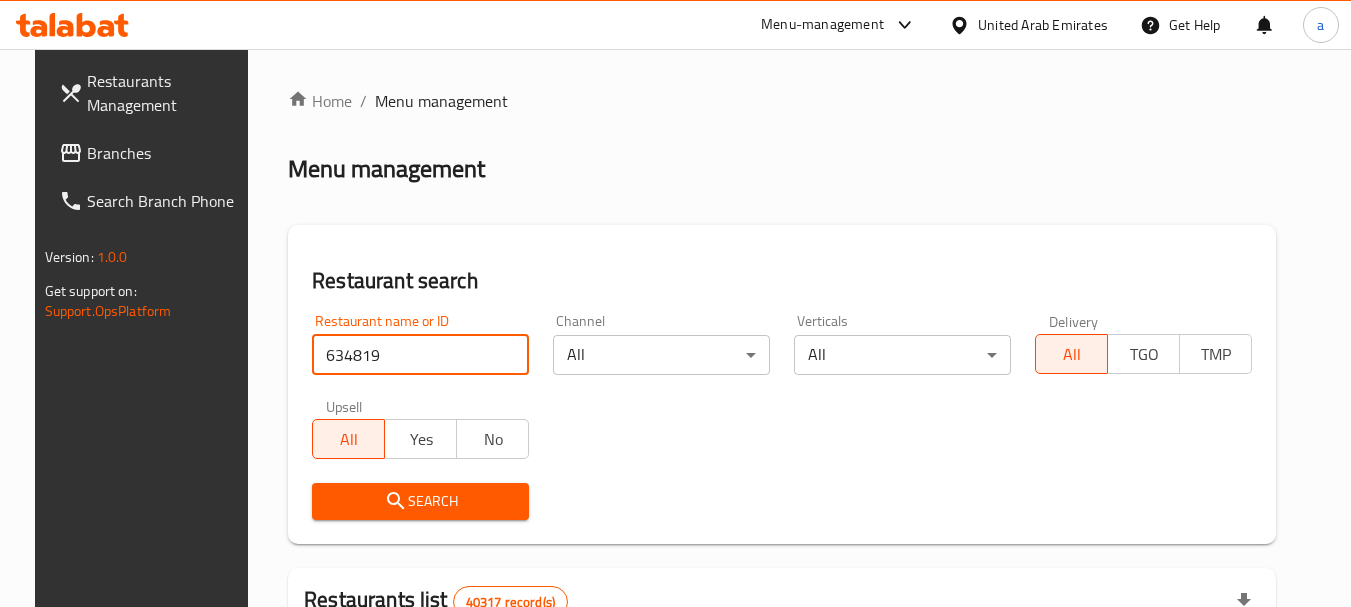 type on "634819" 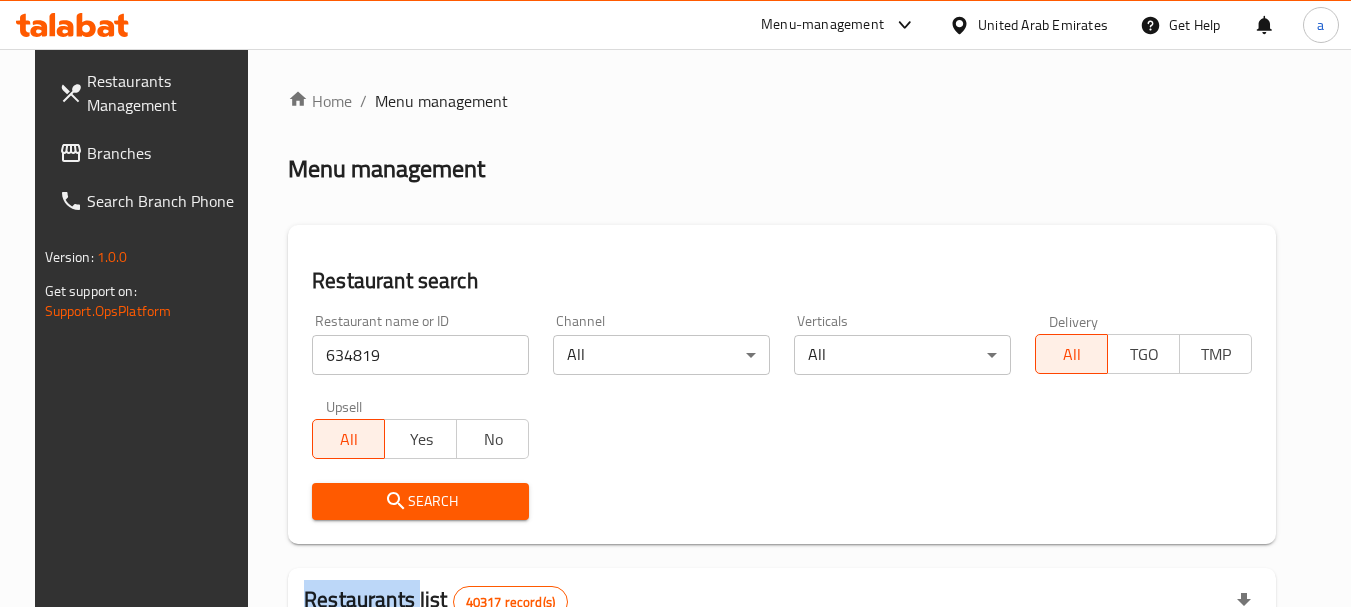 click on "Search" at bounding box center (420, 501) 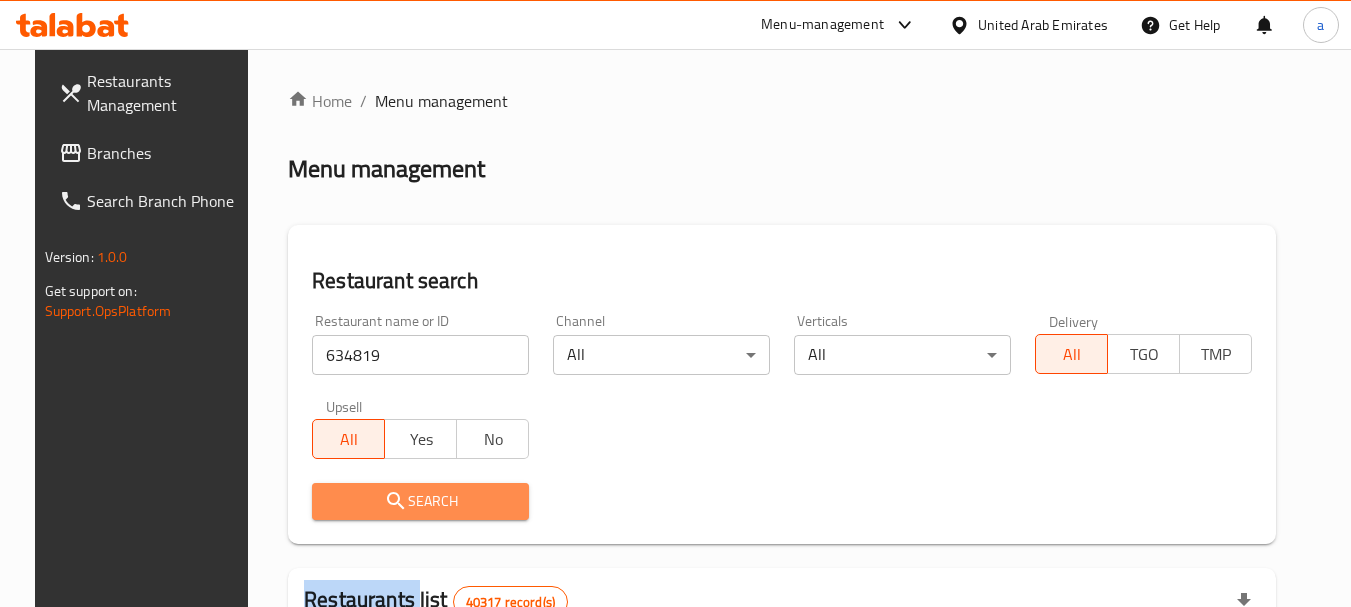 click on "Search" at bounding box center (420, 501) 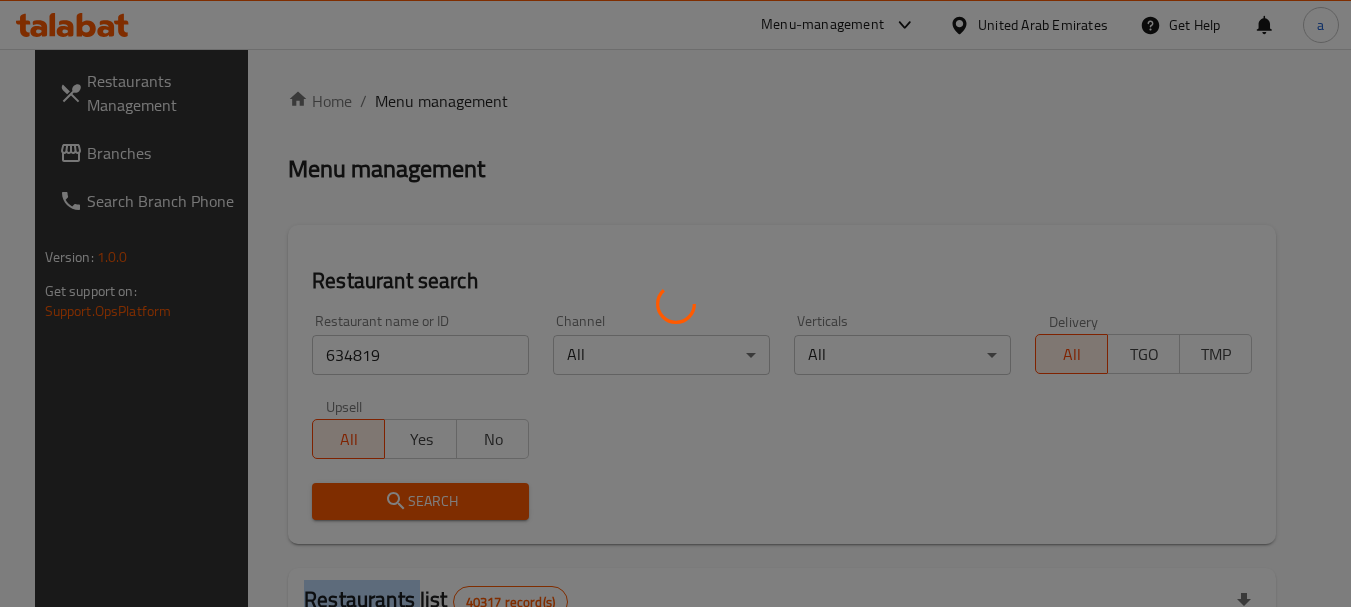 click at bounding box center [675, 303] 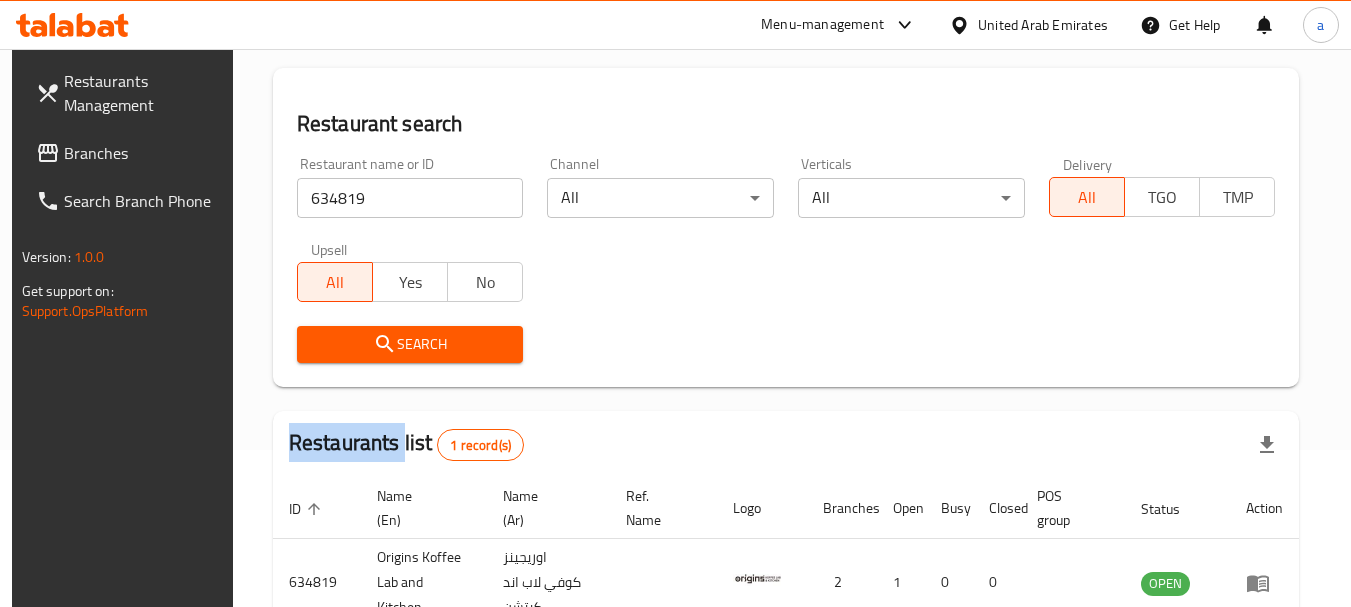 scroll, scrollTop: 268, scrollLeft: 0, axis: vertical 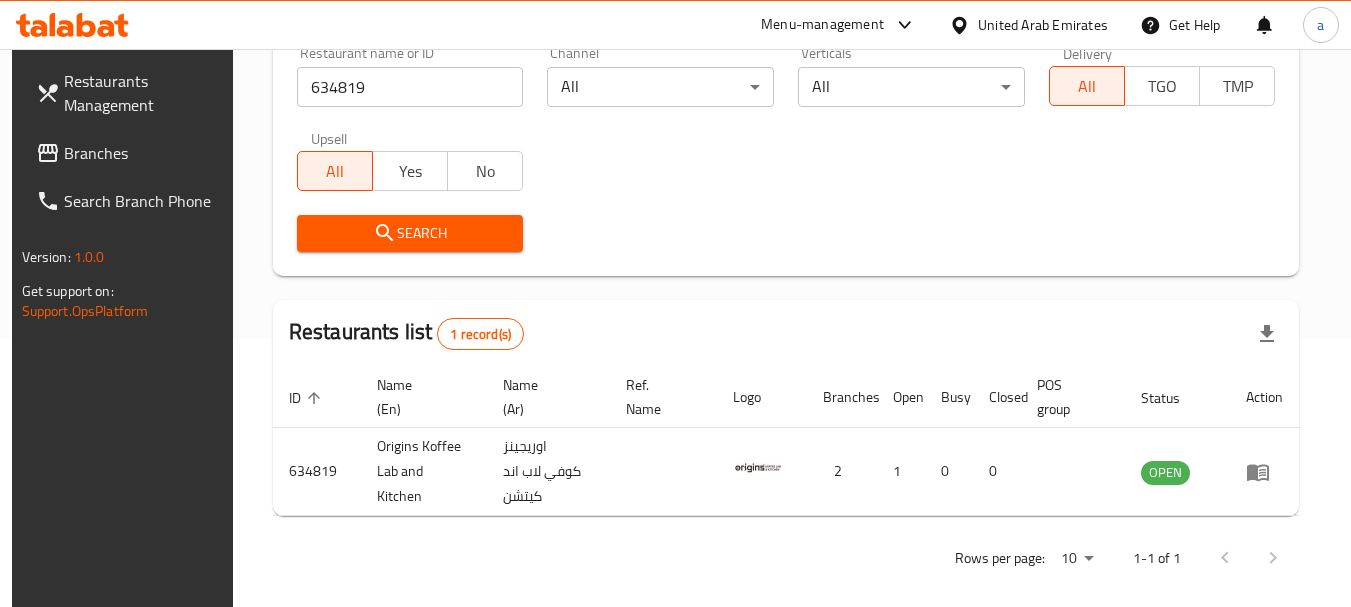 click on "United Arab Emirates" at bounding box center (1043, 25) 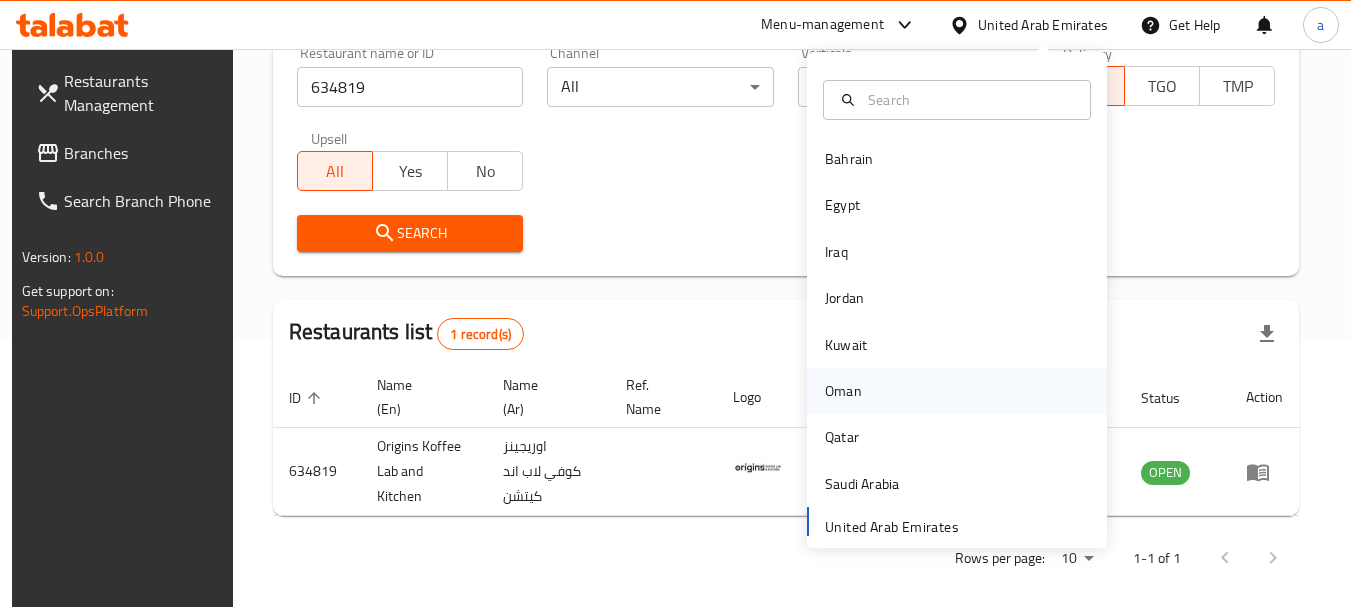 click on "Oman" at bounding box center [843, 391] 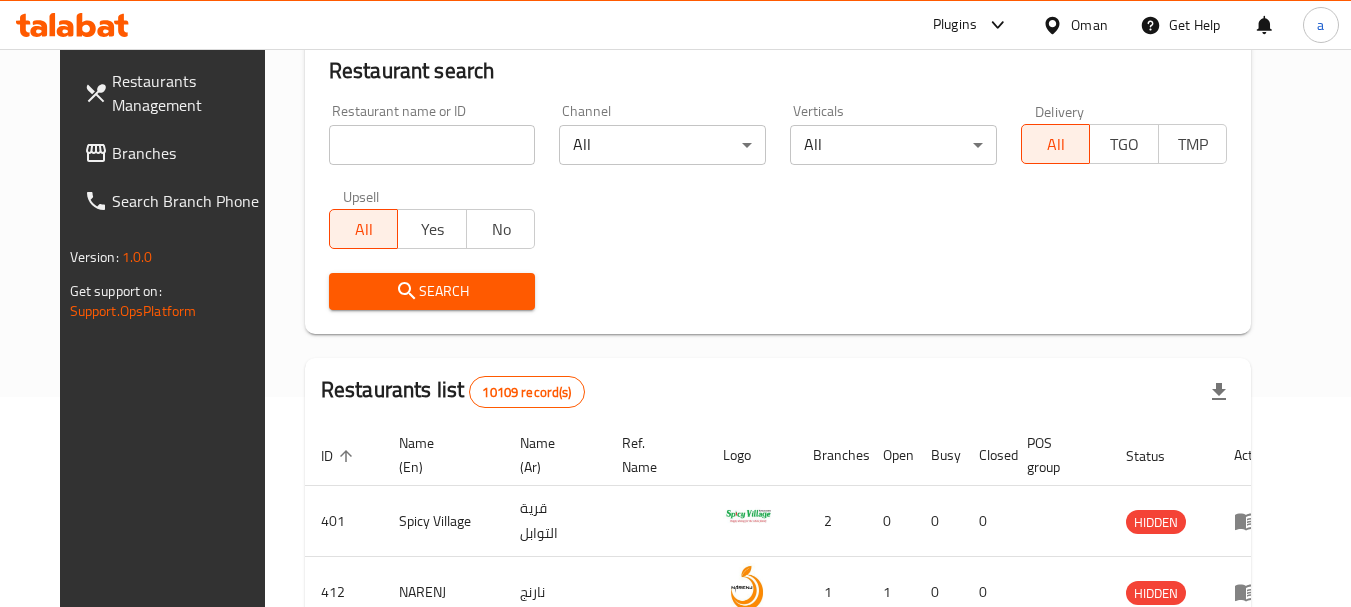 scroll, scrollTop: 268, scrollLeft: 0, axis: vertical 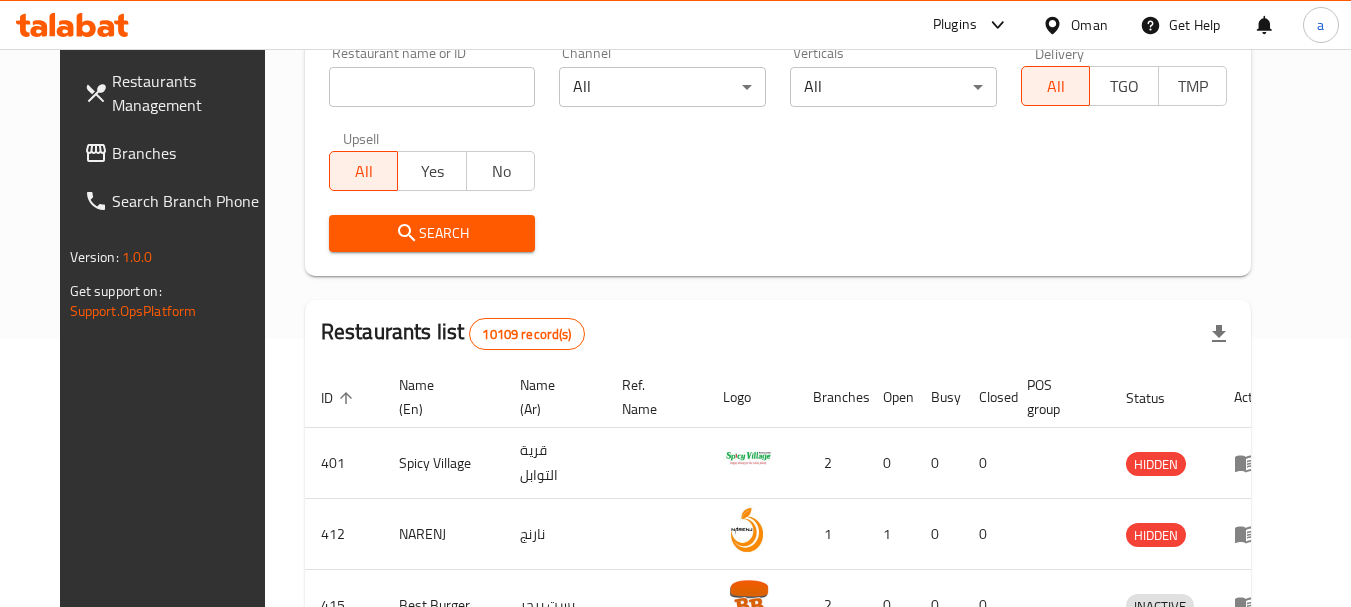 click on "Branches" at bounding box center [191, 153] 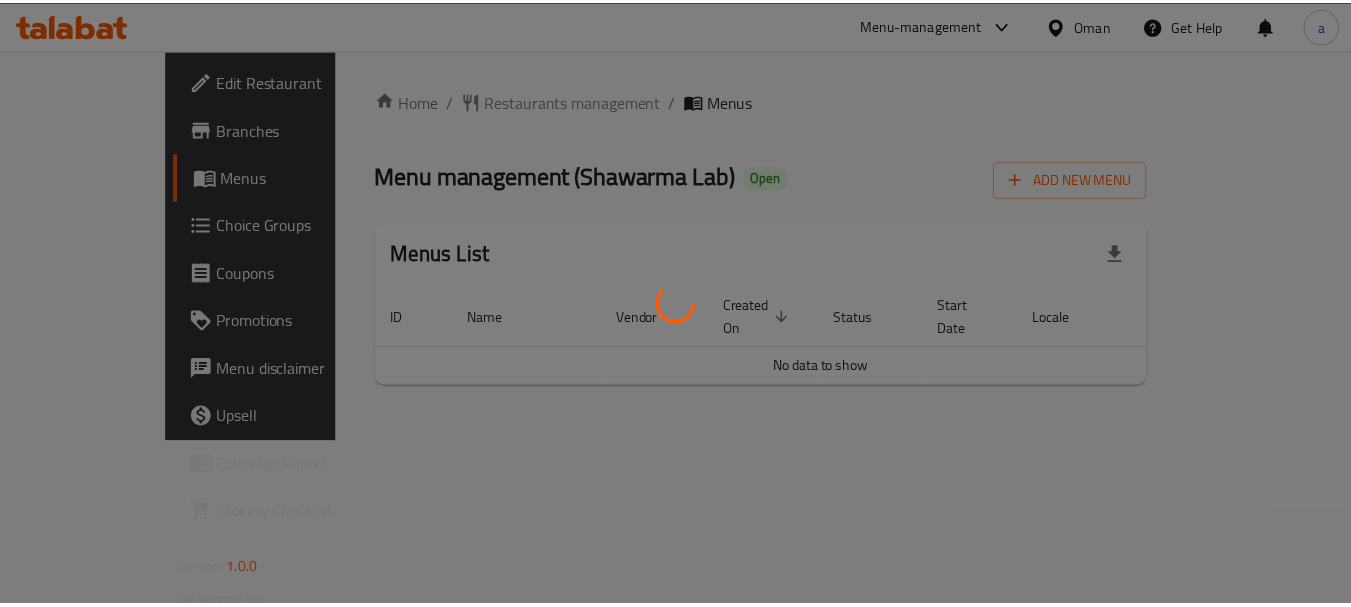 scroll, scrollTop: 0, scrollLeft: 0, axis: both 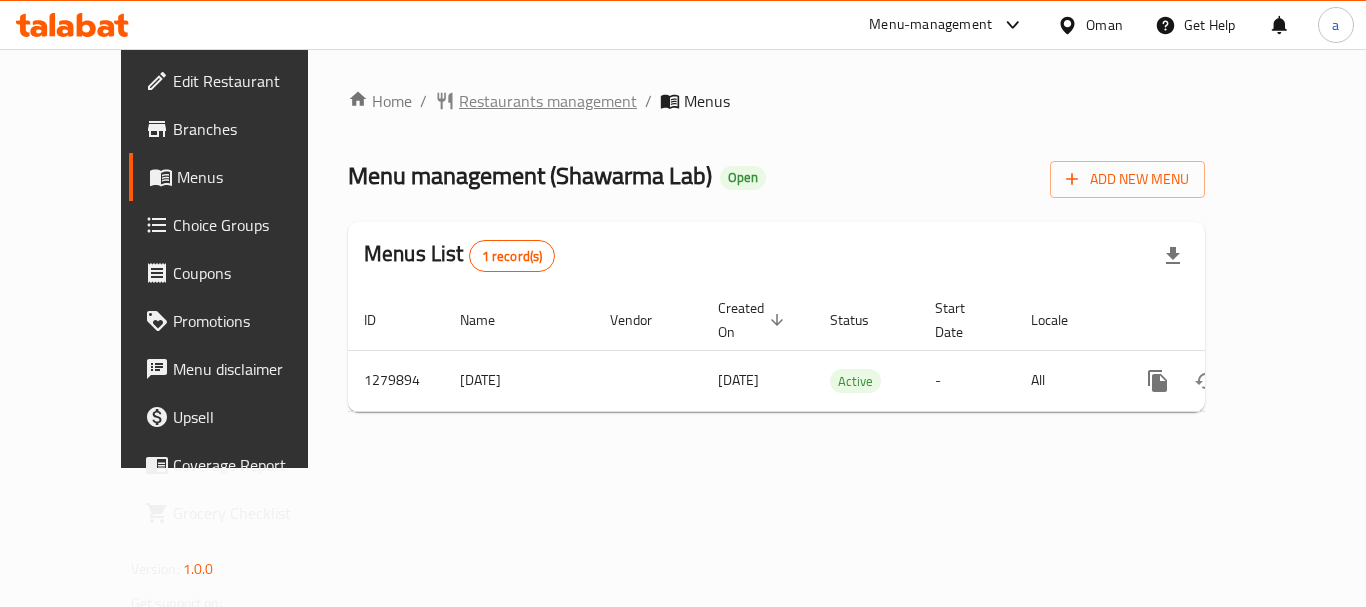 click on "Restaurants management" at bounding box center [548, 101] 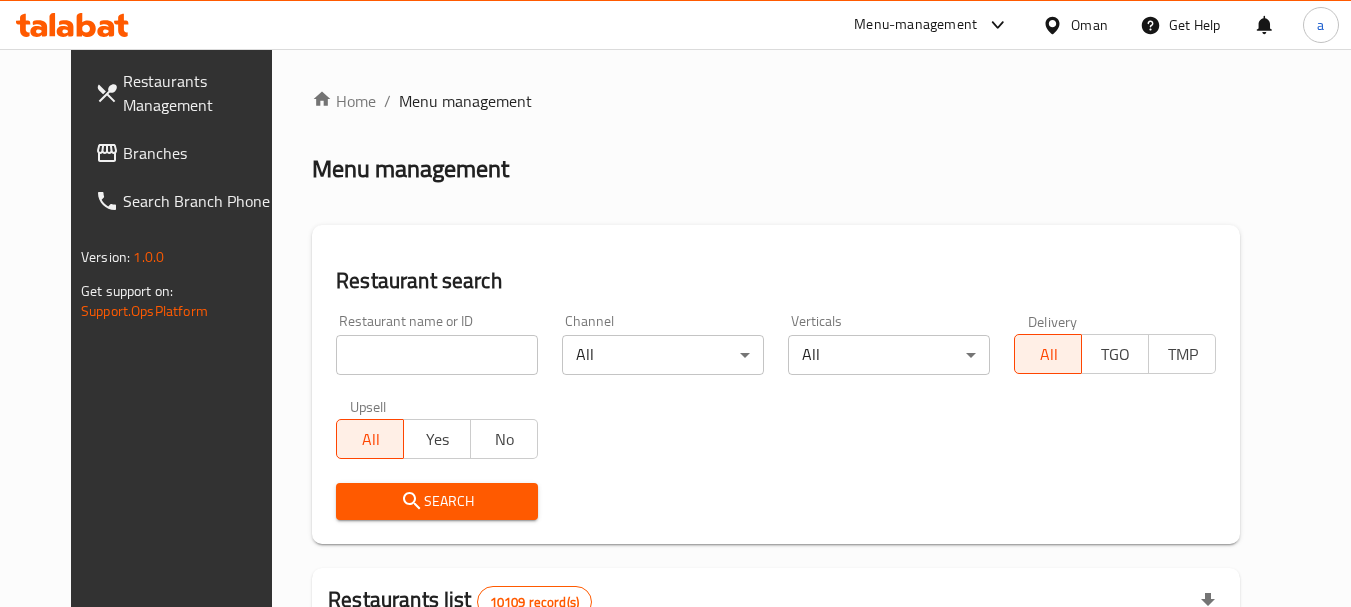 click at bounding box center [675, 303] 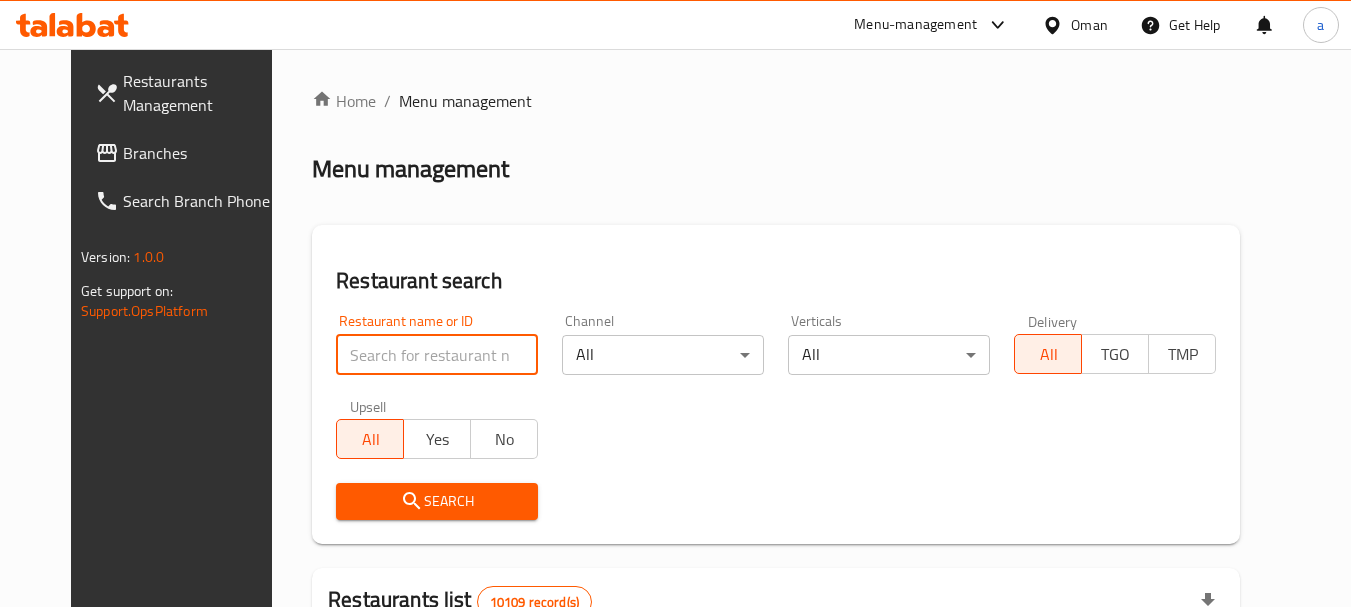 click at bounding box center (437, 355) 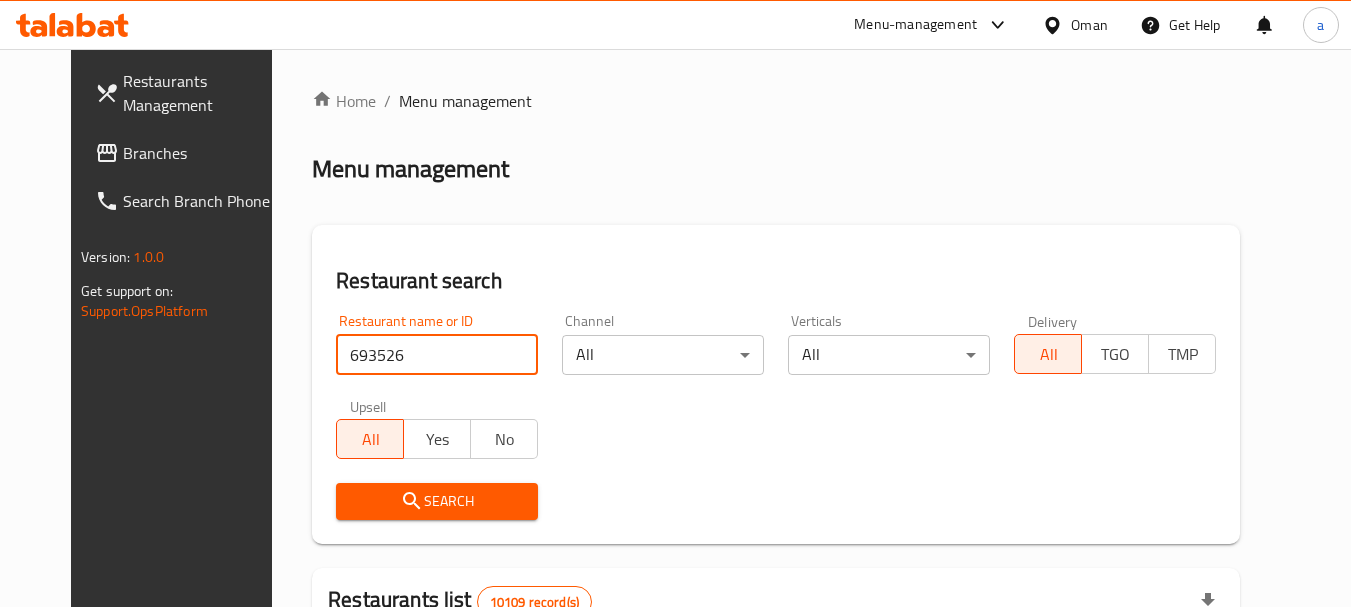 type on "693526" 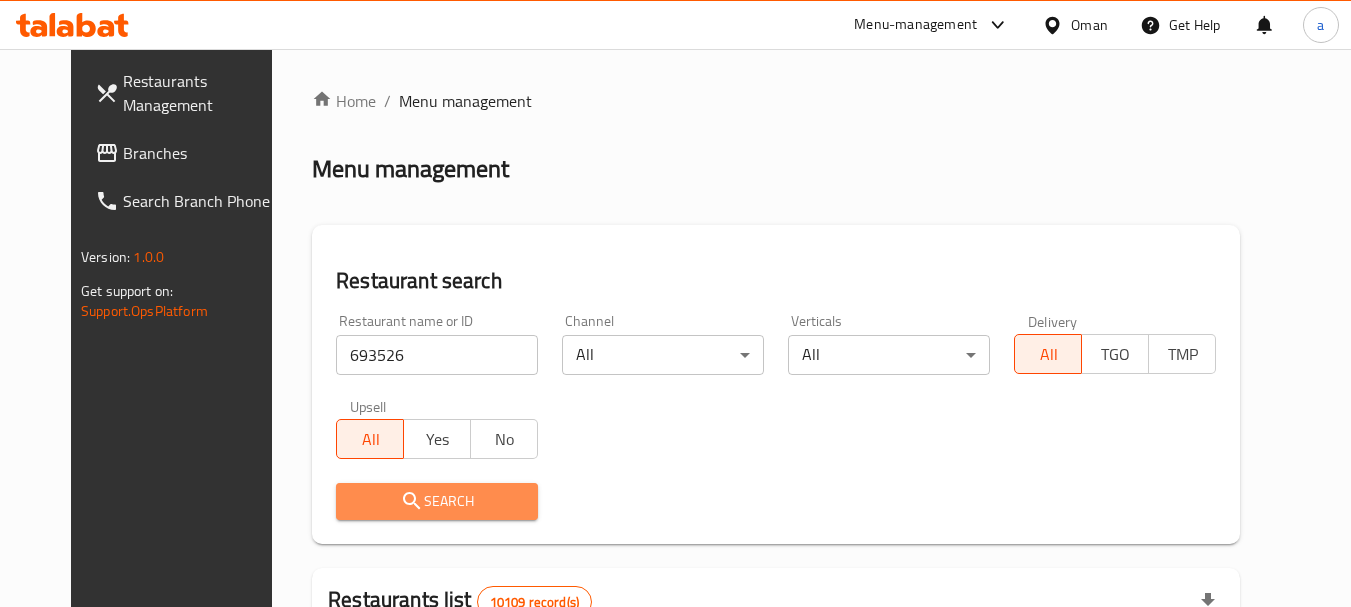 click on "Search" at bounding box center [437, 501] 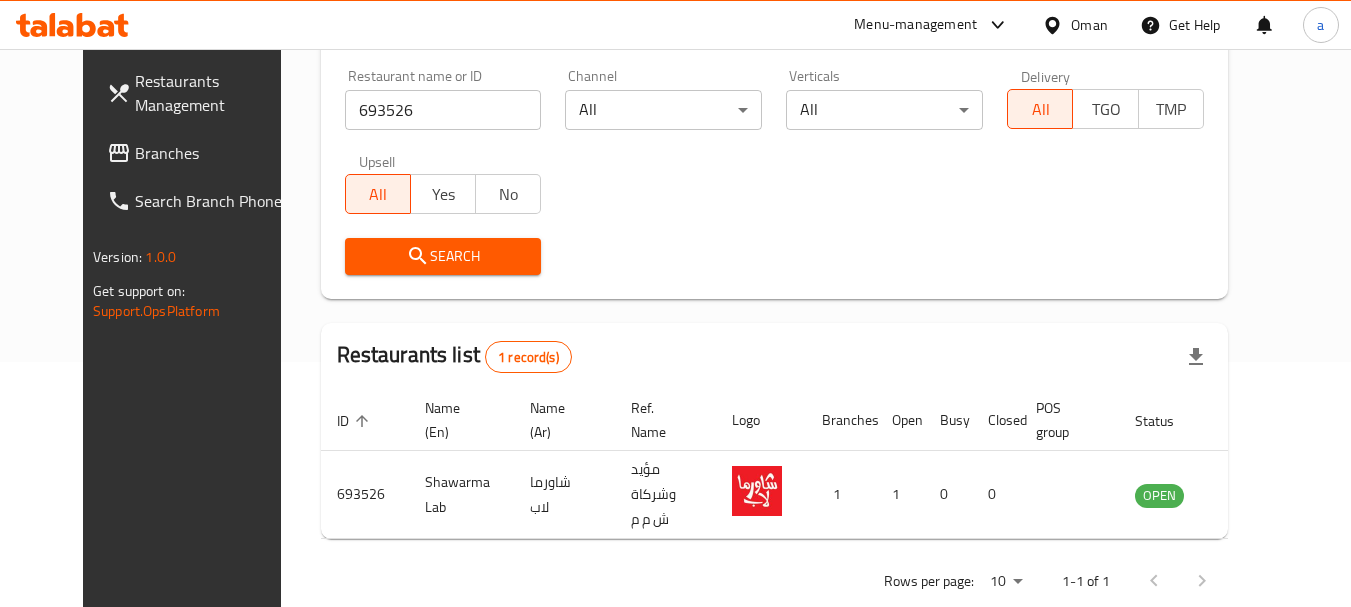 scroll, scrollTop: 268, scrollLeft: 0, axis: vertical 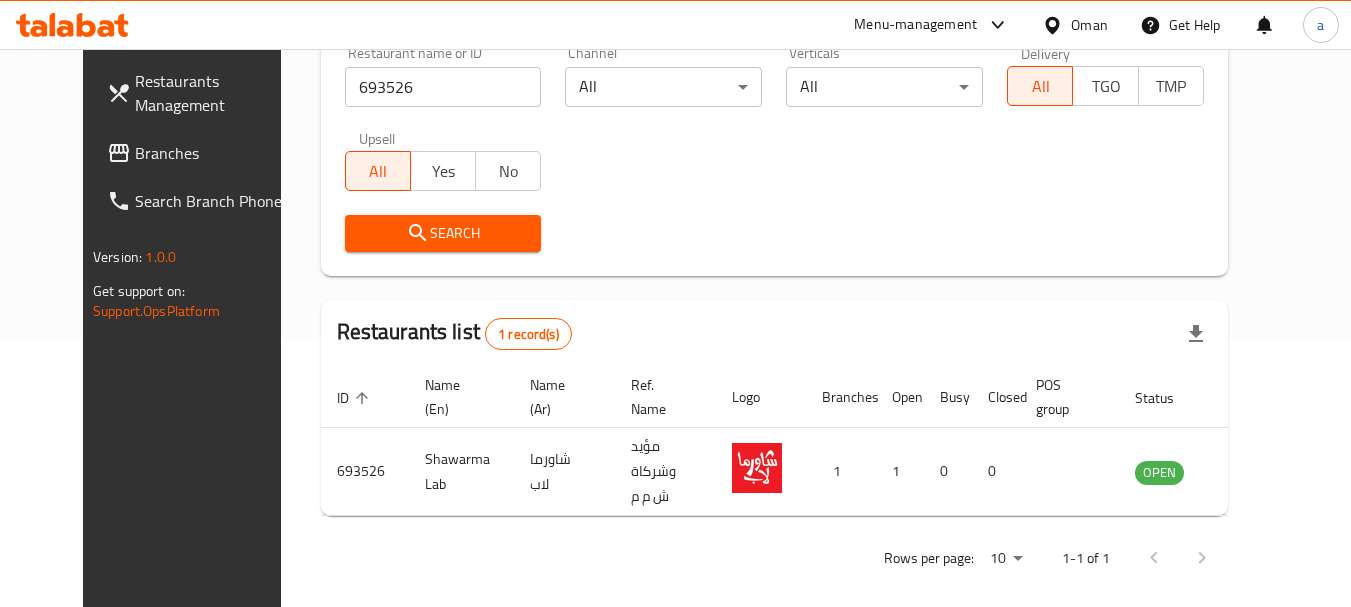 click on "Oman" at bounding box center (1089, 25) 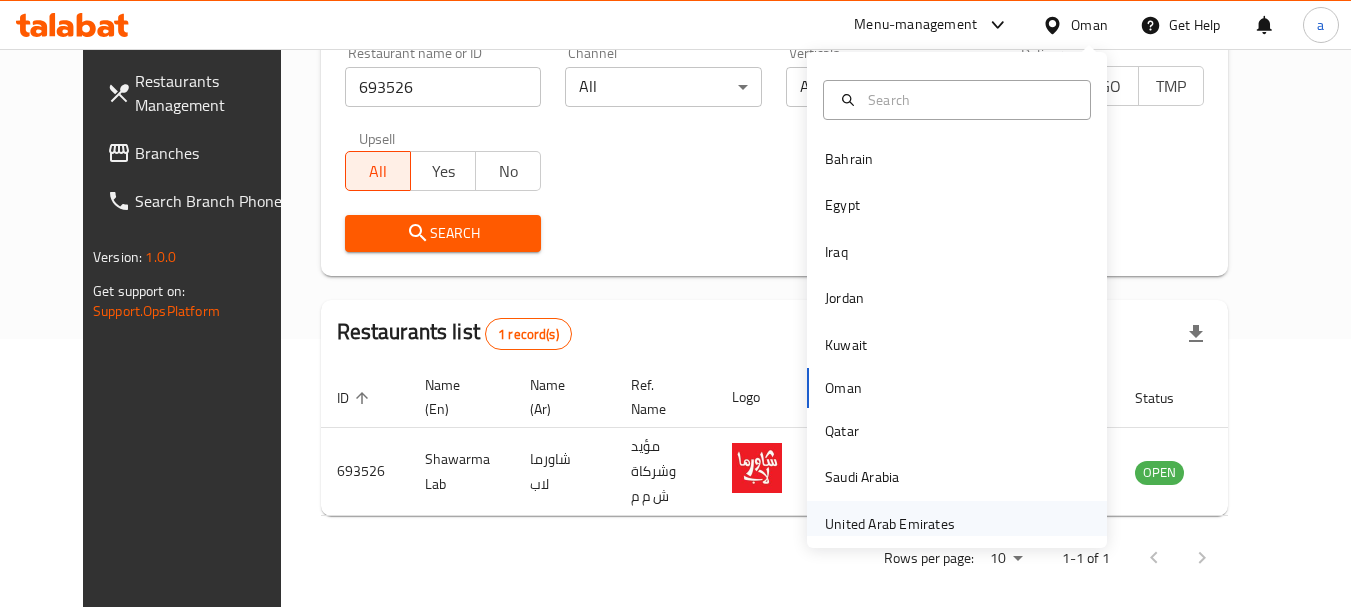 click on "United Arab Emirates" at bounding box center [890, 524] 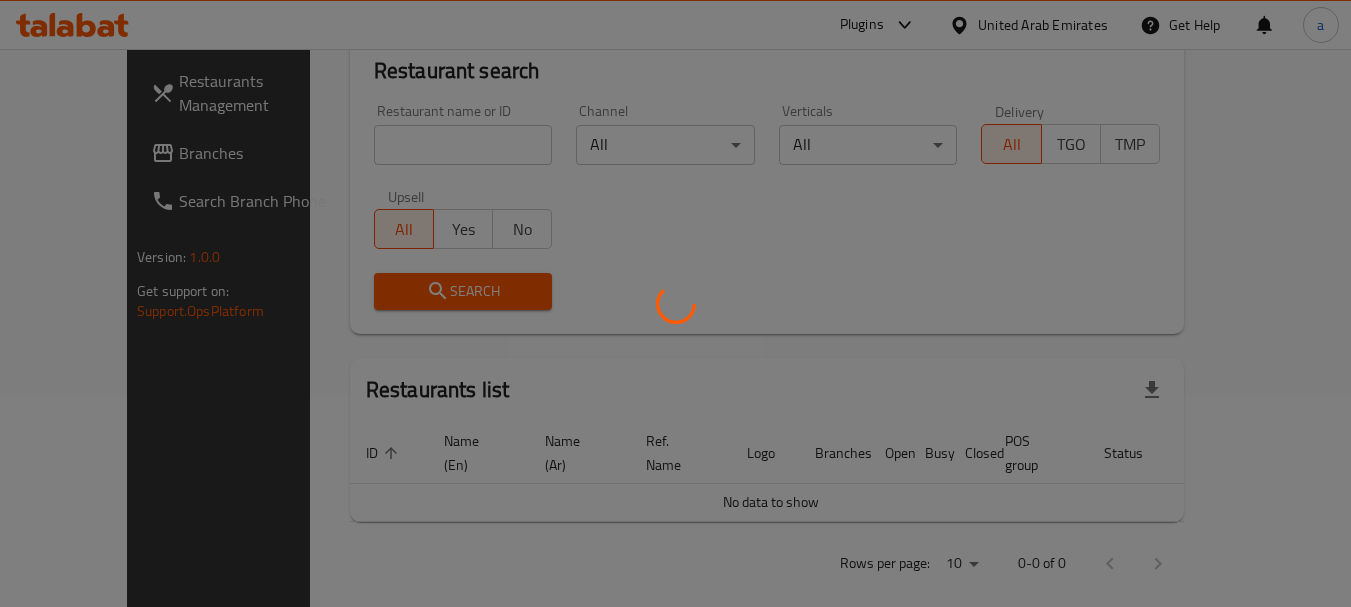 scroll, scrollTop: 268, scrollLeft: 0, axis: vertical 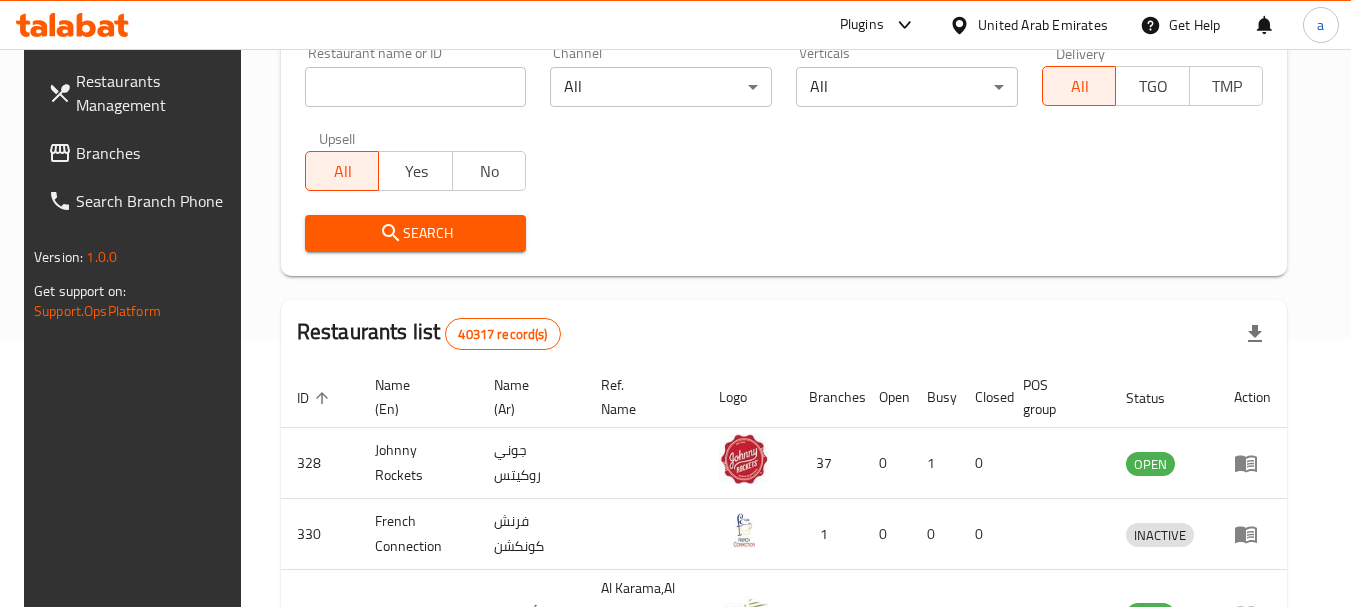 click on "Branches" at bounding box center [155, 153] 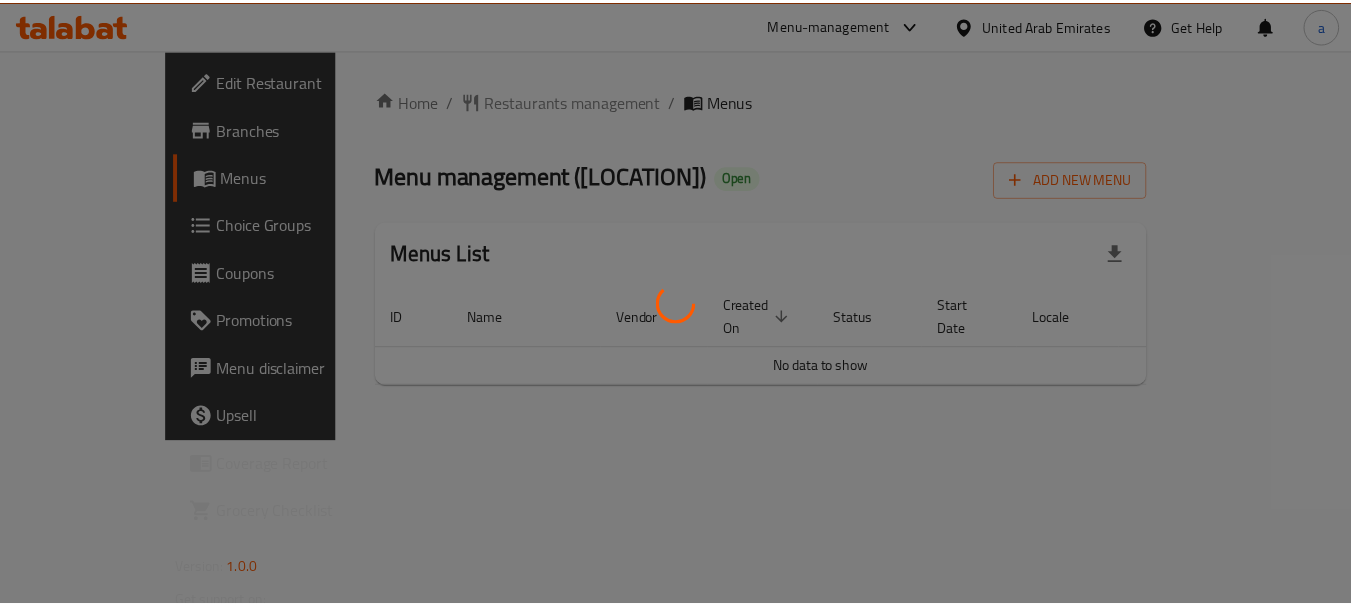 scroll, scrollTop: 0, scrollLeft: 0, axis: both 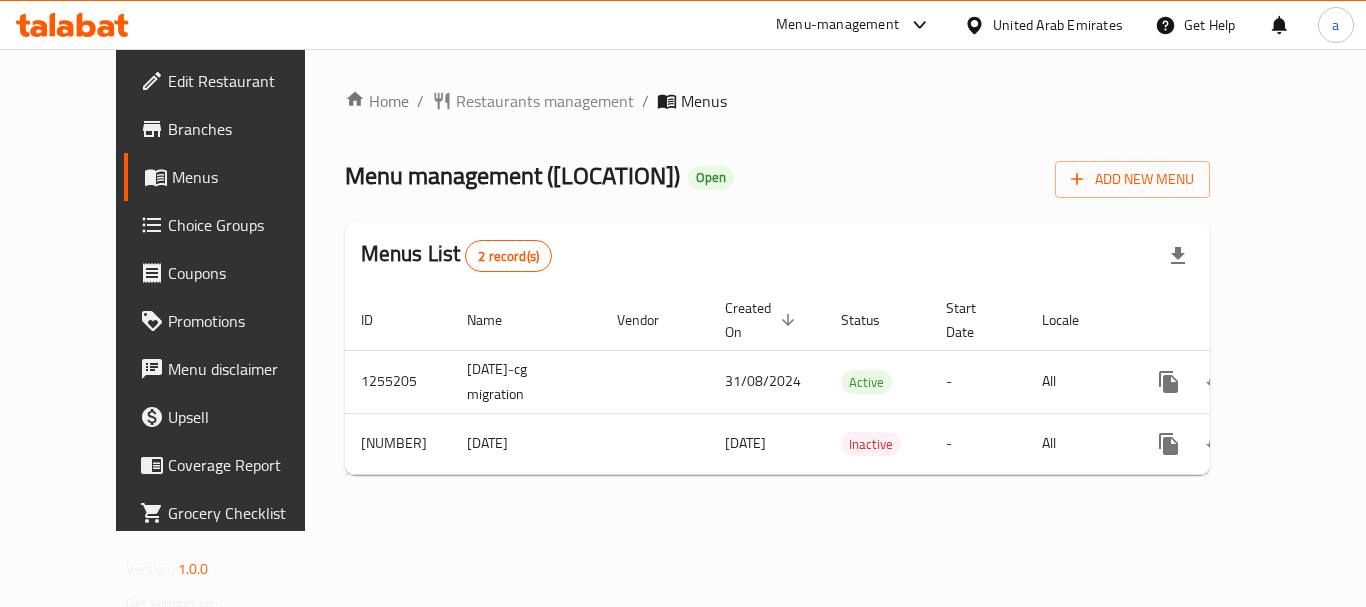 click on "Restaurants management" at bounding box center [545, 101] 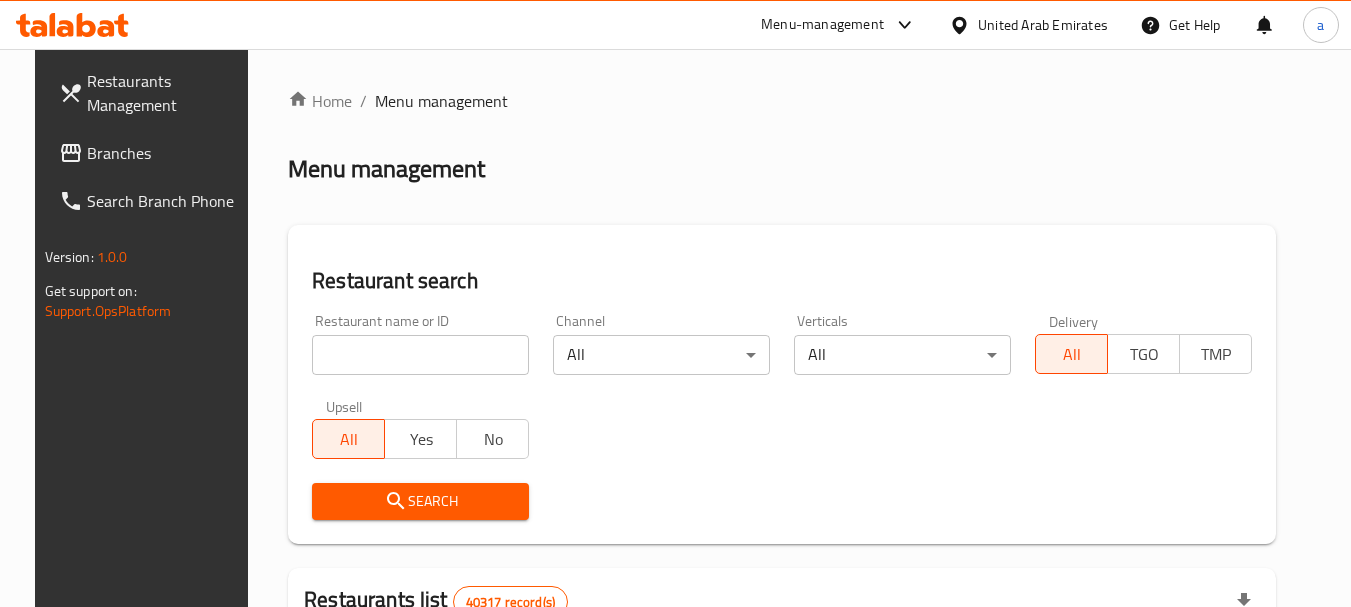 click at bounding box center [420, 355] 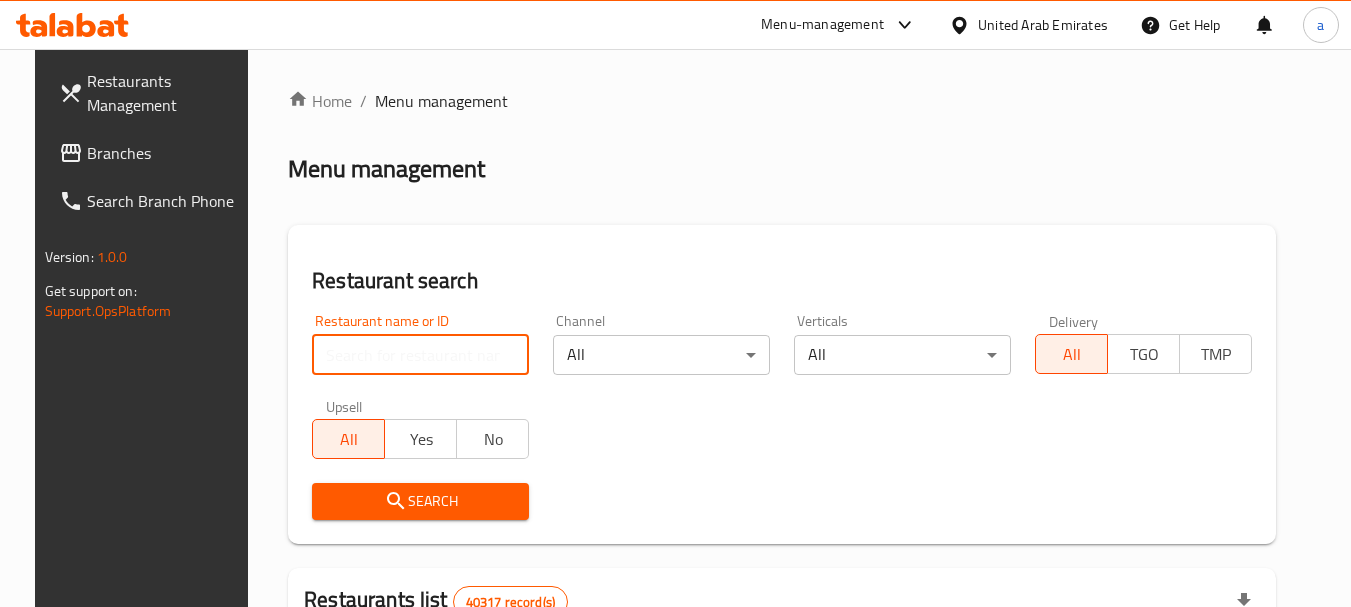 paste on "[NUMBER]" 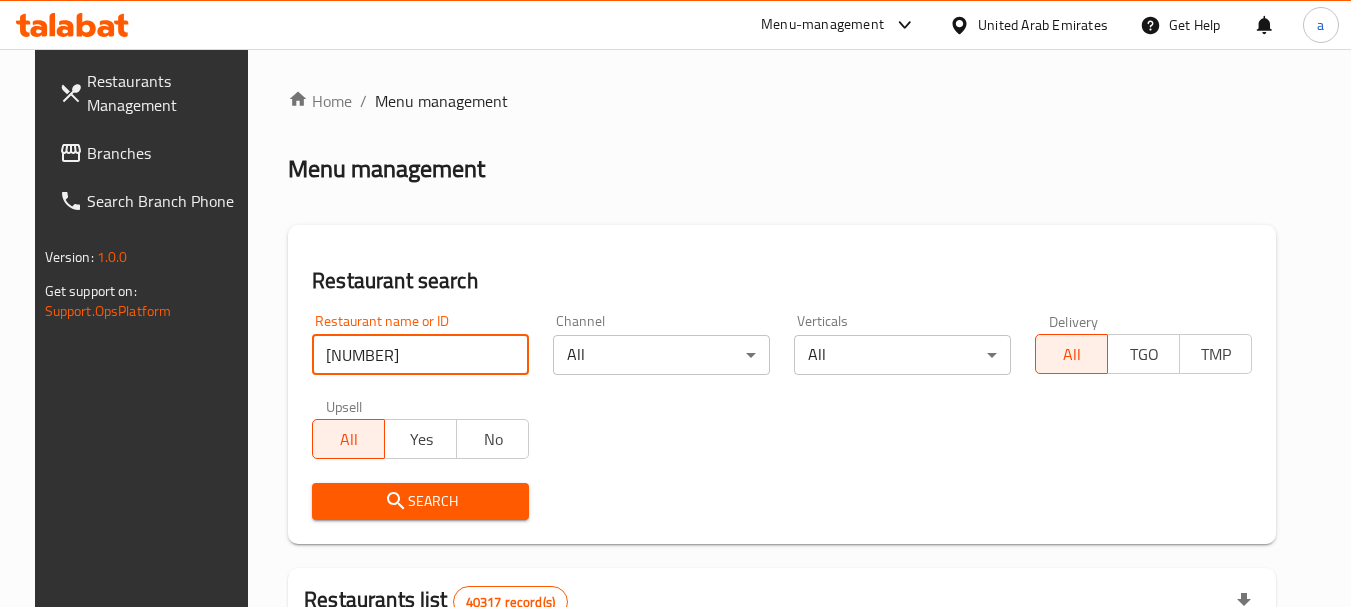 type on "[NUMBER]" 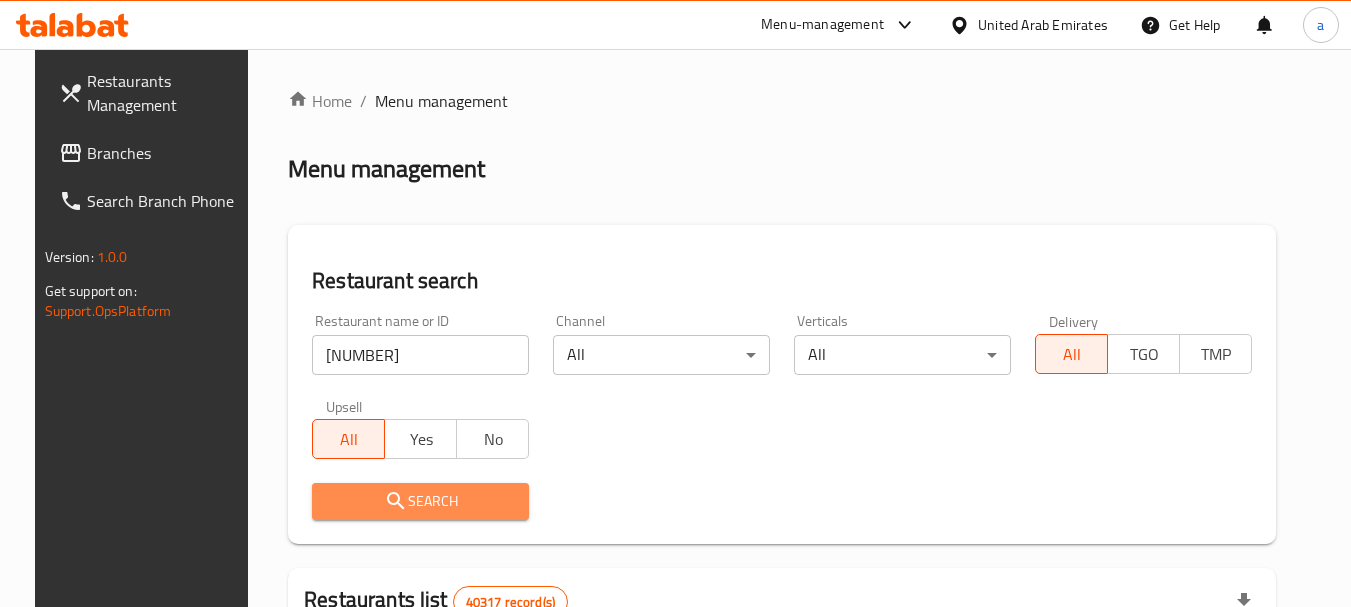 click on "Search" at bounding box center [420, 501] 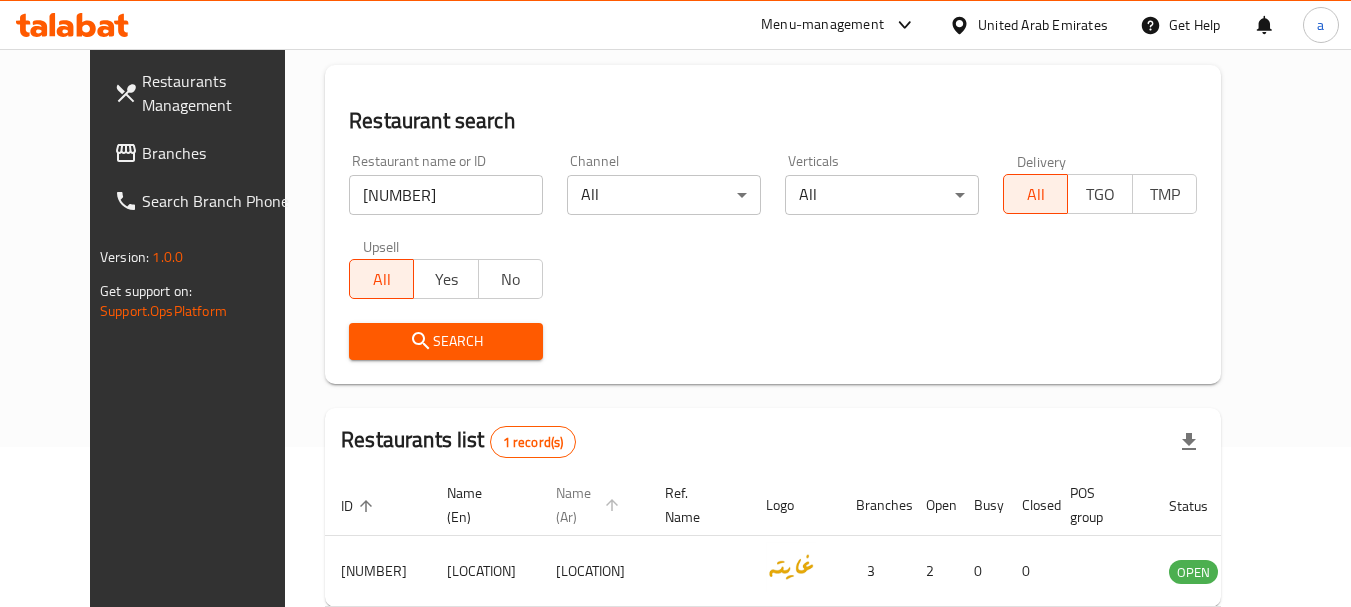 scroll, scrollTop: 236, scrollLeft: 0, axis: vertical 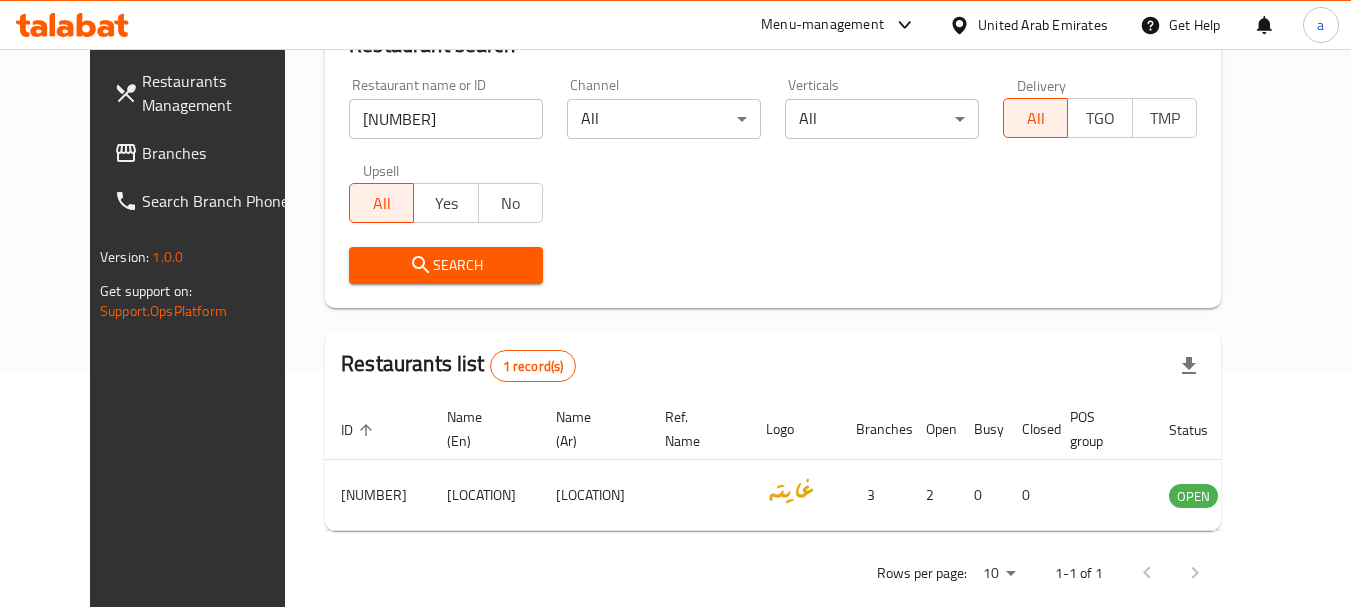 click on "Branches" at bounding box center [221, 153] 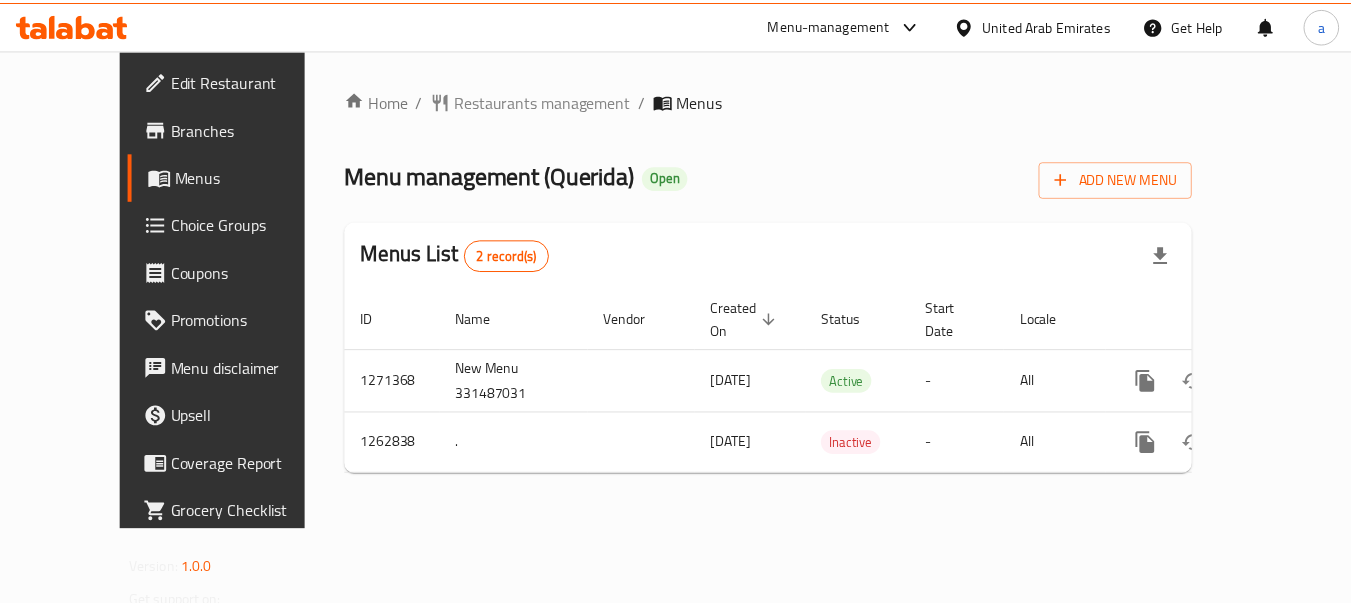 scroll, scrollTop: 0, scrollLeft: 0, axis: both 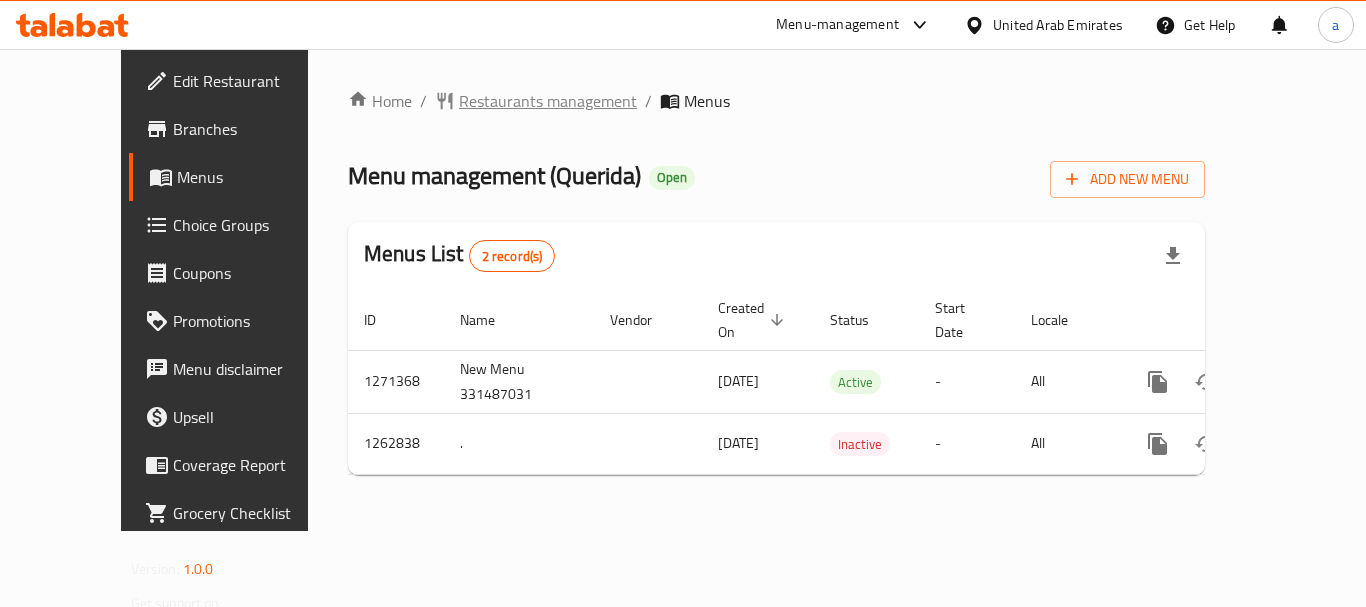 click on "Restaurants management" at bounding box center (548, 101) 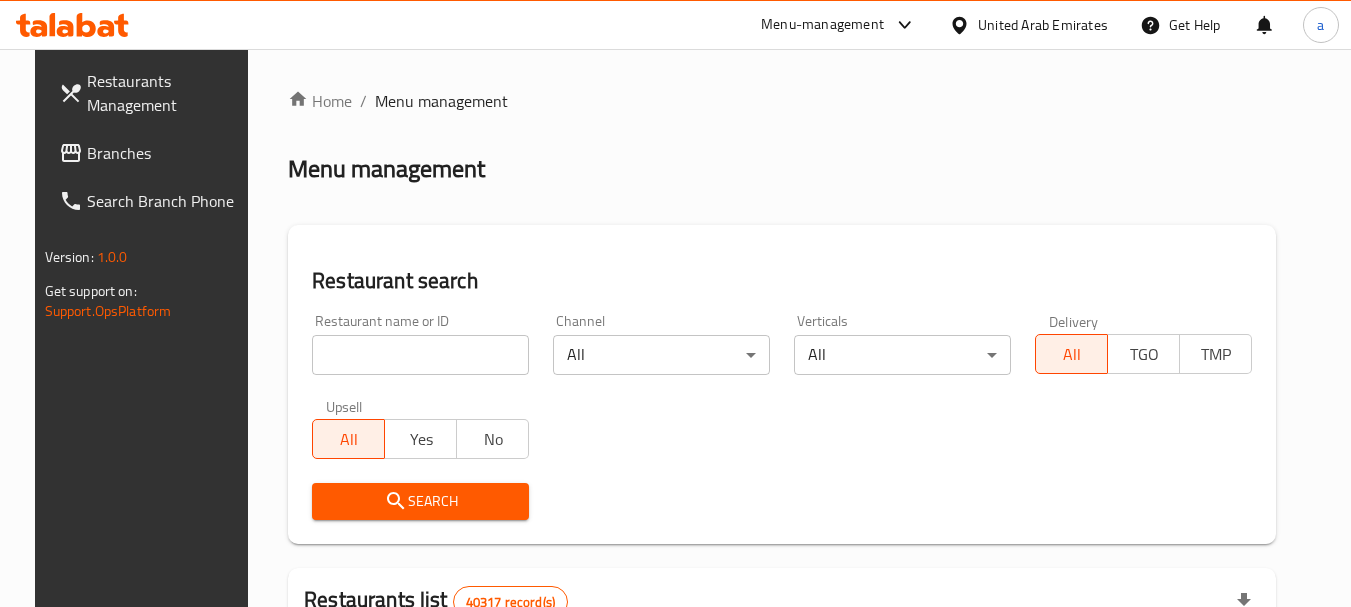 drag, startPoint x: 414, startPoint y: 345, endPoint x: 408, endPoint y: 359, distance: 15.231546 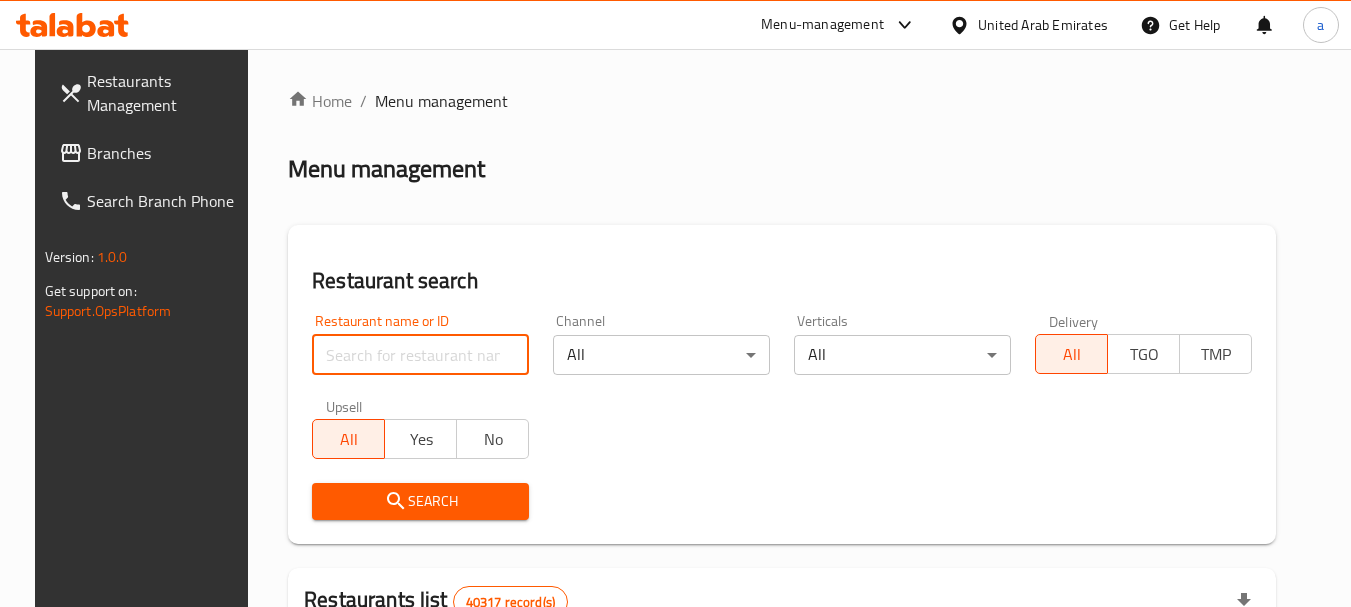 paste on "685721" 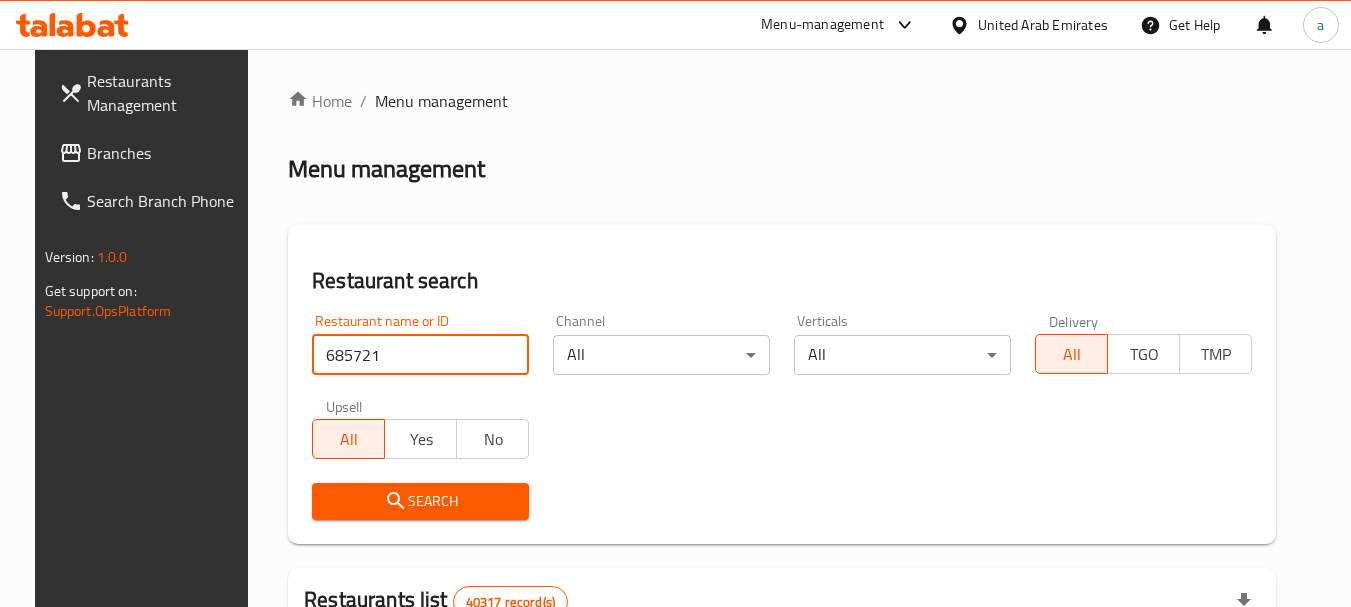 type on "685721" 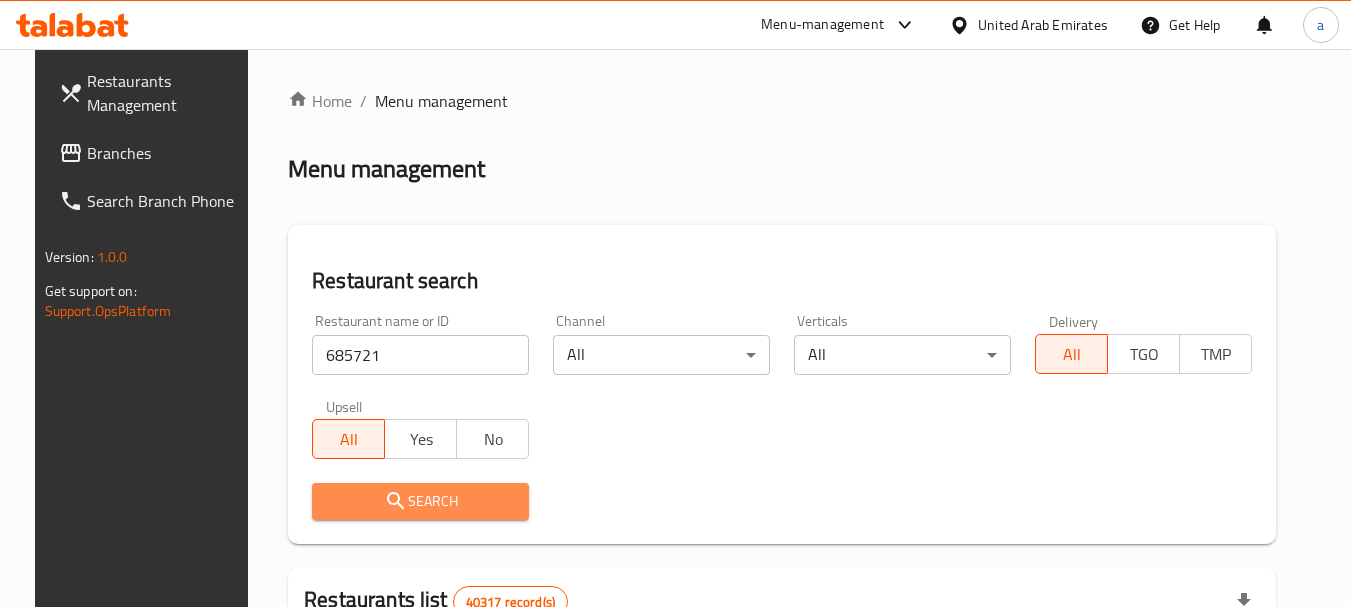 click on "Search" at bounding box center [420, 501] 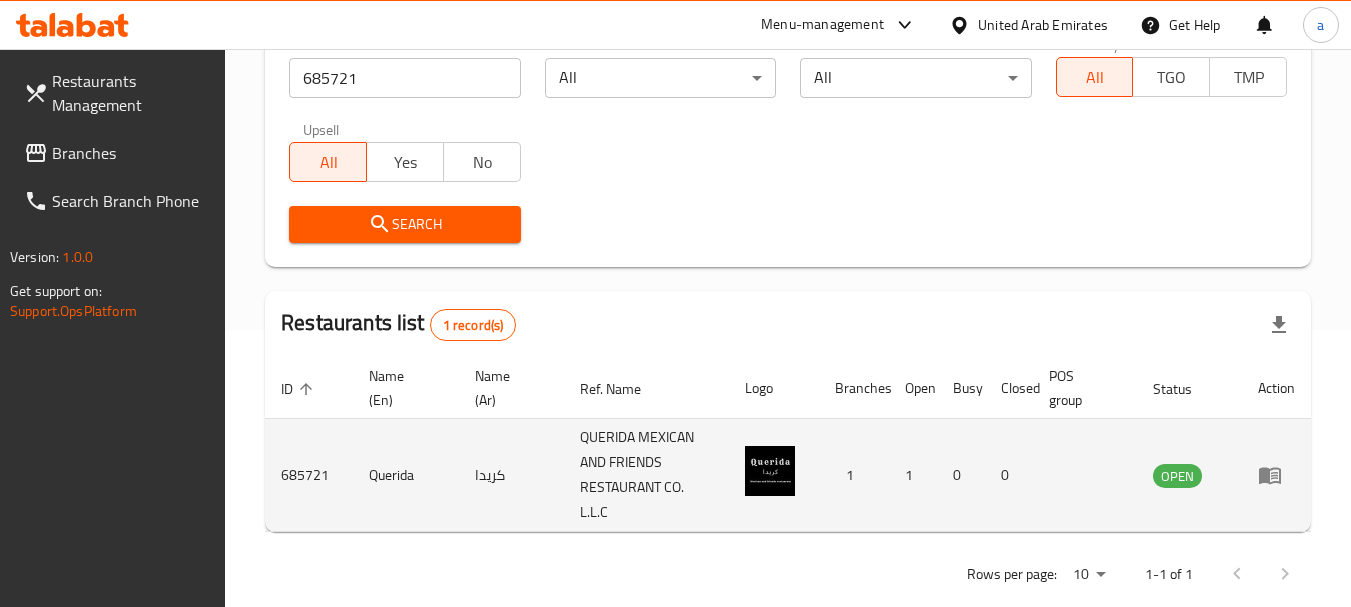scroll, scrollTop: 310, scrollLeft: 0, axis: vertical 